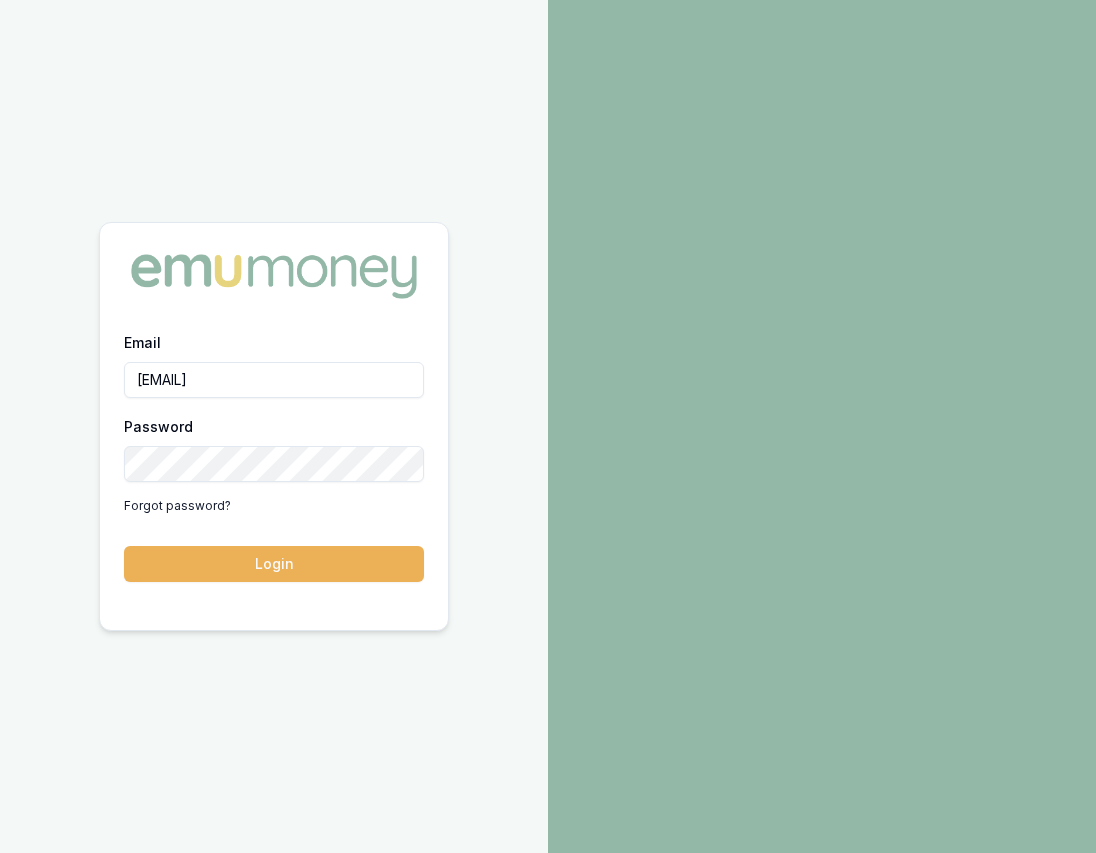 scroll, scrollTop: 0, scrollLeft: 0, axis: both 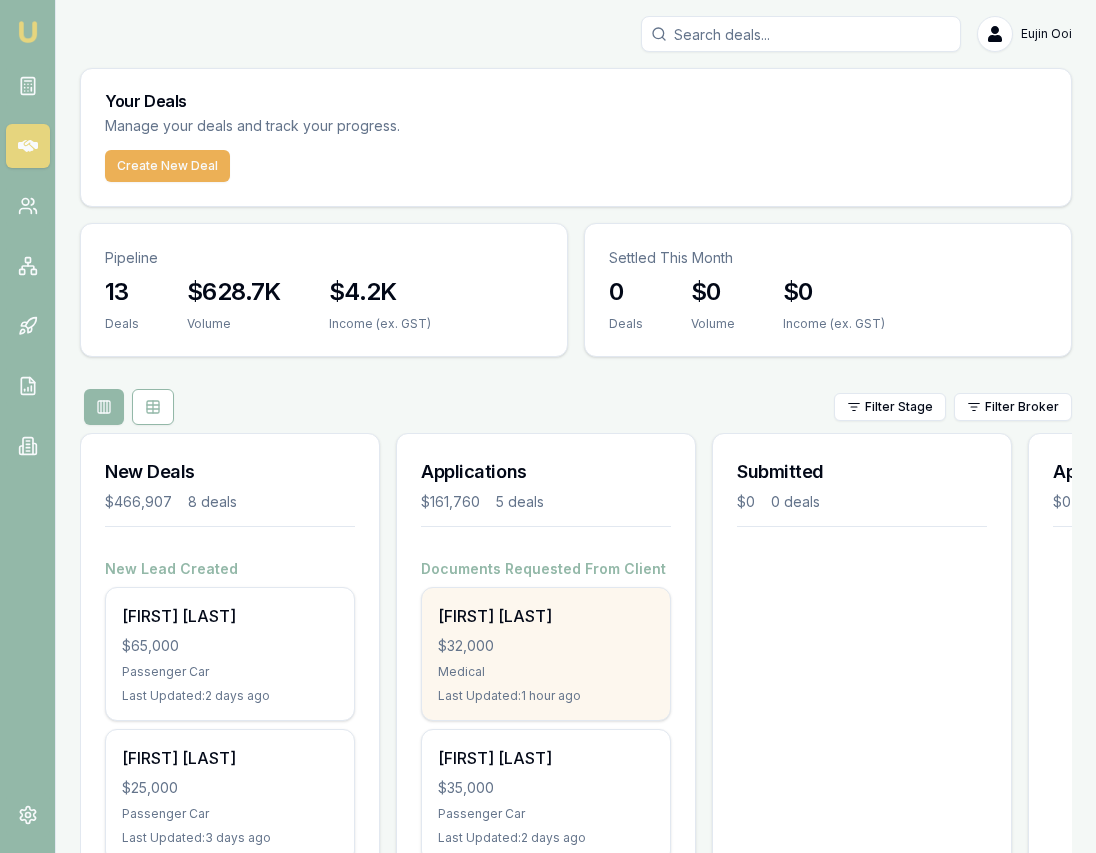 click on "[FIRST] [LAST]" at bounding box center [546, 616] 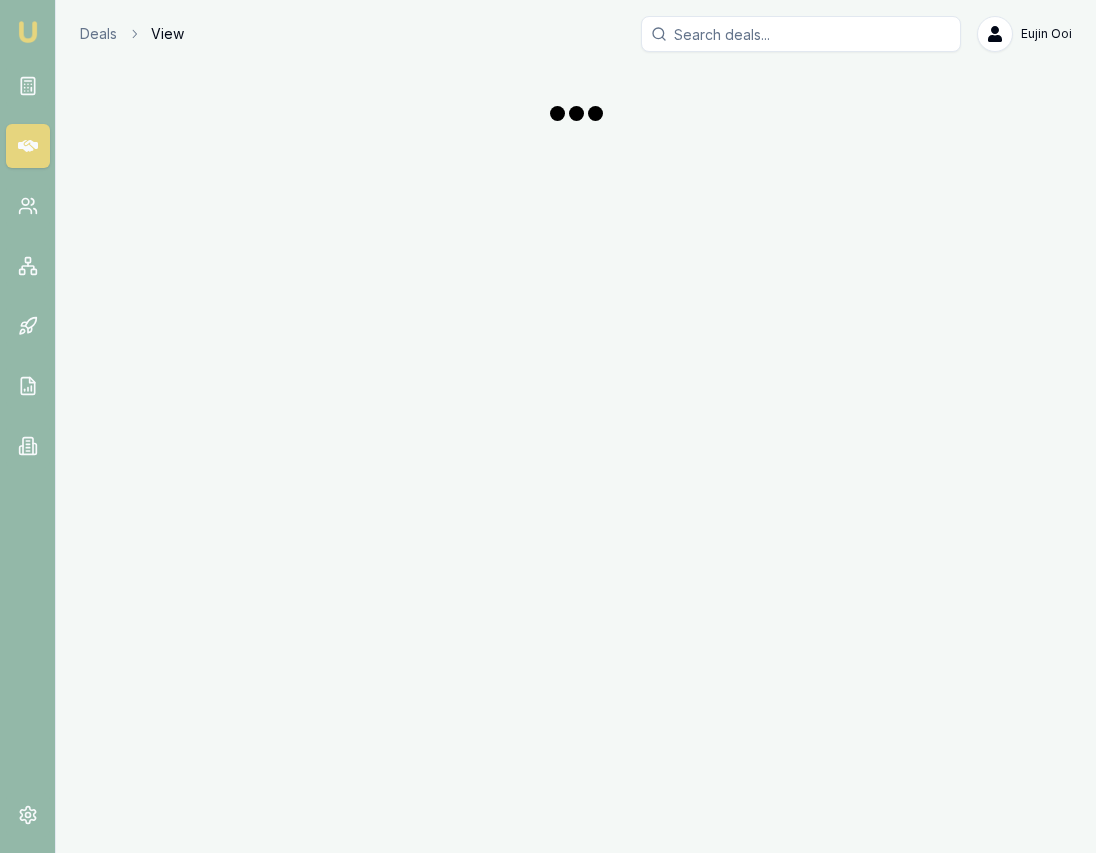 scroll, scrollTop: 0, scrollLeft: 0, axis: both 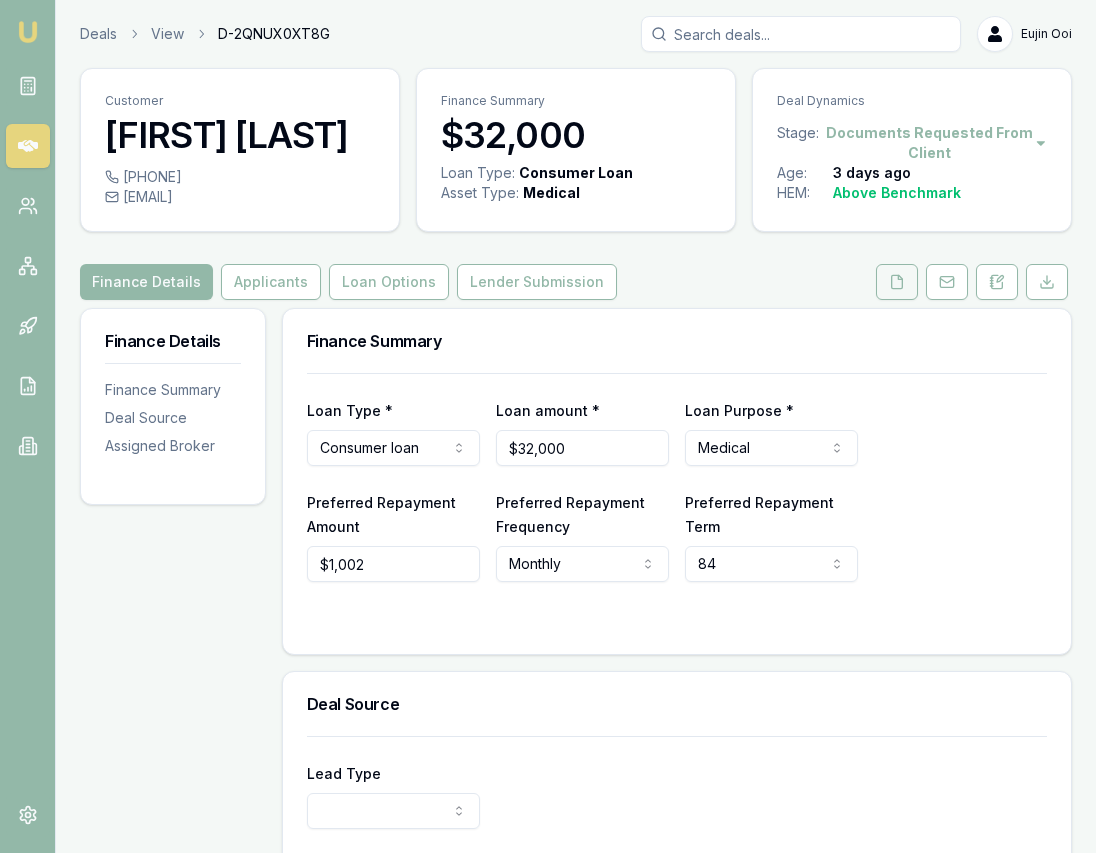 click at bounding box center [897, 282] 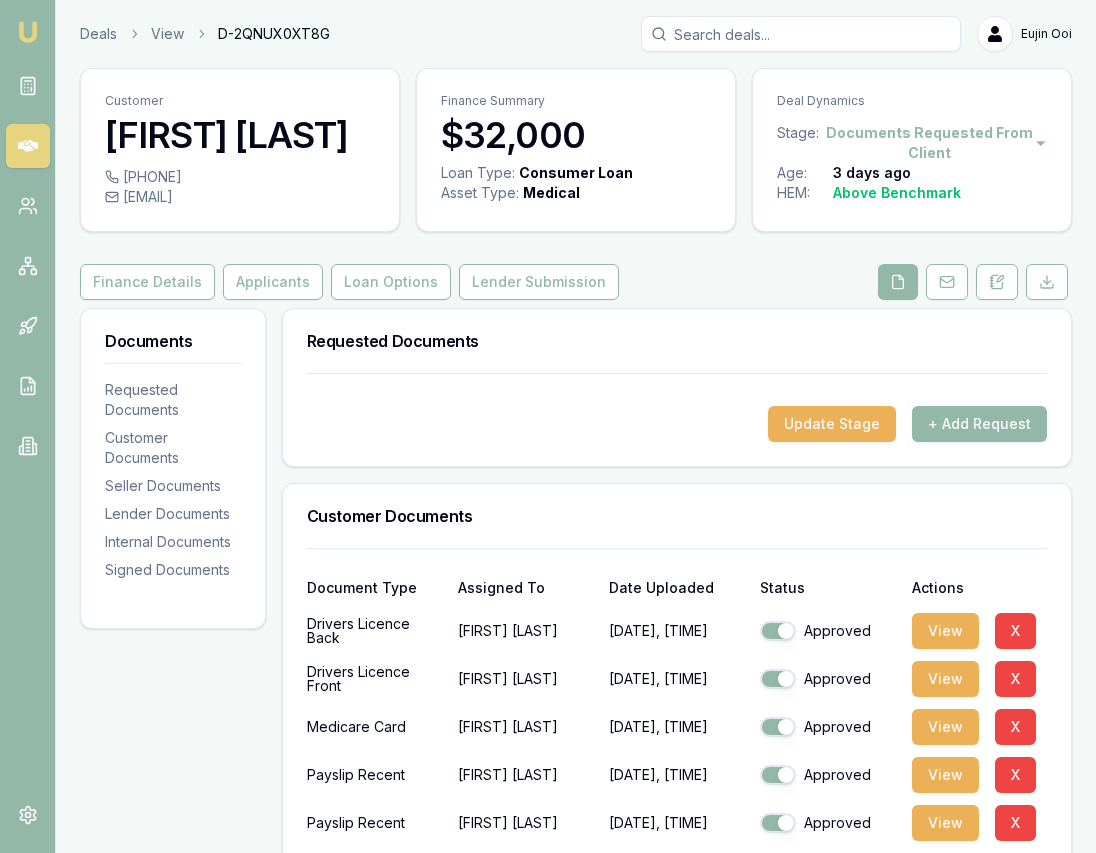 scroll, scrollTop: 0, scrollLeft: 11, axis: horizontal 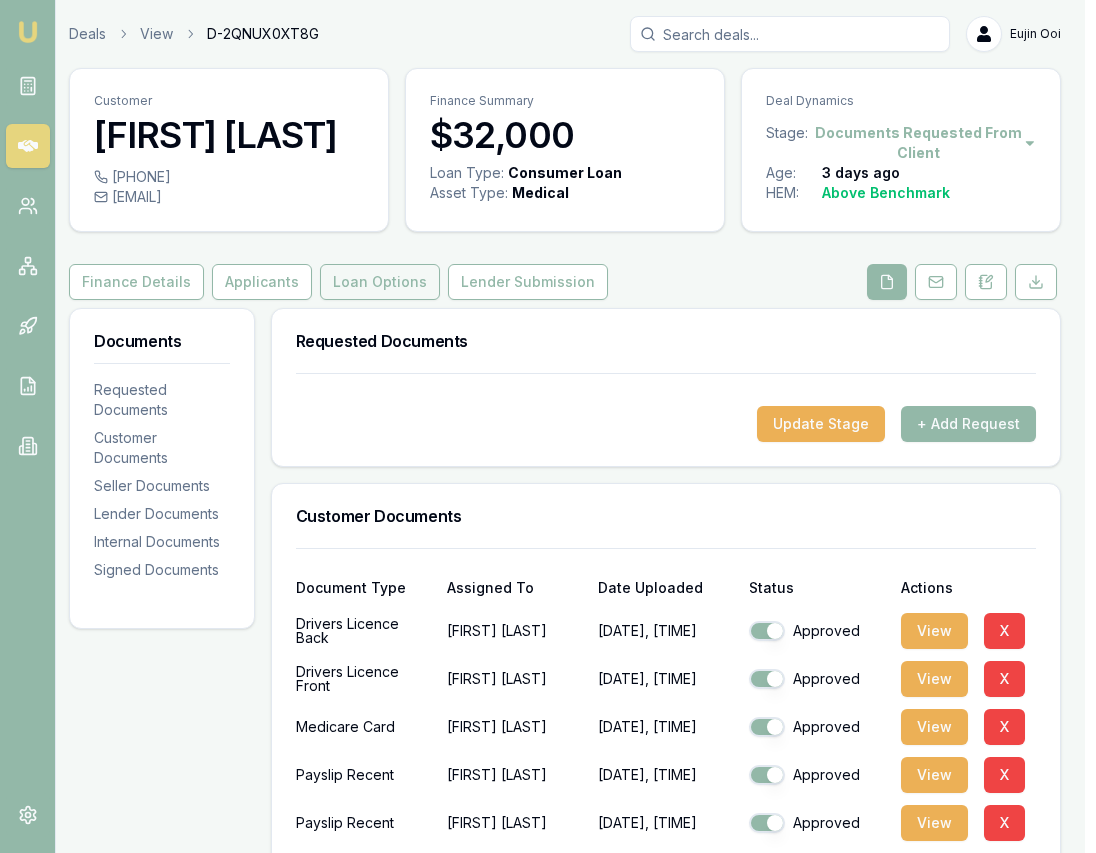 click on "Loan Options" at bounding box center [380, 282] 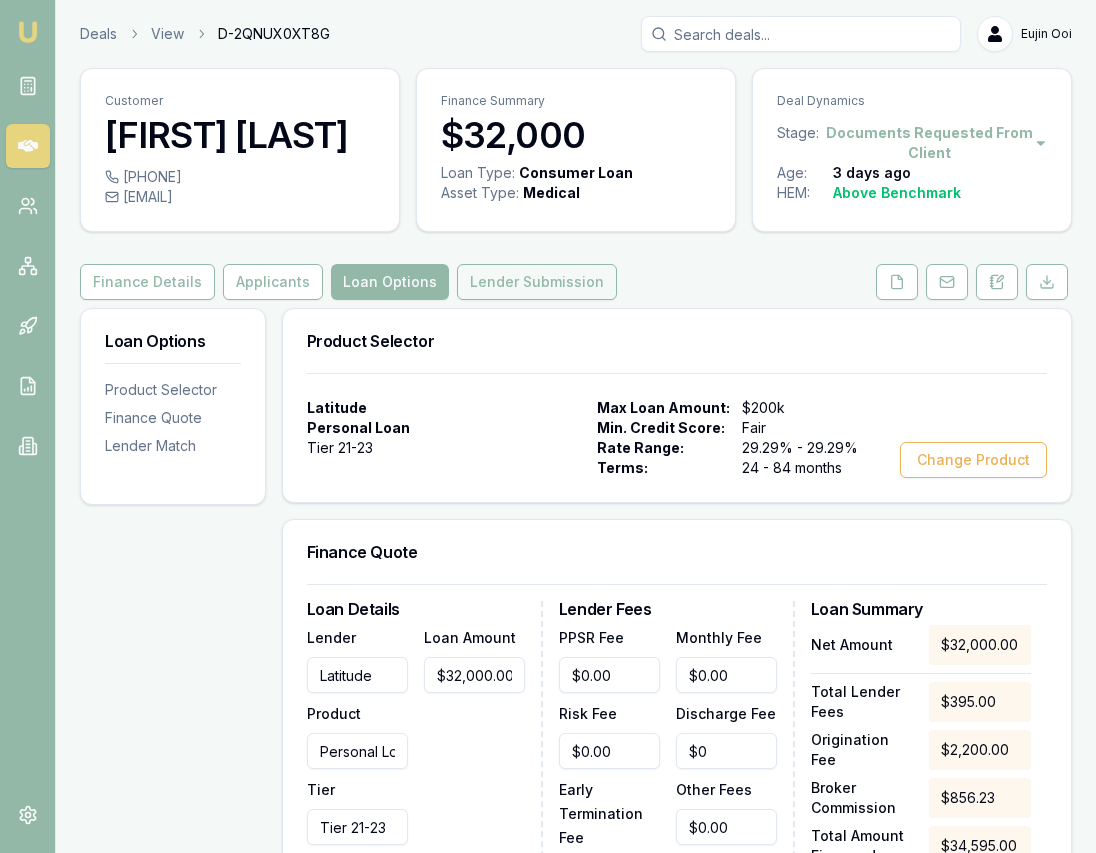 click on "Lender Submission" at bounding box center [537, 282] 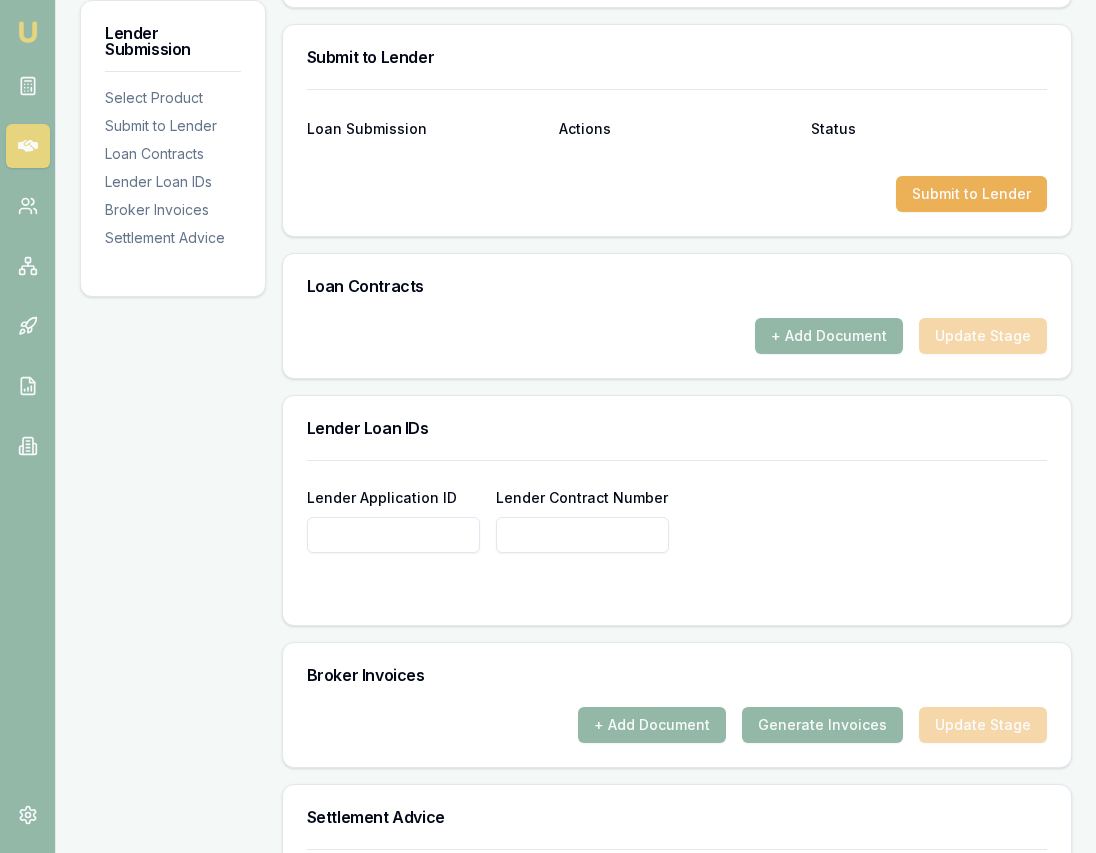 scroll, scrollTop: 1031, scrollLeft: 0, axis: vertical 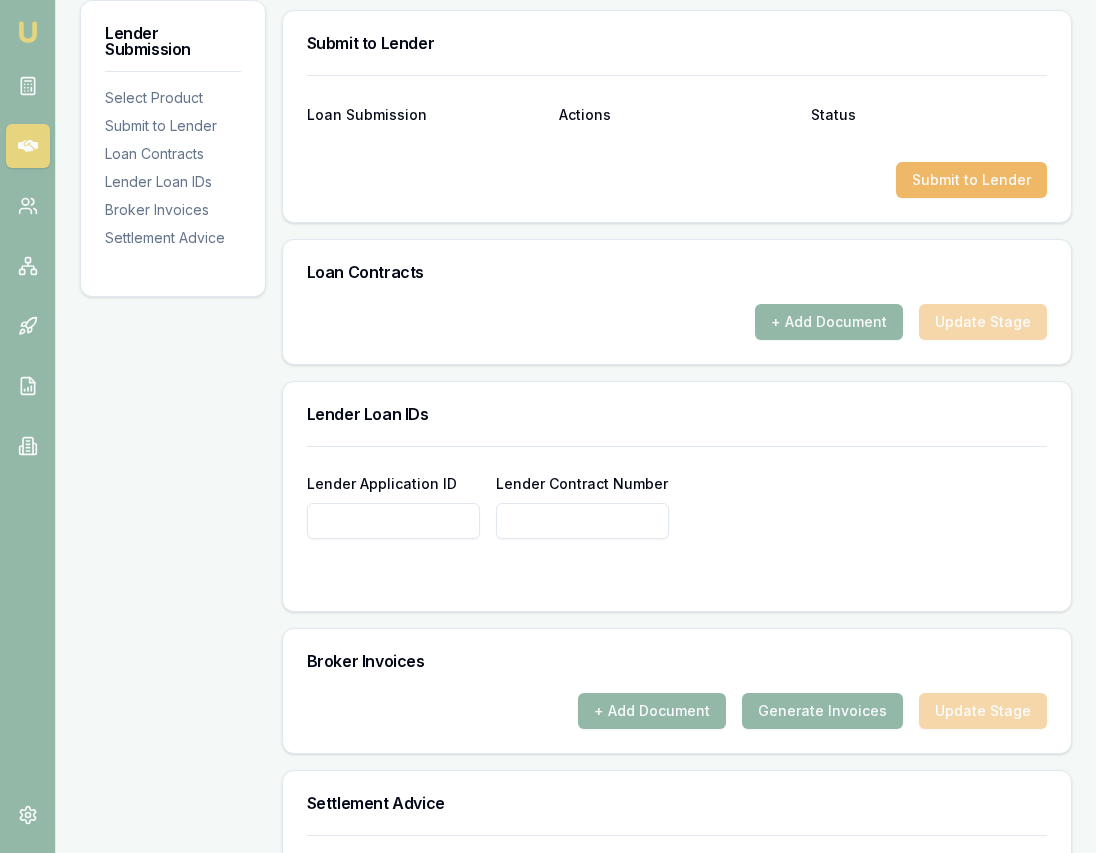 click on "Submit to Lender" at bounding box center (971, 180) 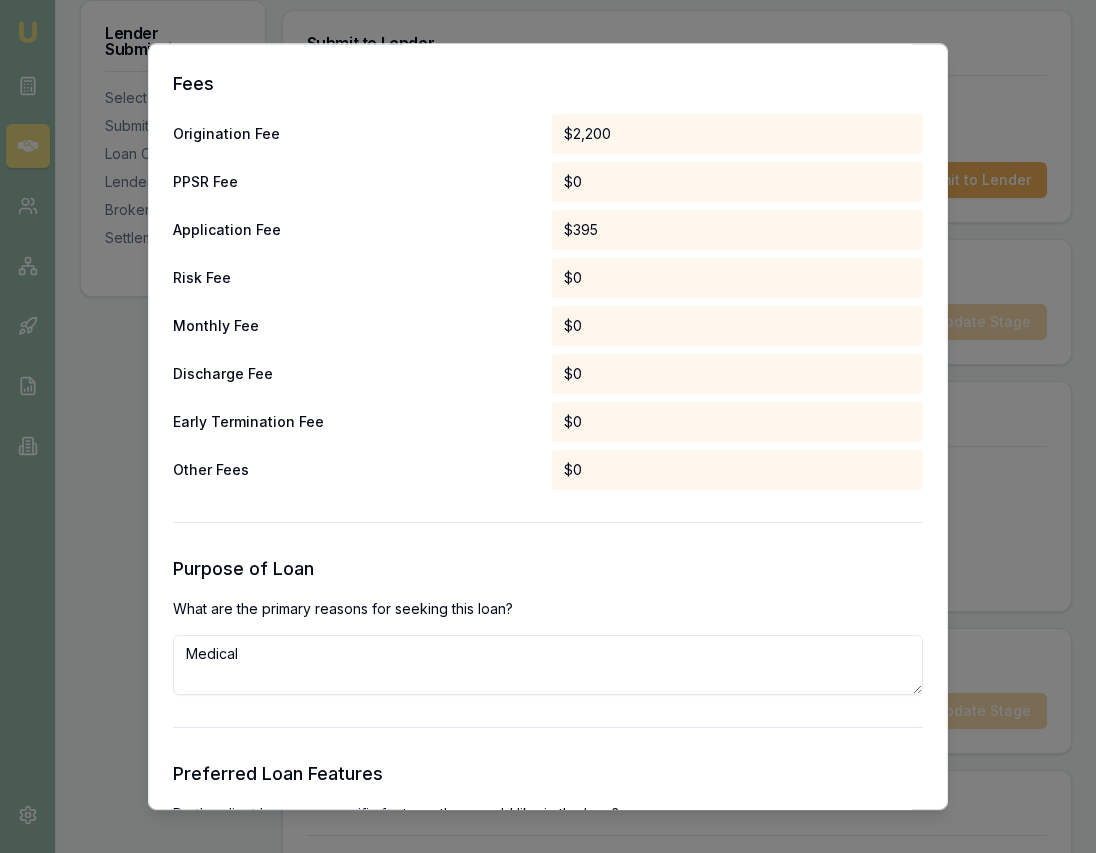 scroll, scrollTop: 1682, scrollLeft: 0, axis: vertical 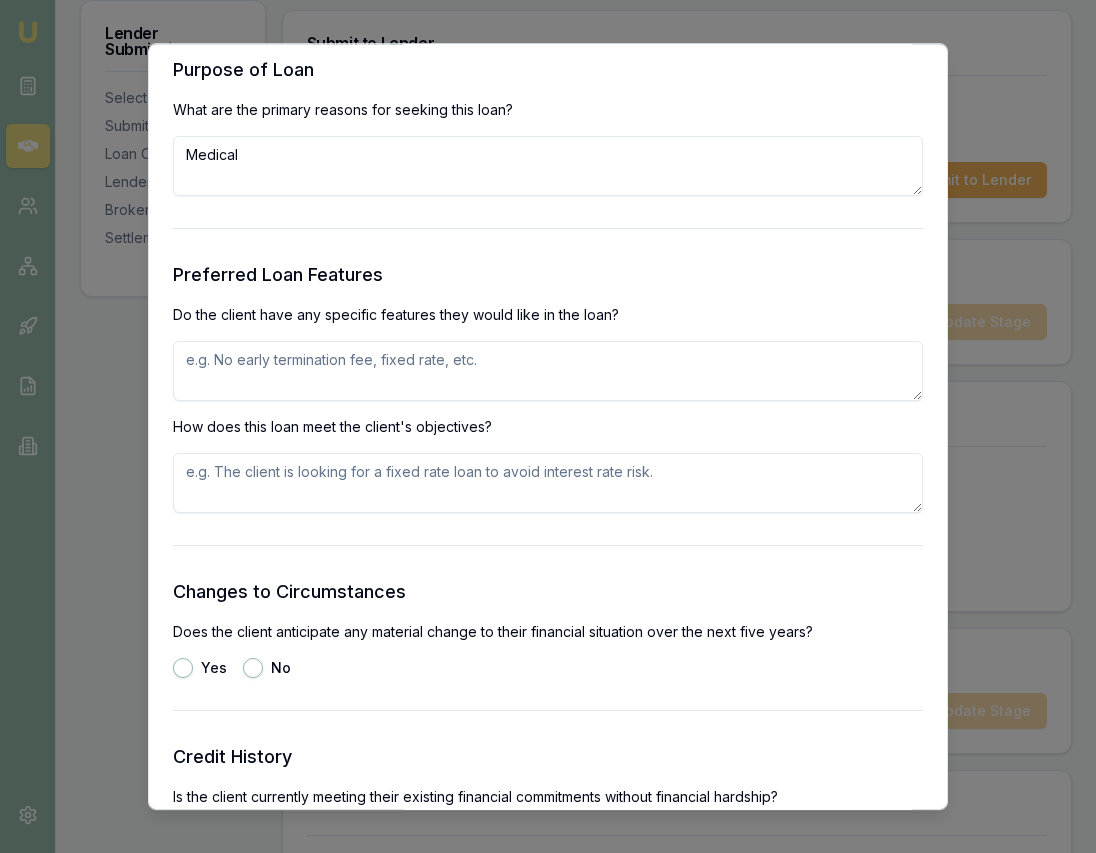 click at bounding box center [548, 371] 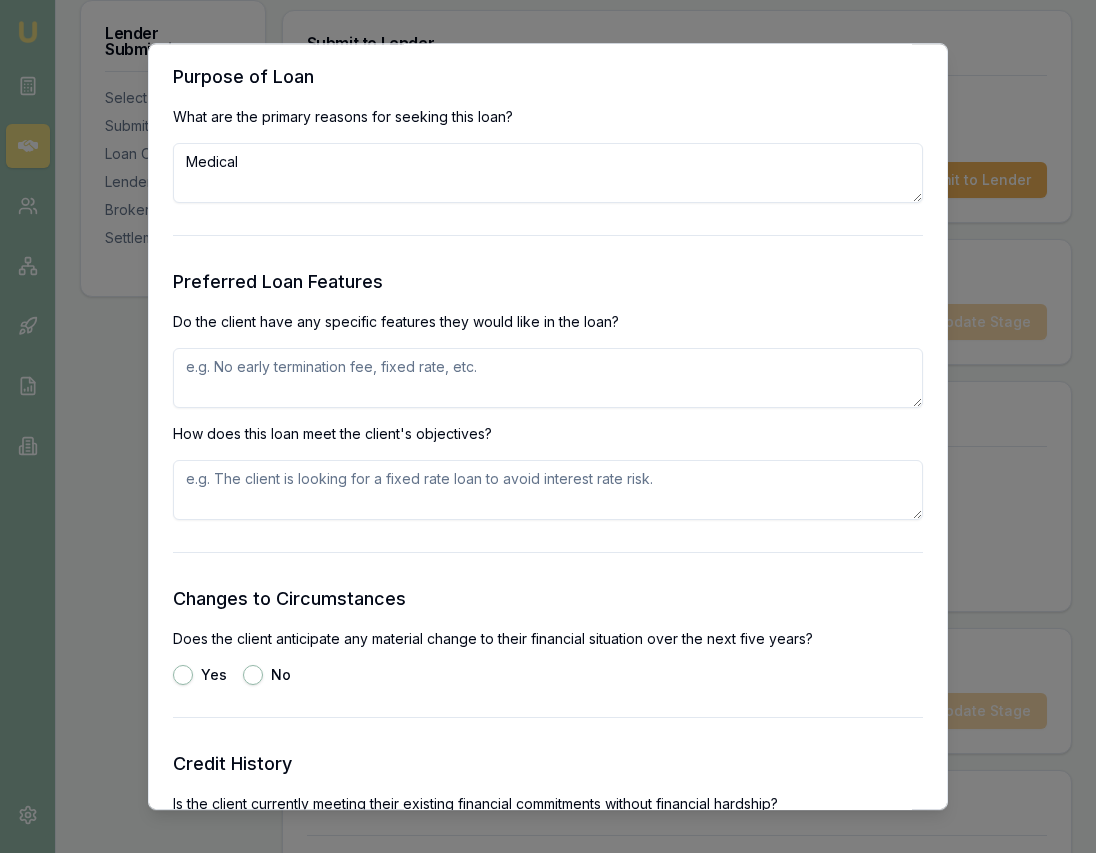 scroll, scrollTop: 2016, scrollLeft: 0, axis: vertical 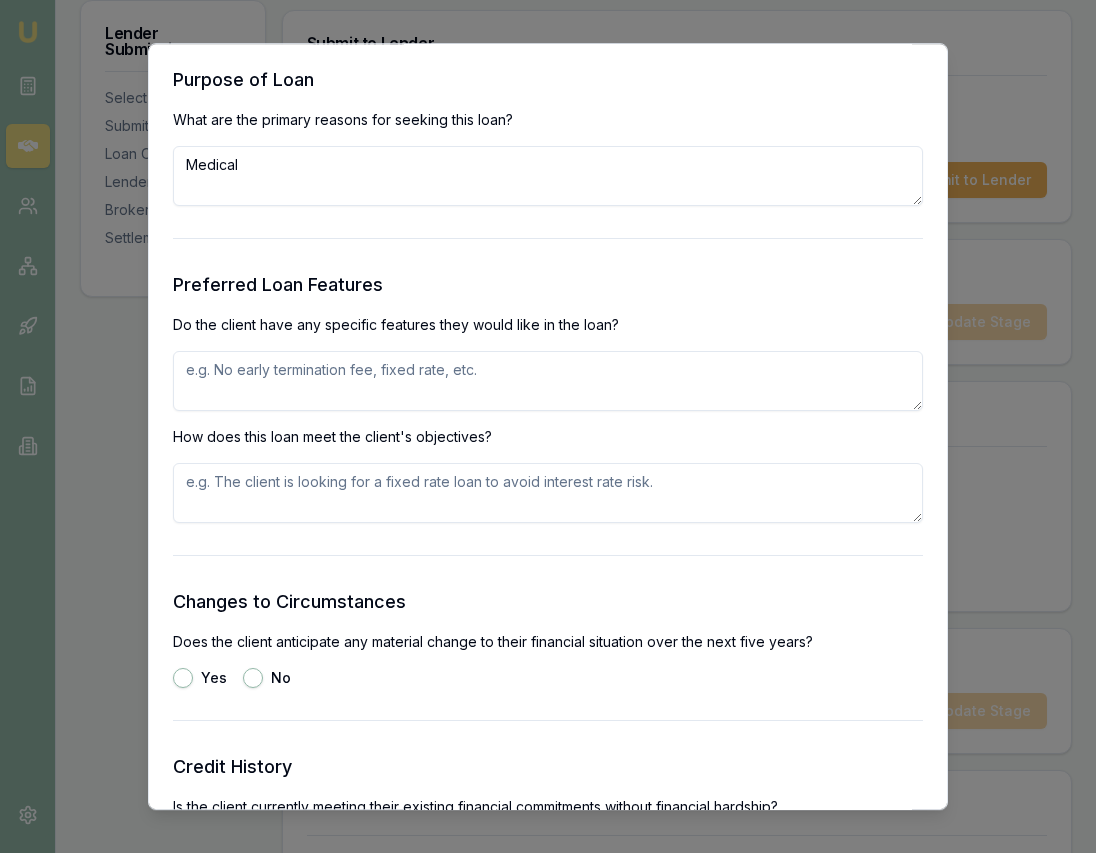 click on "Medical" at bounding box center (548, 176) 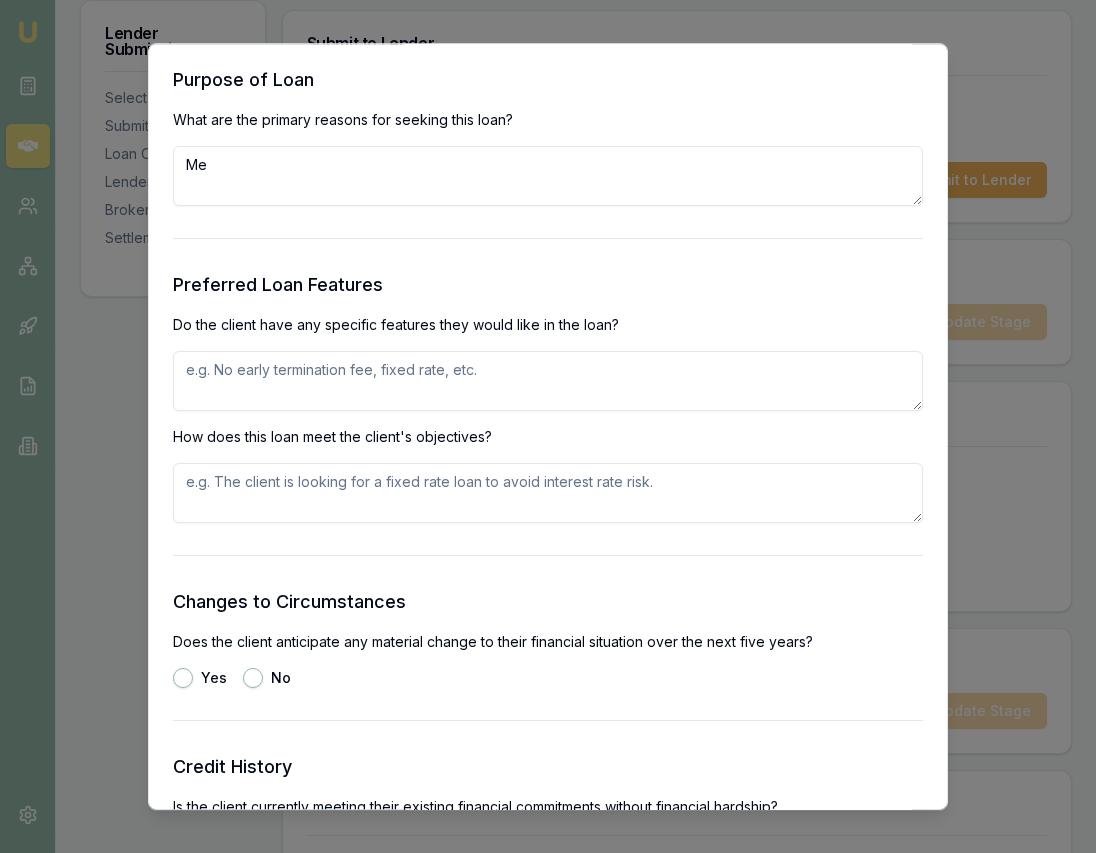 type on "M" 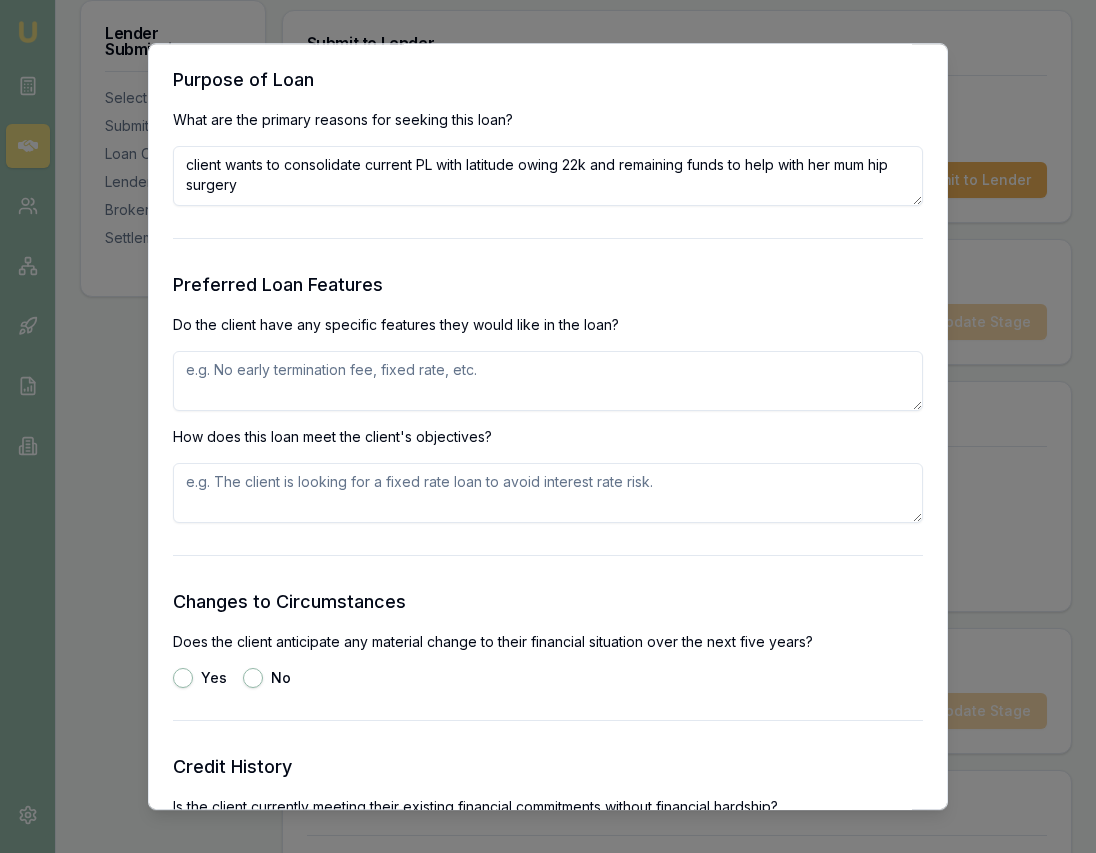 type on "client wants to consolidate current PL with latitude owing 22k and remaining funds to help with her mum hip surgery" 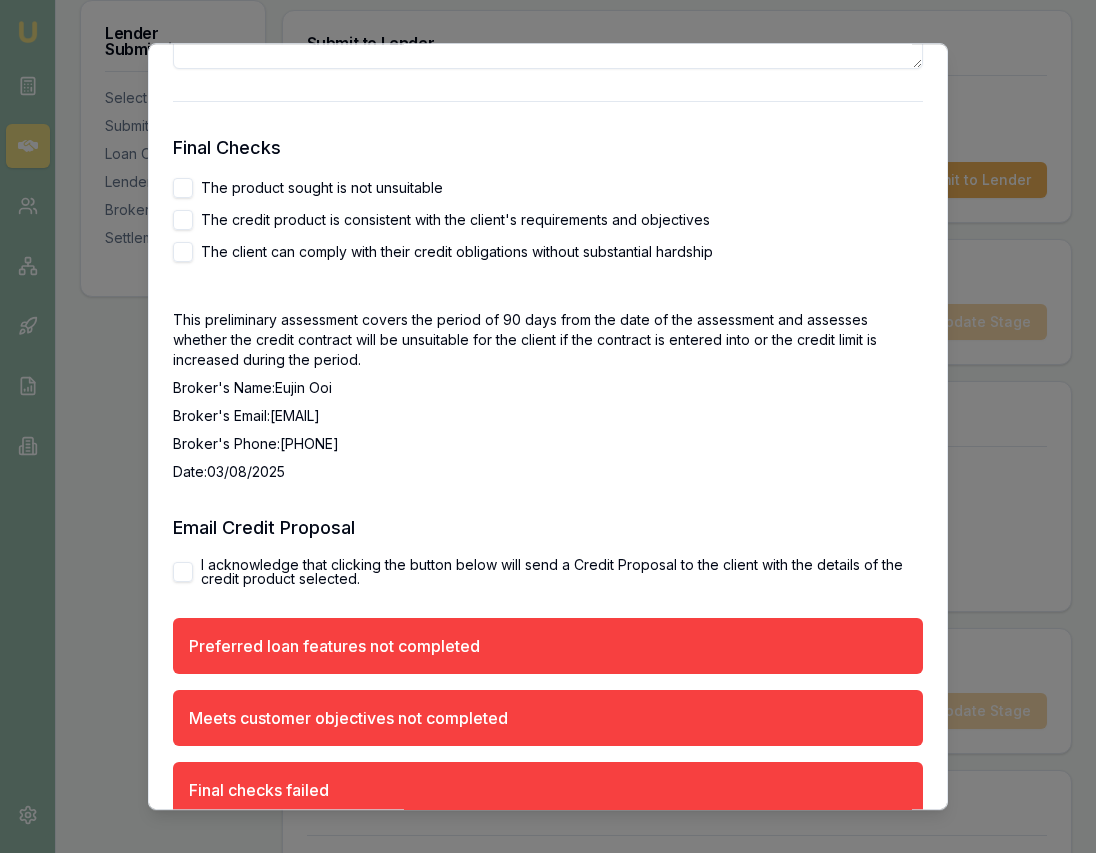 scroll, scrollTop: 3303, scrollLeft: 0, axis: vertical 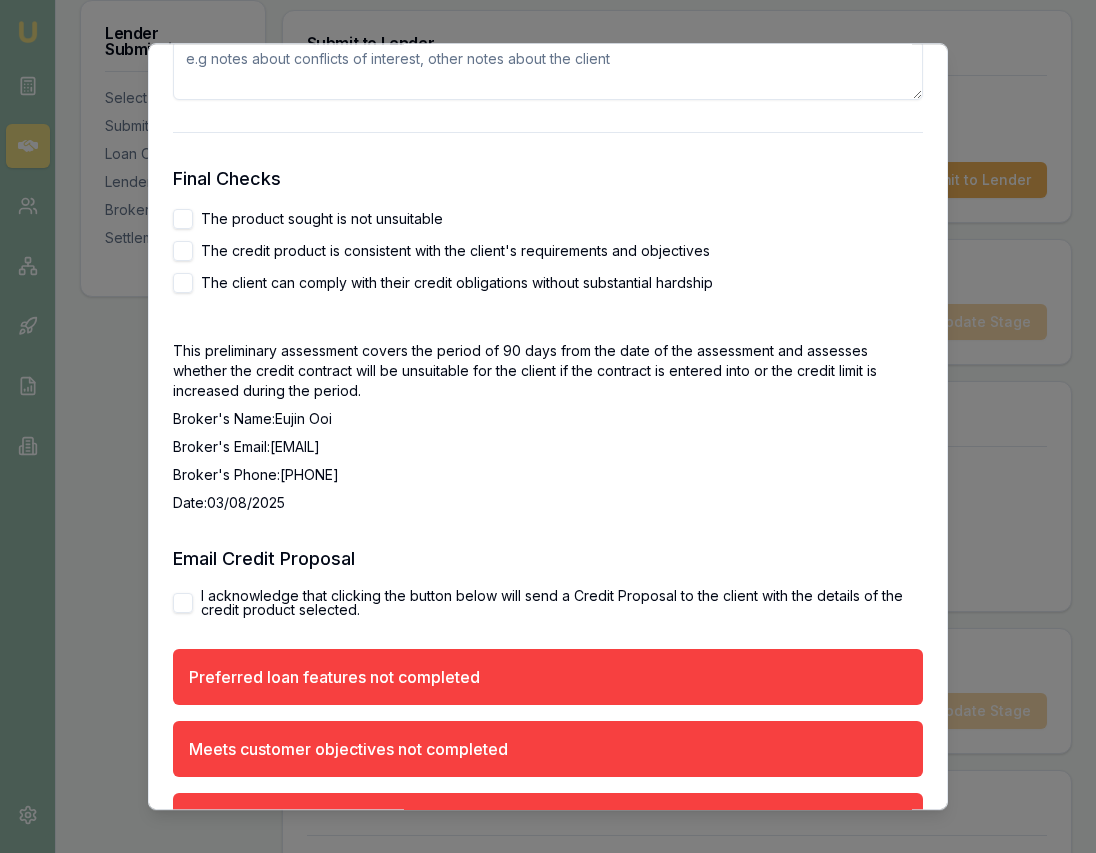 click on "I acknowledge that clicking the button below will send a Credit Proposal to the client with the details of the credit product selected." at bounding box center [548, 603] 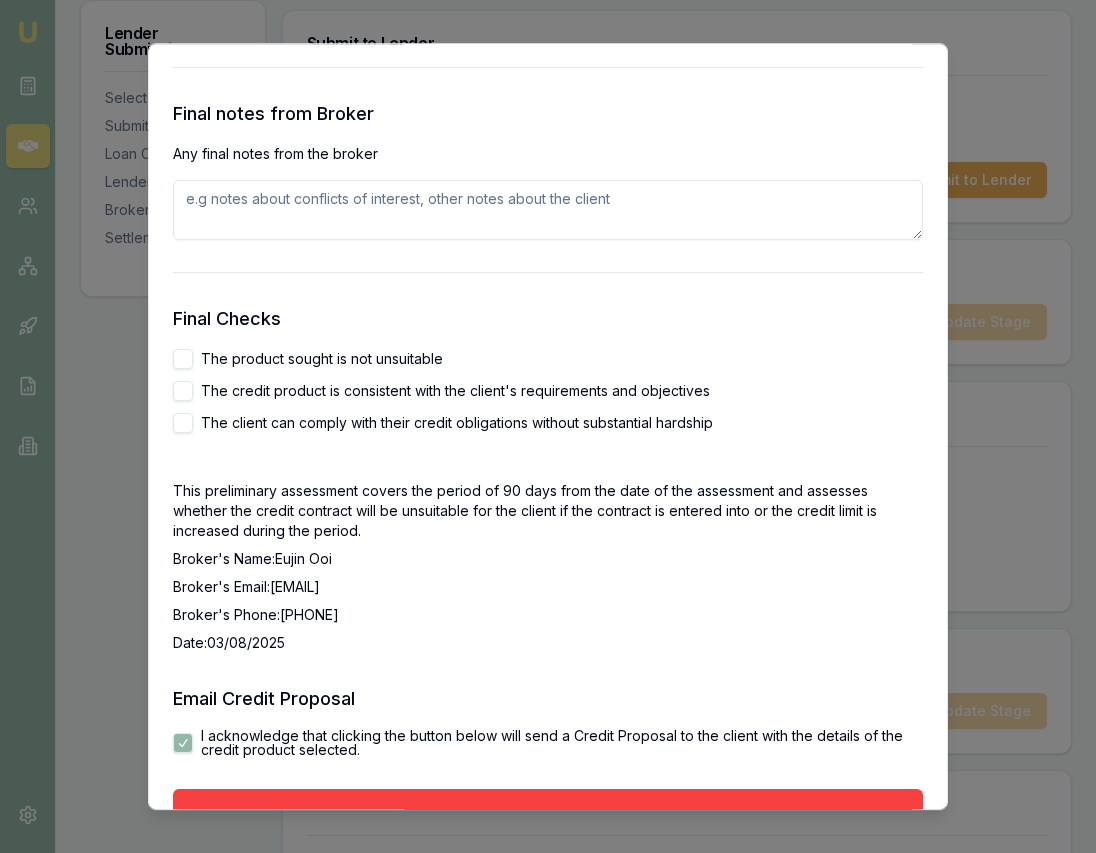 scroll, scrollTop: 3131, scrollLeft: 0, axis: vertical 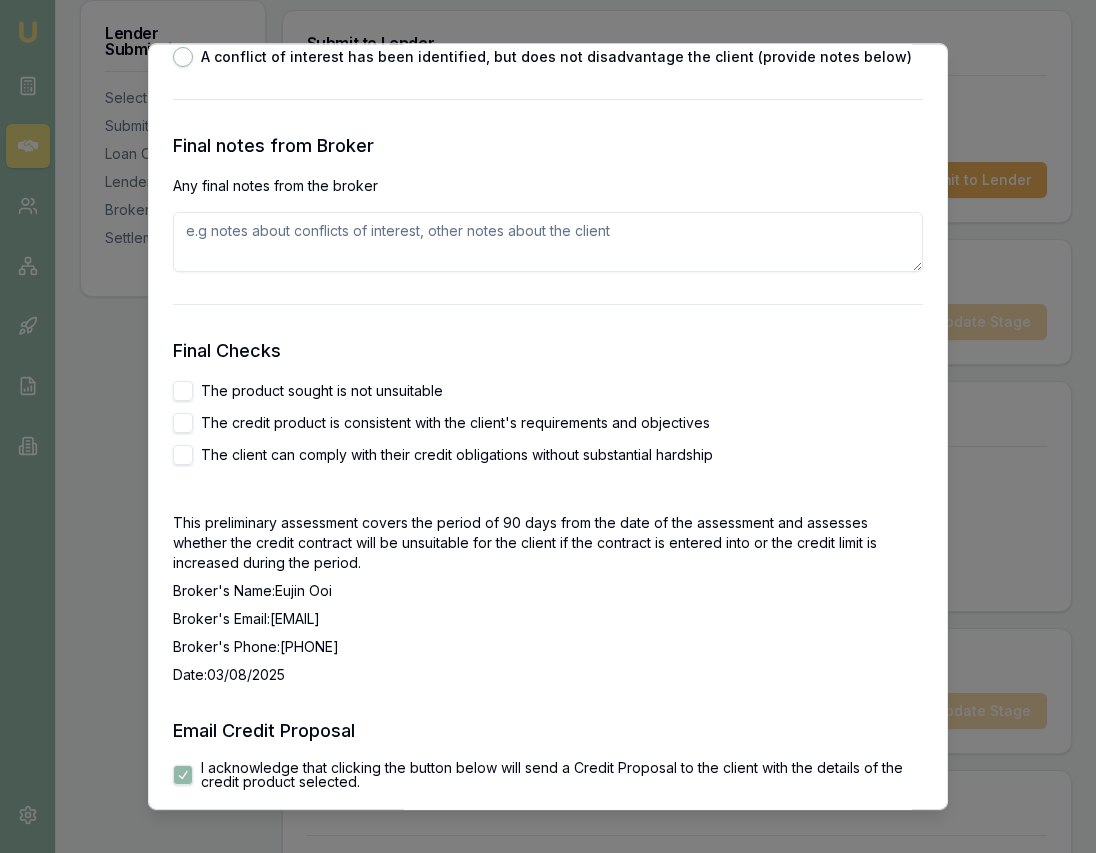 drag, startPoint x: 186, startPoint y: 390, endPoint x: 183, endPoint y: 405, distance: 15.297058 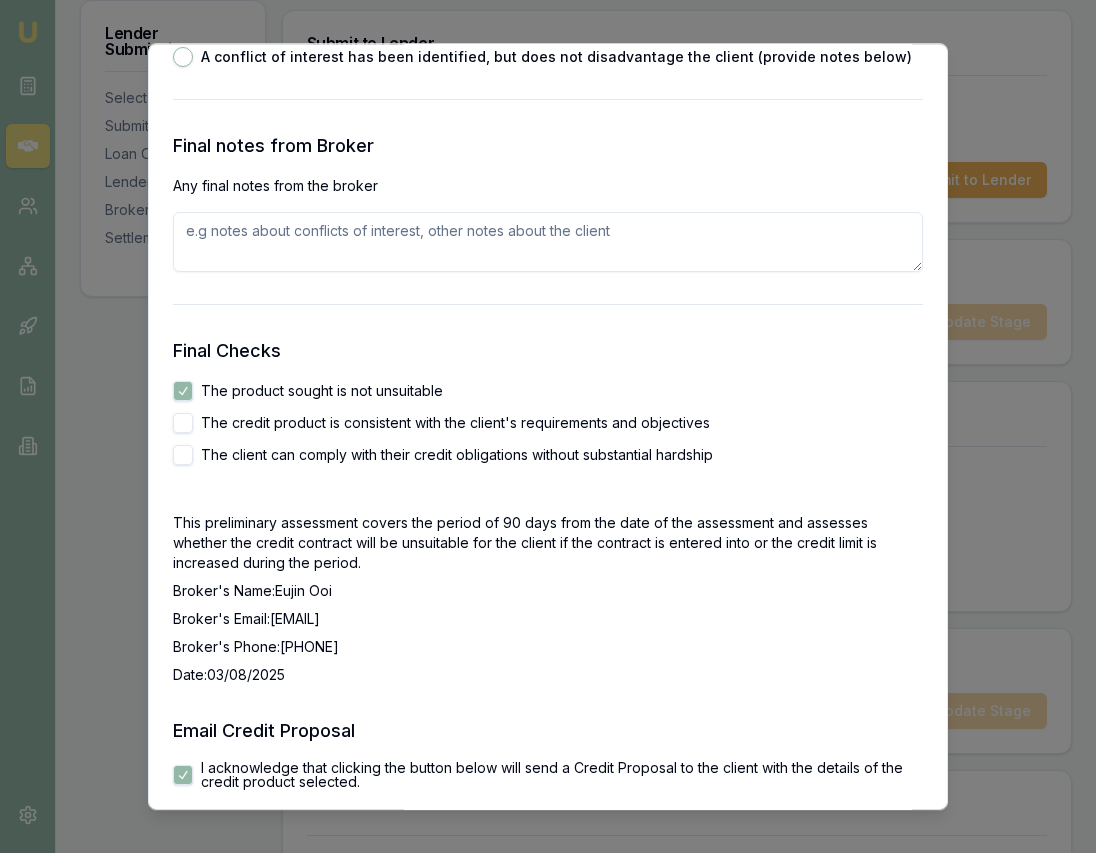click on "The credit product is consistent with the client's requirements and objectives" at bounding box center (183, 423) 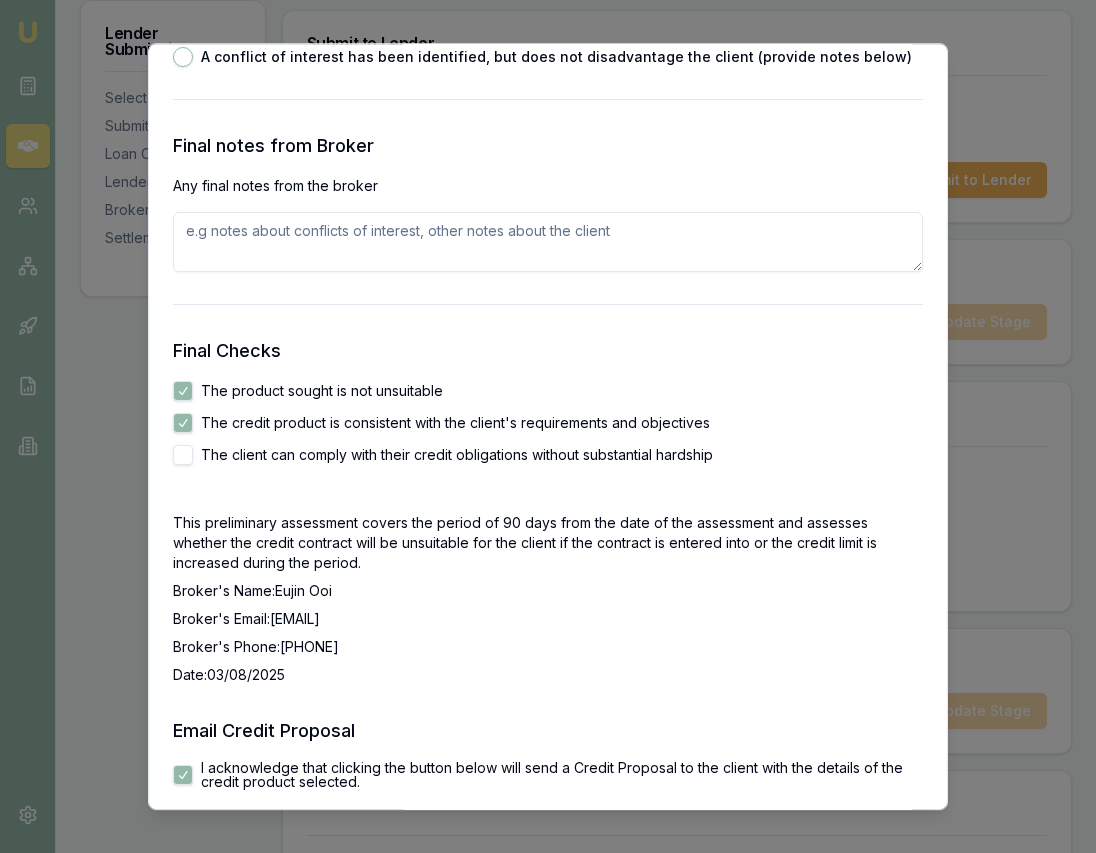 drag, startPoint x: 183, startPoint y: 447, endPoint x: 176, endPoint y: 416, distance: 31.780497 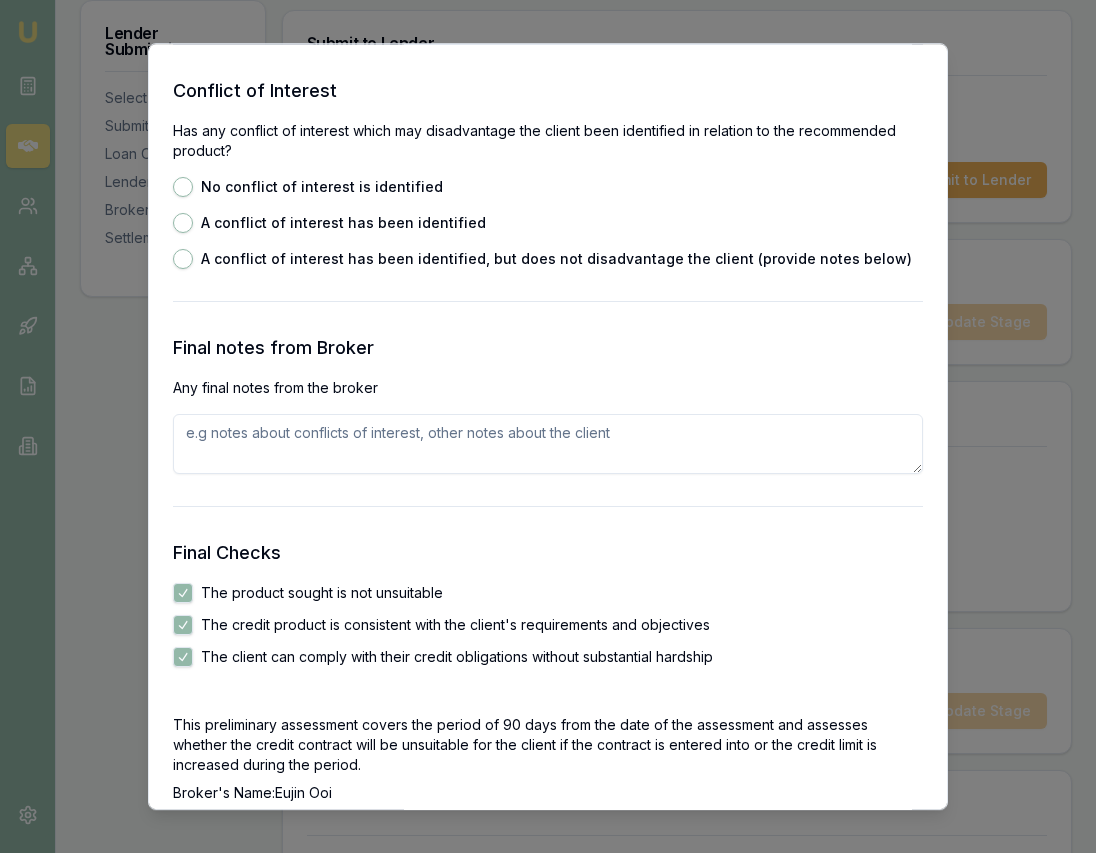 scroll, scrollTop: 2915, scrollLeft: 0, axis: vertical 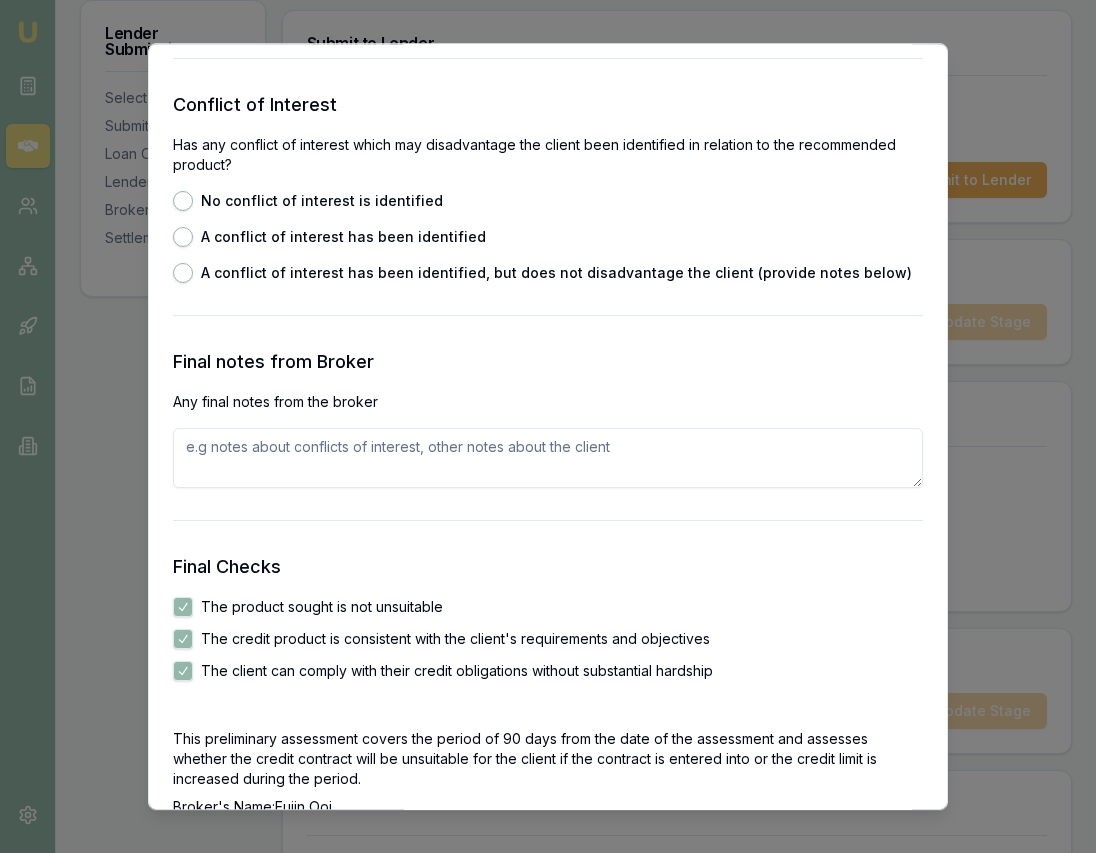 click on "Conflict of Interest Has any conflict of interest which may disadvantage the client been identified in relation to the recommended product? No conflict of interest is identified A conflict of interest has been identified A conflict of interest has been identified, but does not disadvantage the client (provide notes below)" at bounding box center (548, 187) 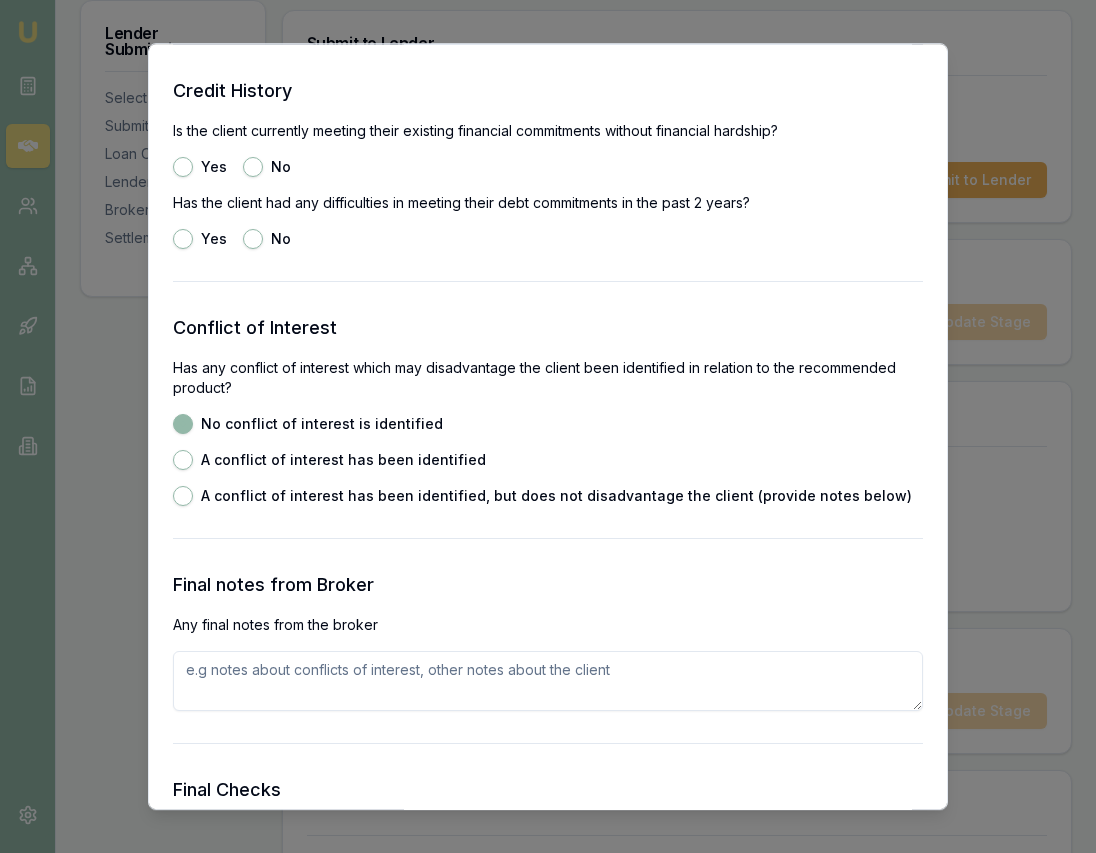 scroll, scrollTop: 2559, scrollLeft: 0, axis: vertical 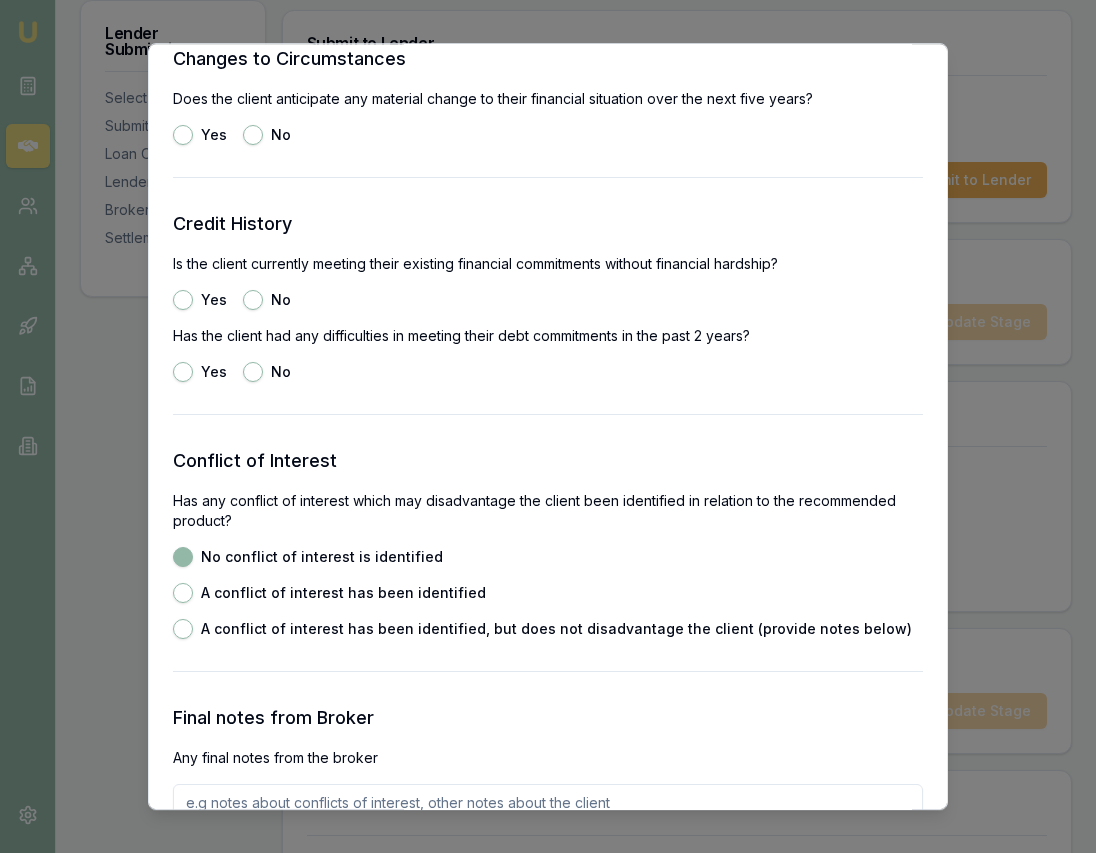 click on "No" at bounding box center (253, 135) 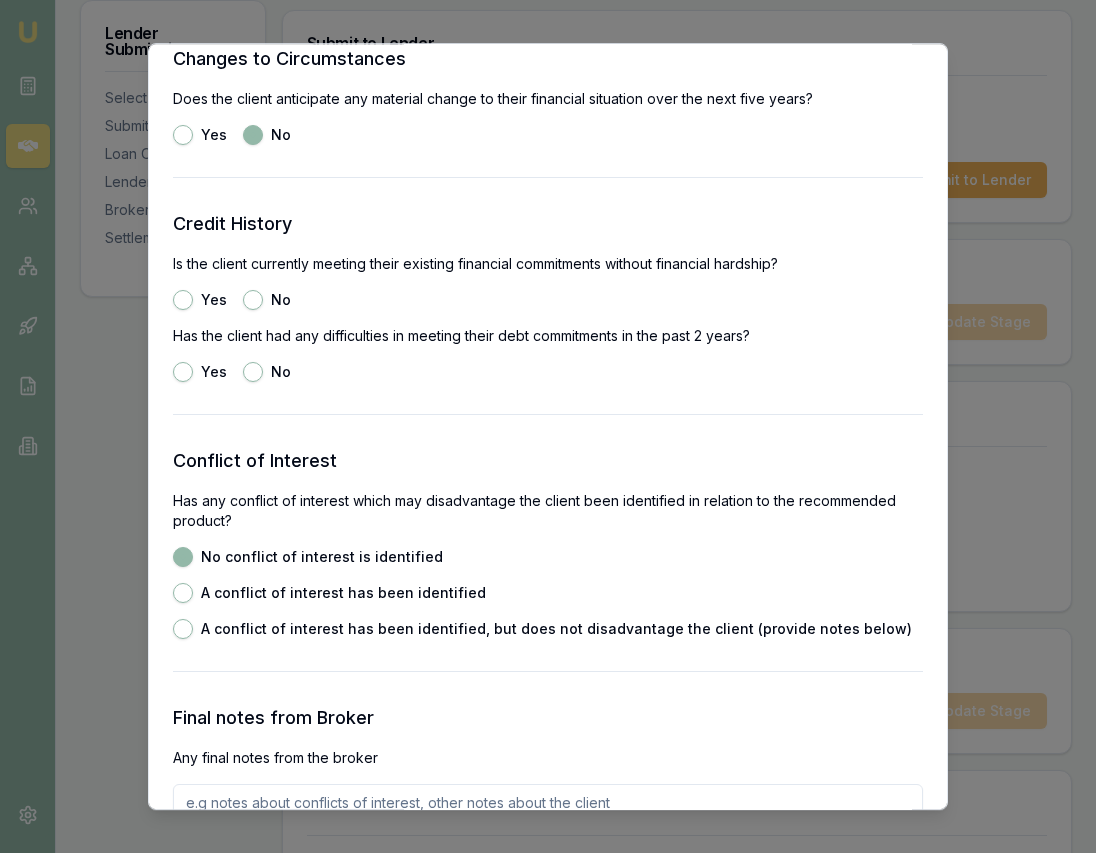 click on "Yes" at bounding box center [200, 300] 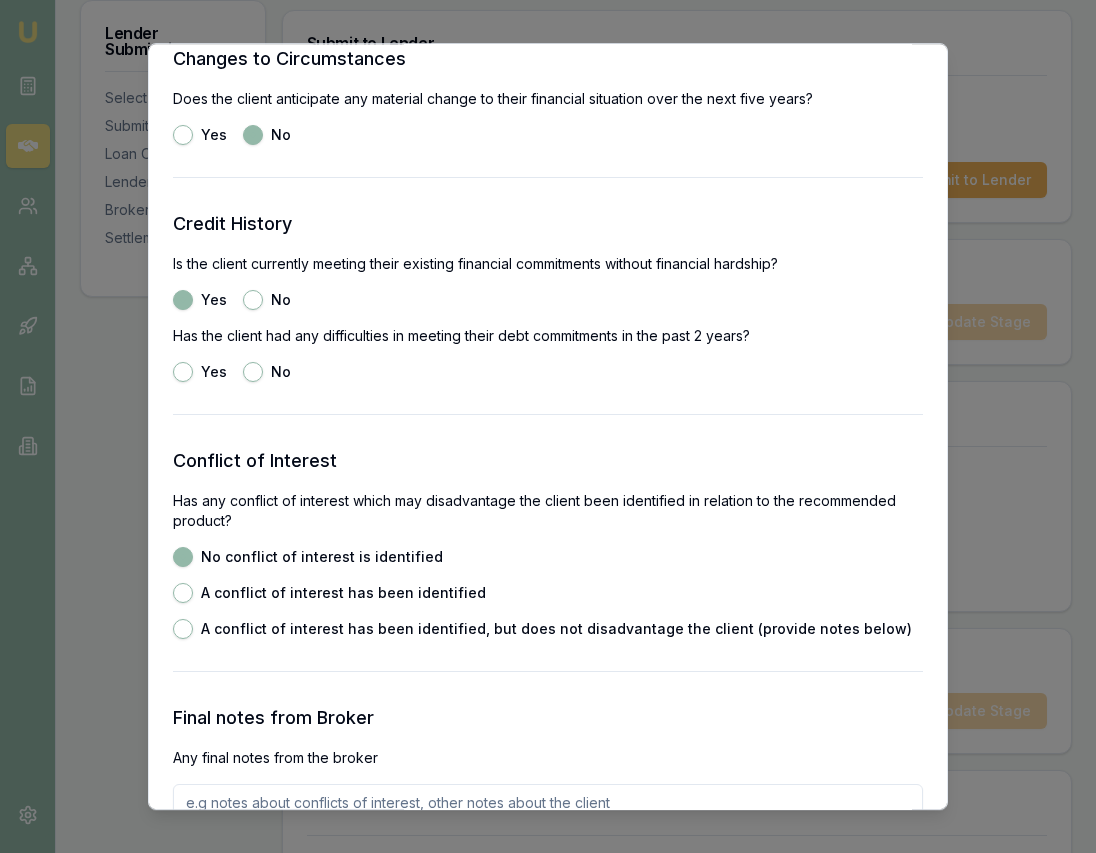 click on "No" at bounding box center [253, 372] 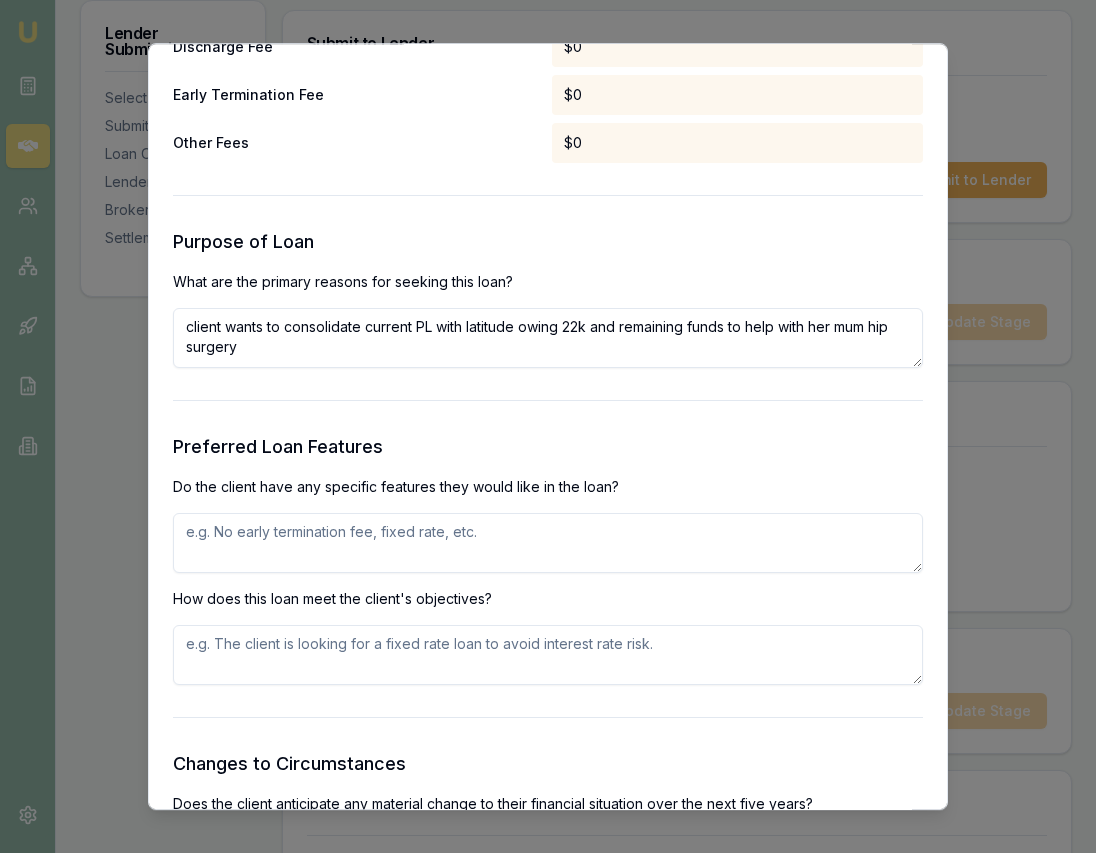 scroll, scrollTop: 1865, scrollLeft: 0, axis: vertical 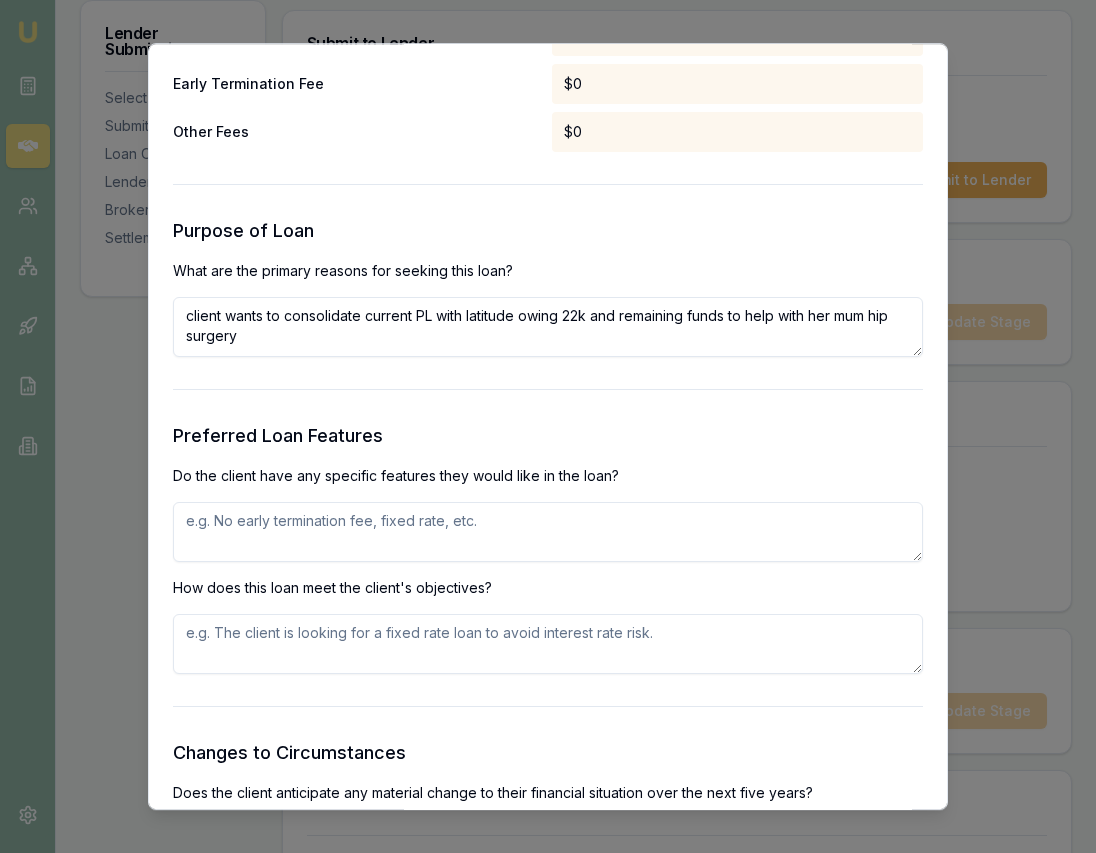 click at bounding box center [548, 532] 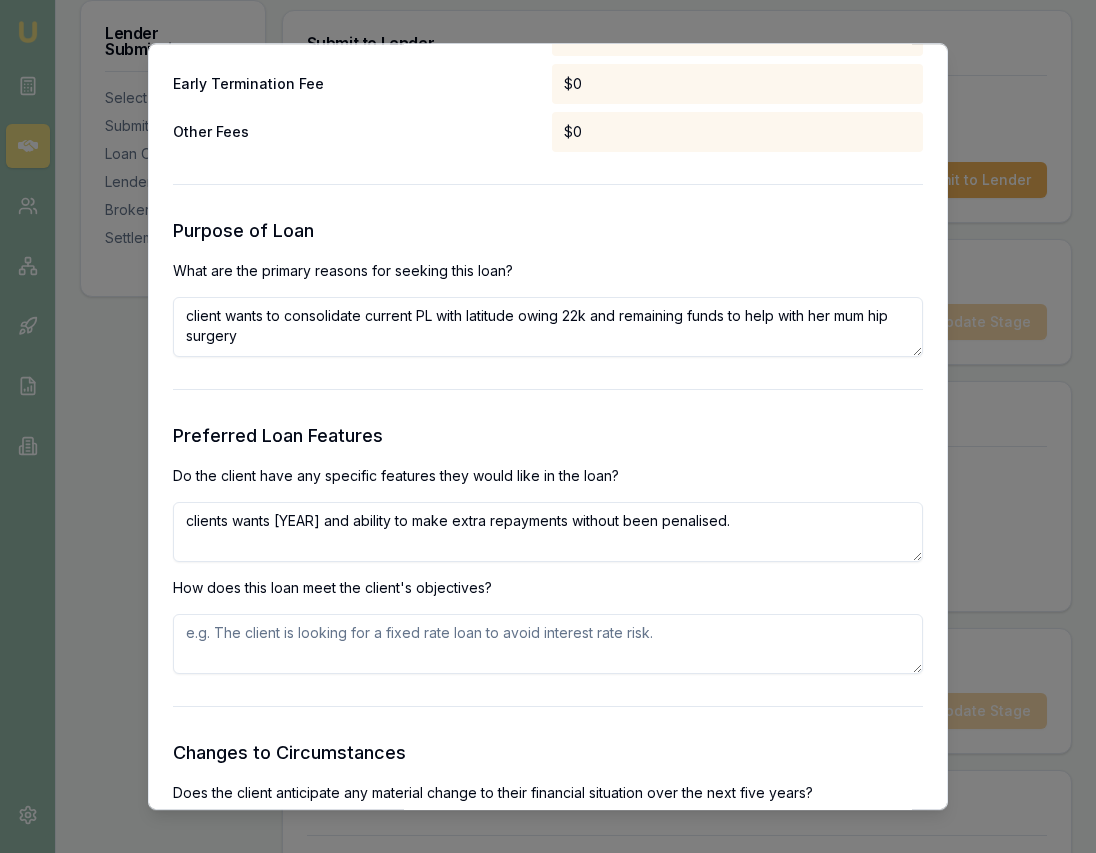 type on "clients wants 7 years and ability to make extra repayments without been penalised." 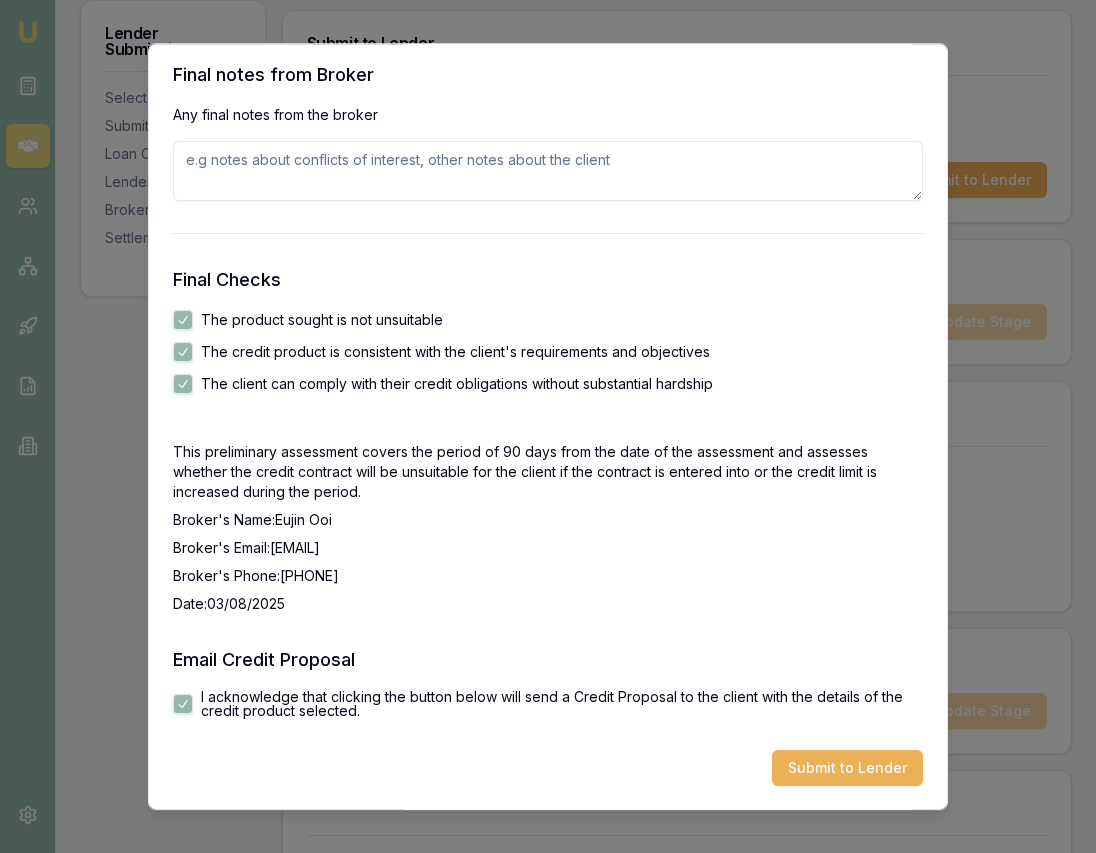 scroll, scrollTop: 3195, scrollLeft: 0, axis: vertical 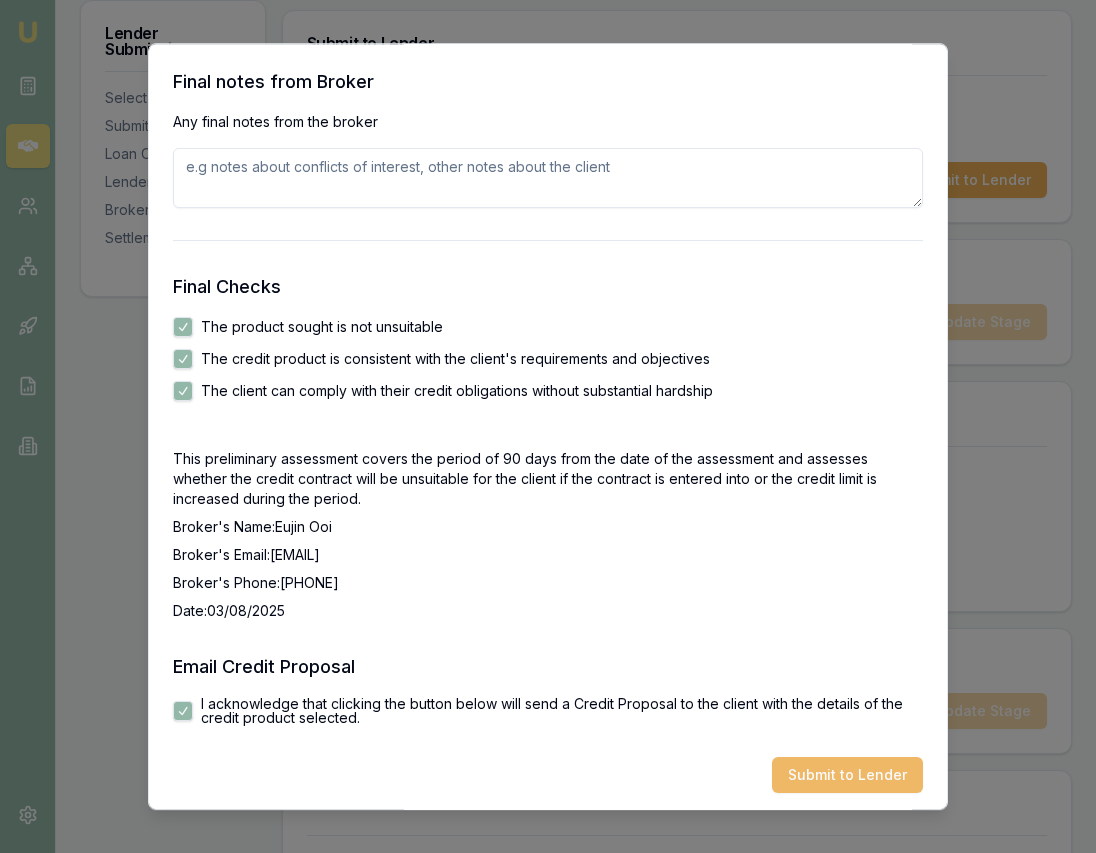 type on "latitude variable PL product meets clients O and R" 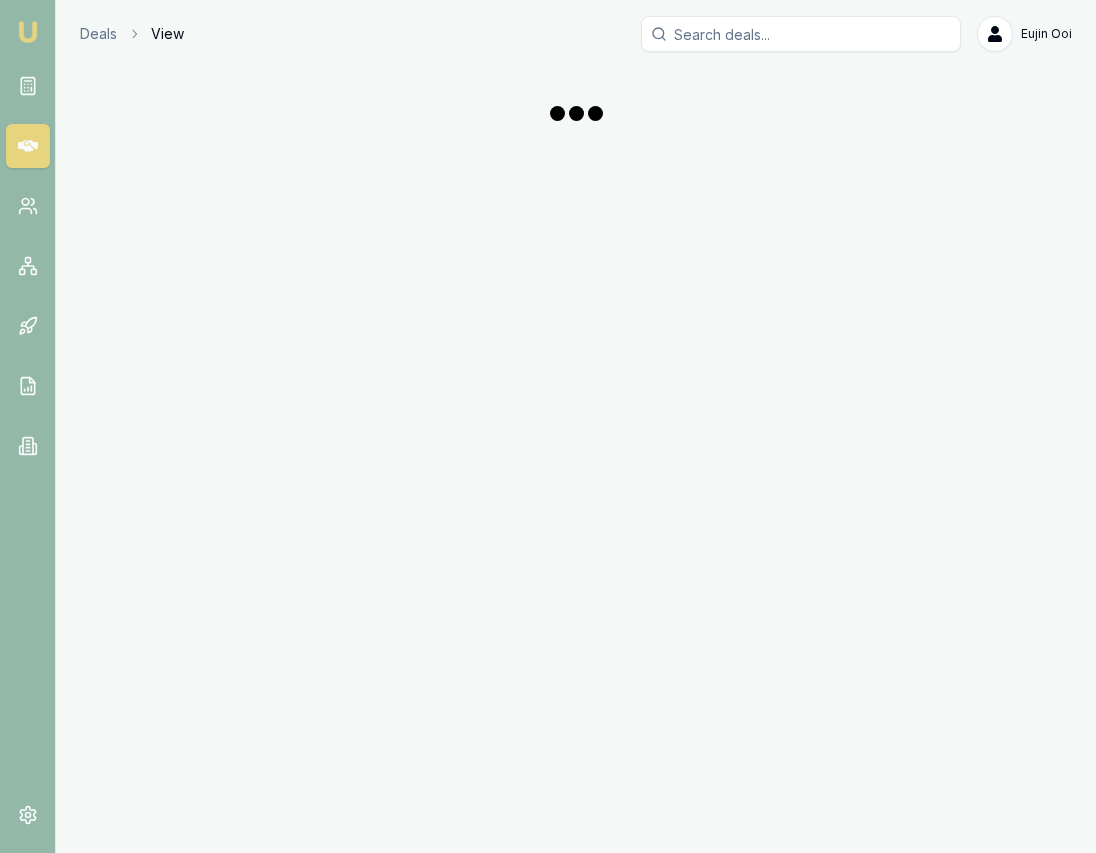 scroll, scrollTop: 0, scrollLeft: 0, axis: both 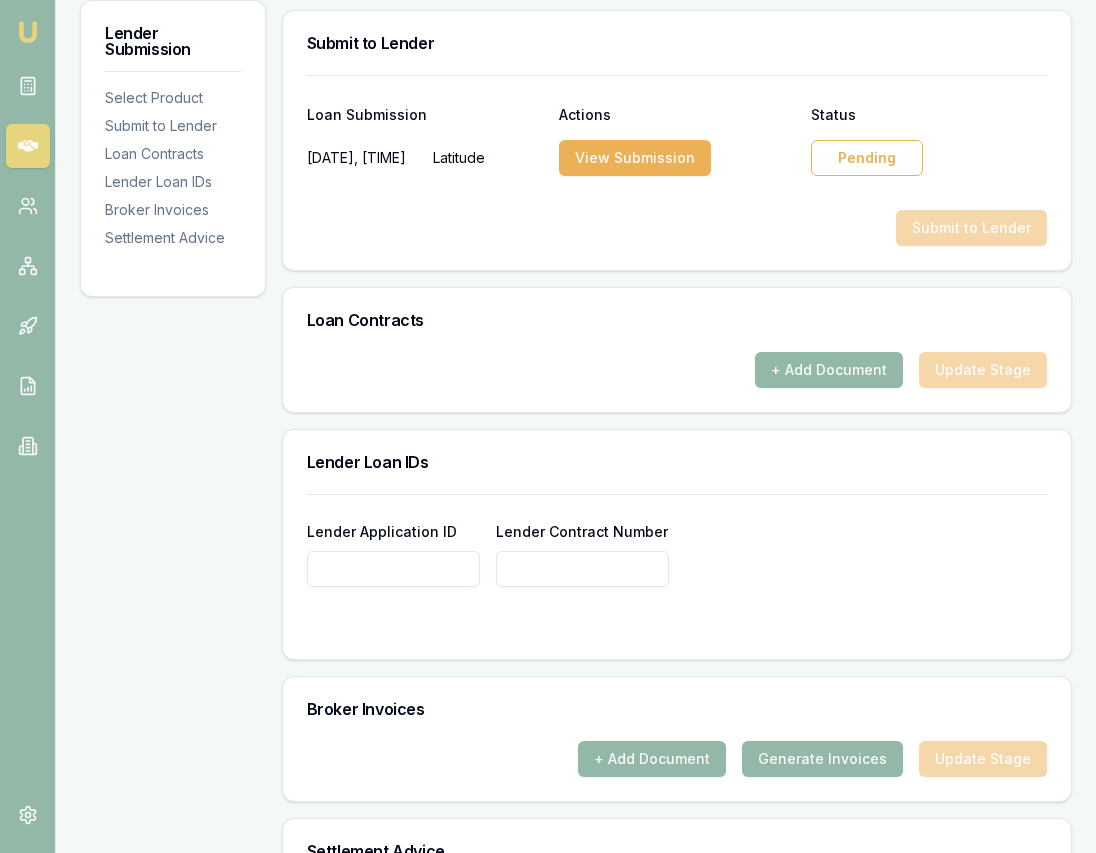 click on "Pending" at bounding box center [867, 158] 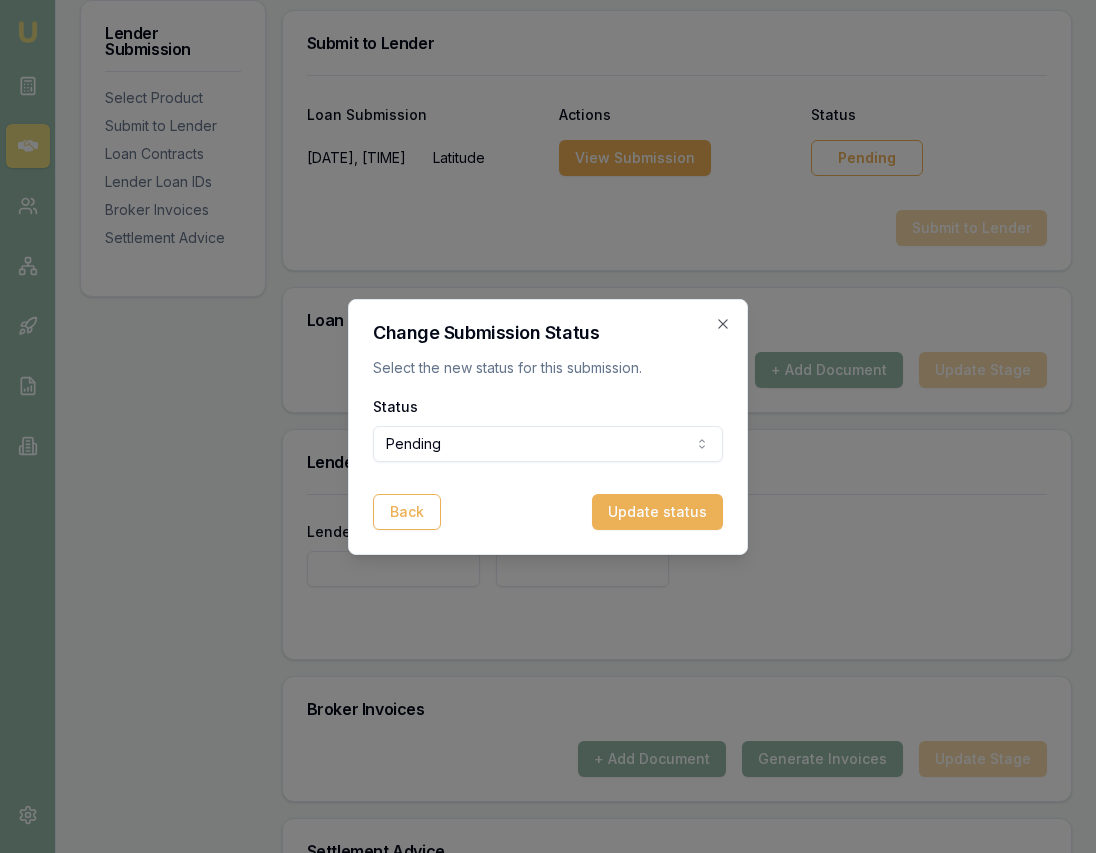 click on "Emu Broker Deals View D-2QNUX0XT8G Eujin Ooi Toggle Menu Customer [FIRST] [LAST] [PHONE] [EMAIL] Finance Summary $32,000 Loan Type: Consumer Loan Asset Type : Medical Deal Dynamics Stage: Application Submitted To Lender Age: 3 days ago HEM: Above Benchmark Finance Details Applicants Loan Options Lender Submission Lender Submission Select Product Submit to Lender Loan Contracts Lender Loan IDs Broker Invoices Settlement Advice Product Summary Personal Loan Tier 21-23 Total Amount $32,000 Loan Details Term 84 months Repayment Frequency Monthly Repayment Amount $989 Balloon 0% Rate Information Base Rate 29.99% Loadings 0% Adjusted Rate 29.99% Comparison Rate 31.68% Fees Application Fee $395 PPSR Fee $0 Monthly Fee $0 Risk Fee $0 Discharge Fee $0 Early Termination Fee $0 Commission Details Origination Fee $2,200 Broker Commission $856 (2.47%) Submit to Lender Loan Submission Actions Status [DATE], [TIME] Latitude View Submission Pending Submit to Lender Loan Contracts + Add Document" at bounding box center (548, -605) 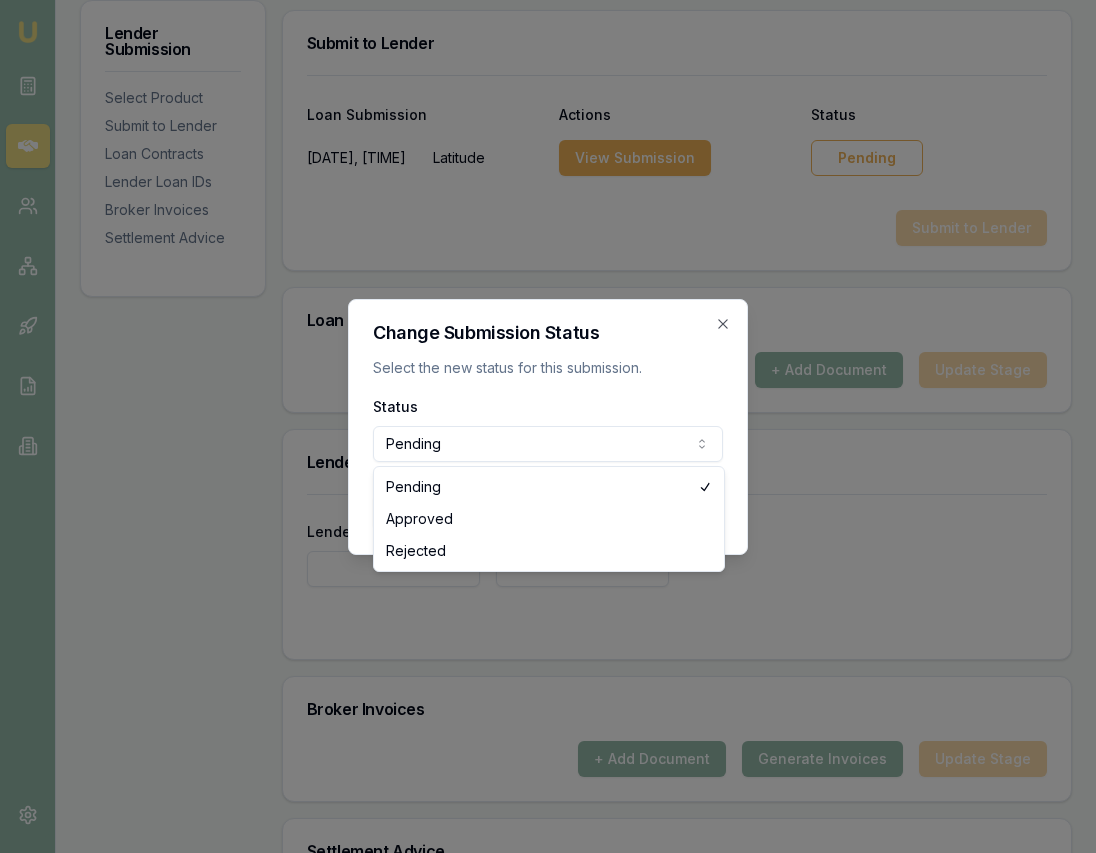 select on "APPROVED" 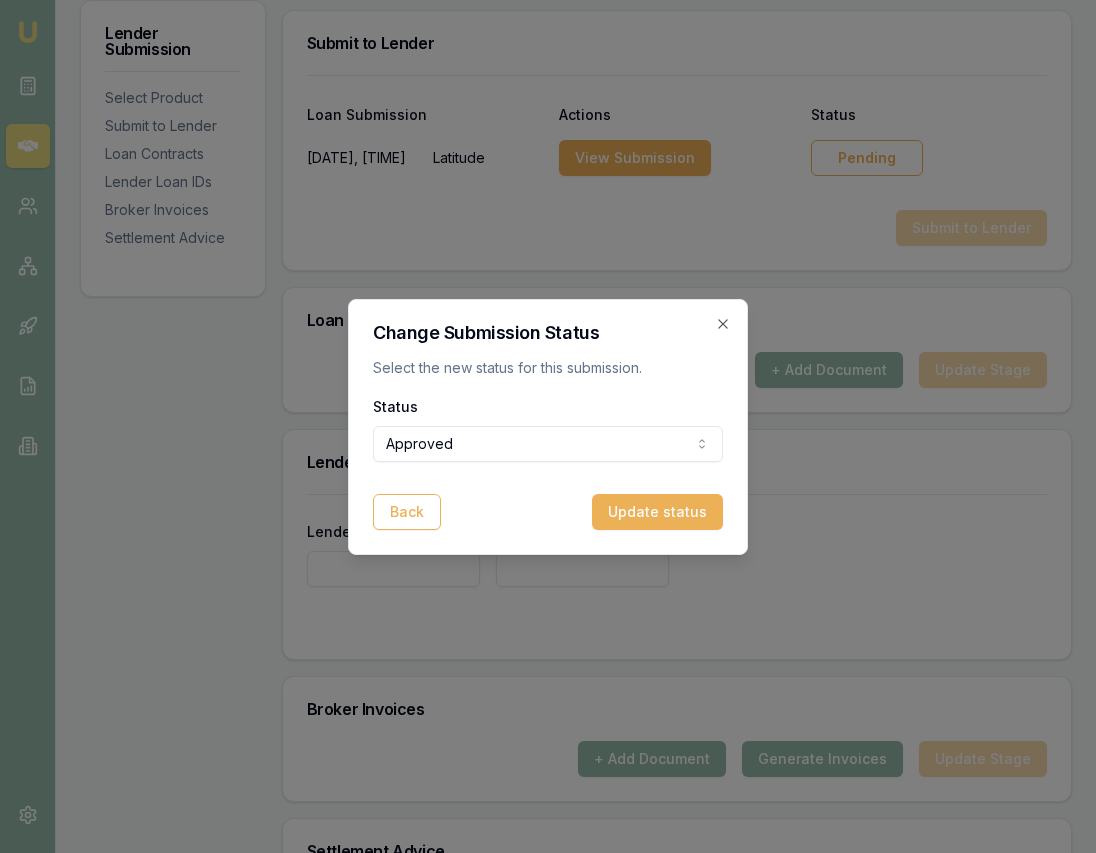 click on "Update status" at bounding box center [657, 512] 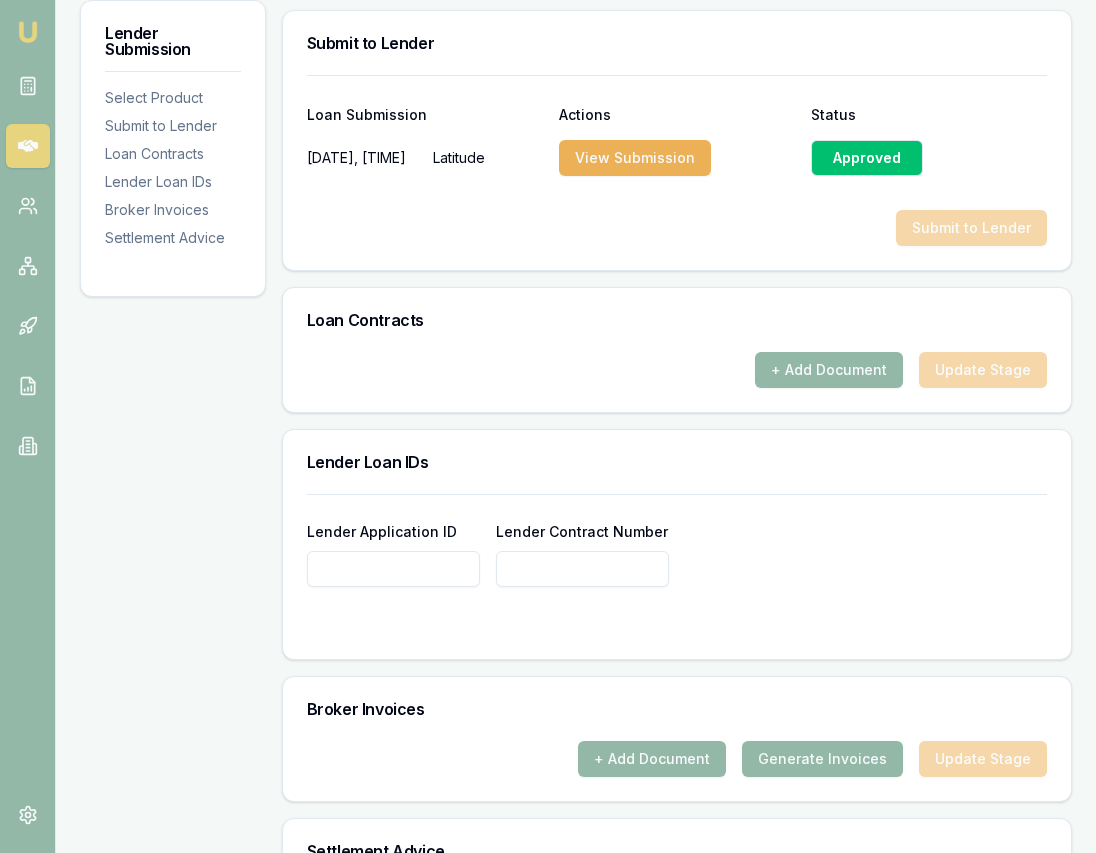 click on "Lender Application ID" at bounding box center [393, 569] 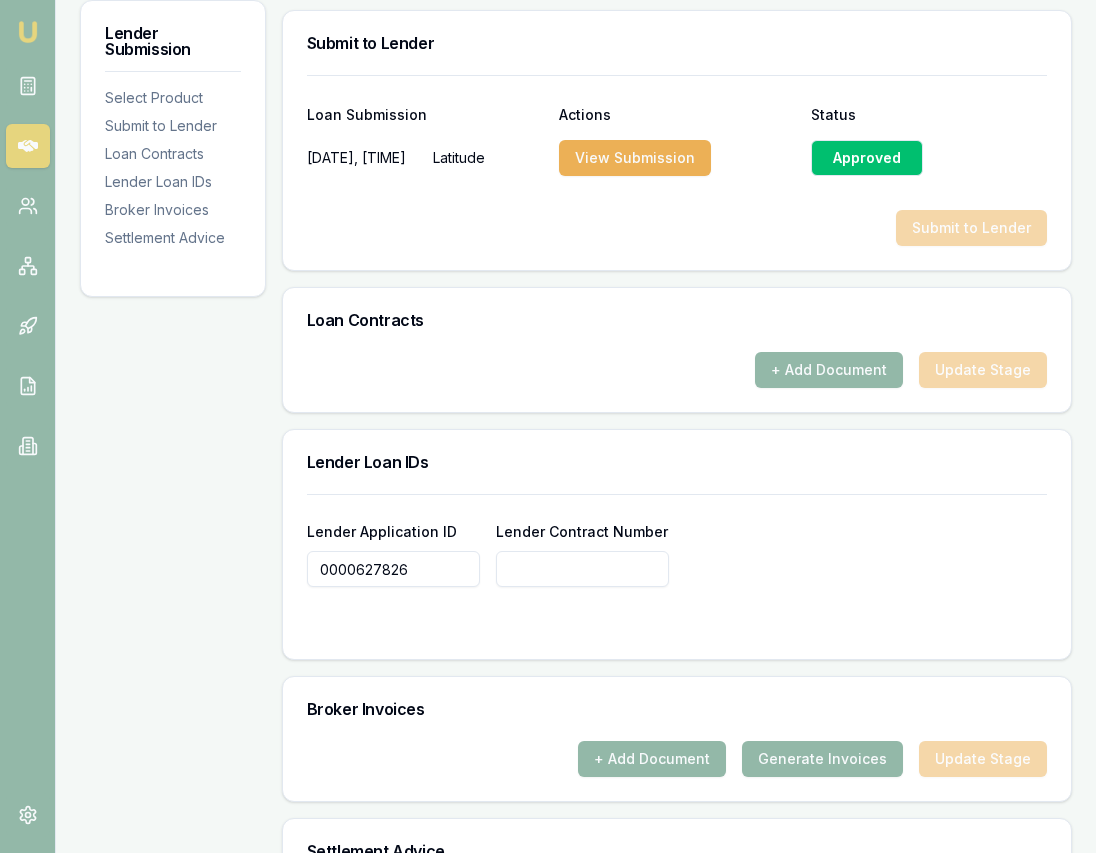 drag, startPoint x: 418, startPoint y: 559, endPoint x: 408, endPoint y: 570, distance: 14.866069 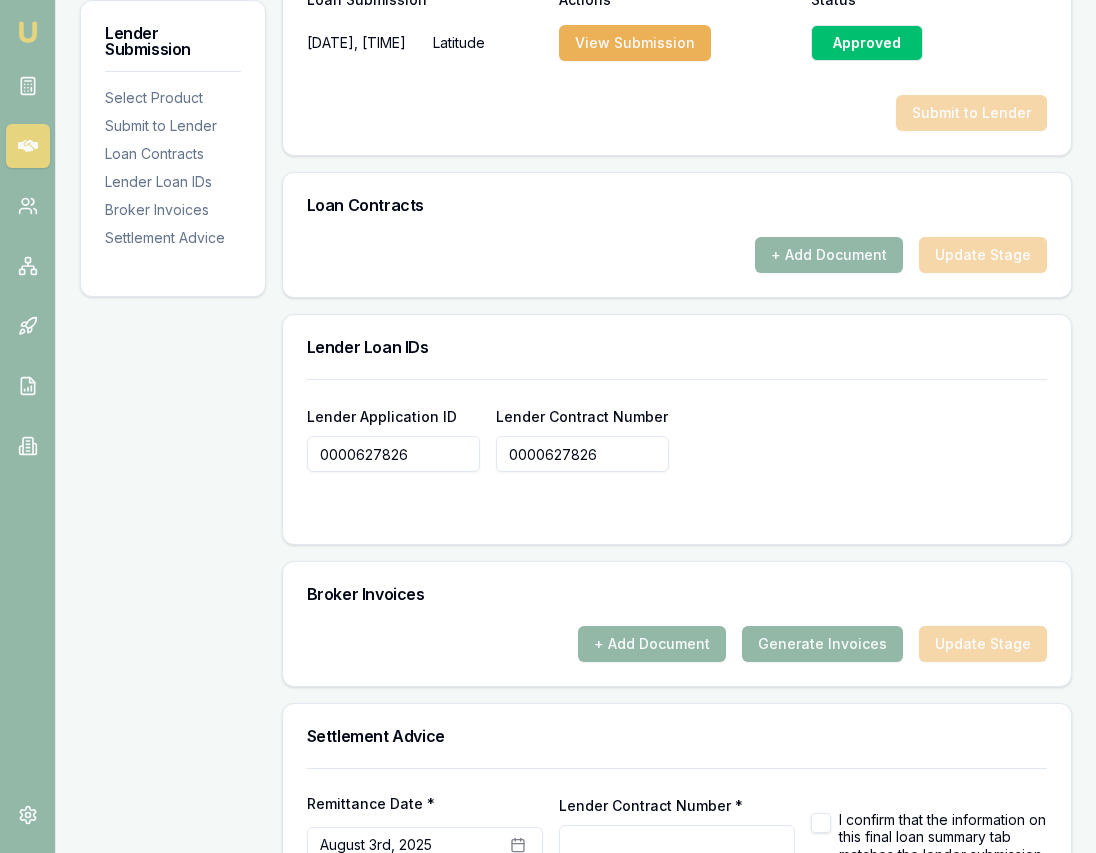 type on "0000627826" 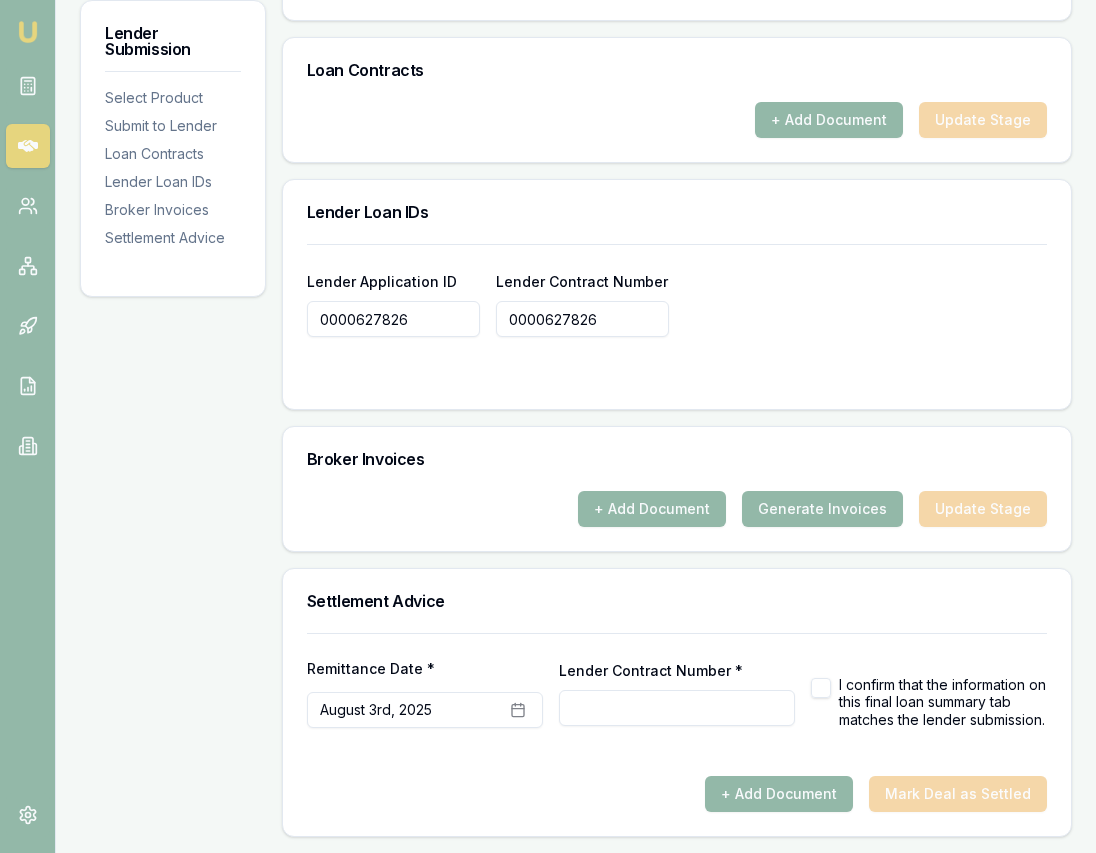 scroll, scrollTop: 1289, scrollLeft: 0, axis: vertical 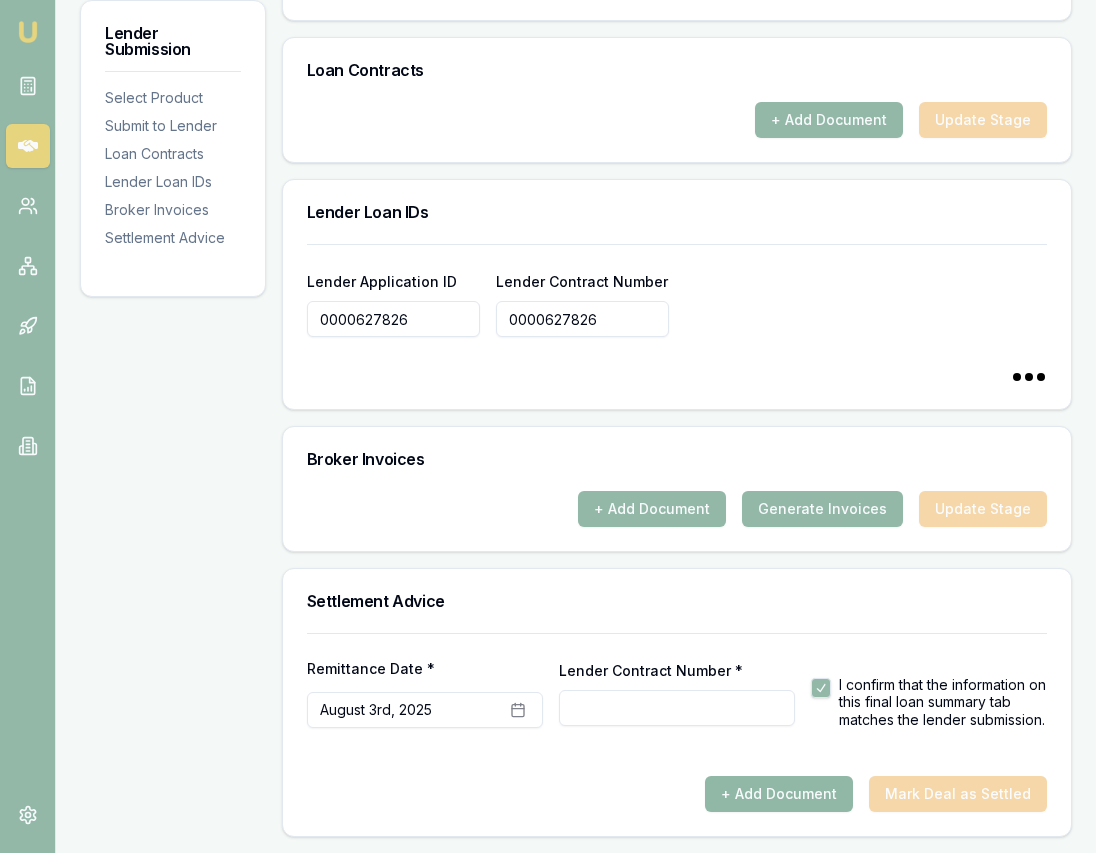 click on "+ Add Document" at bounding box center (779, 794) 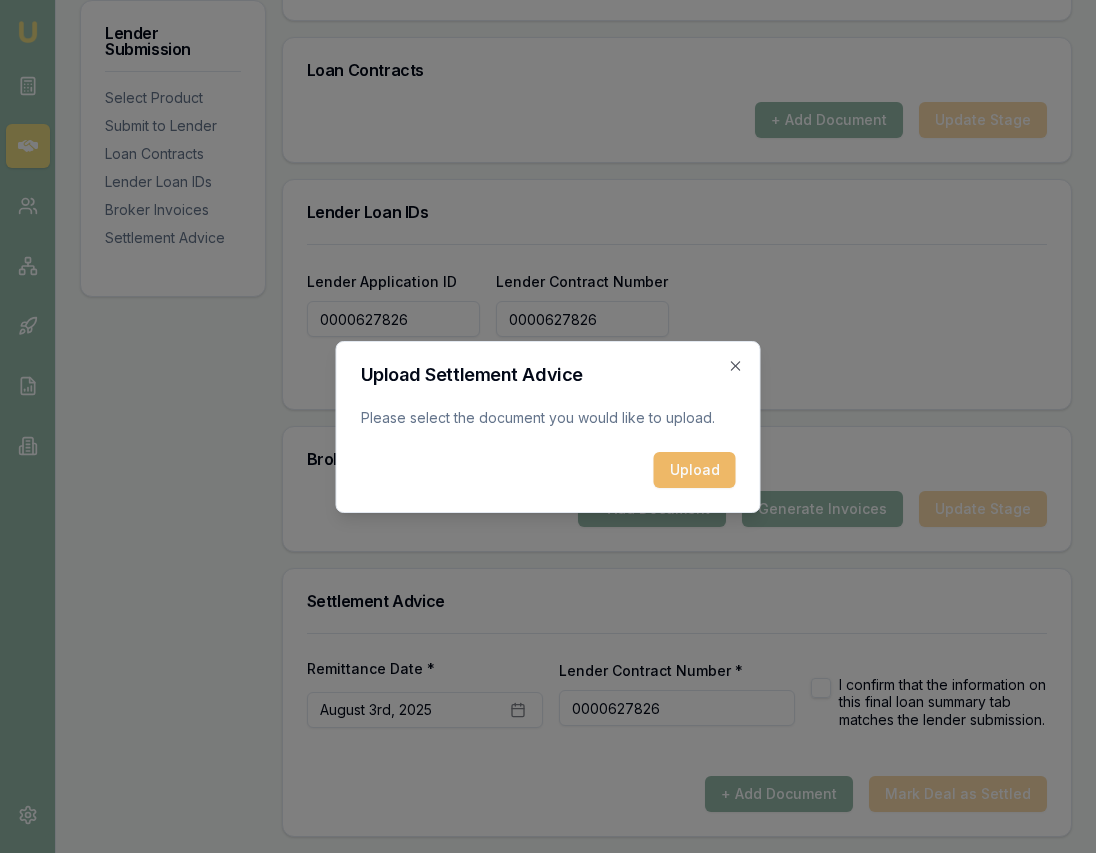 click on "Upload" at bounding box center (695, 470) 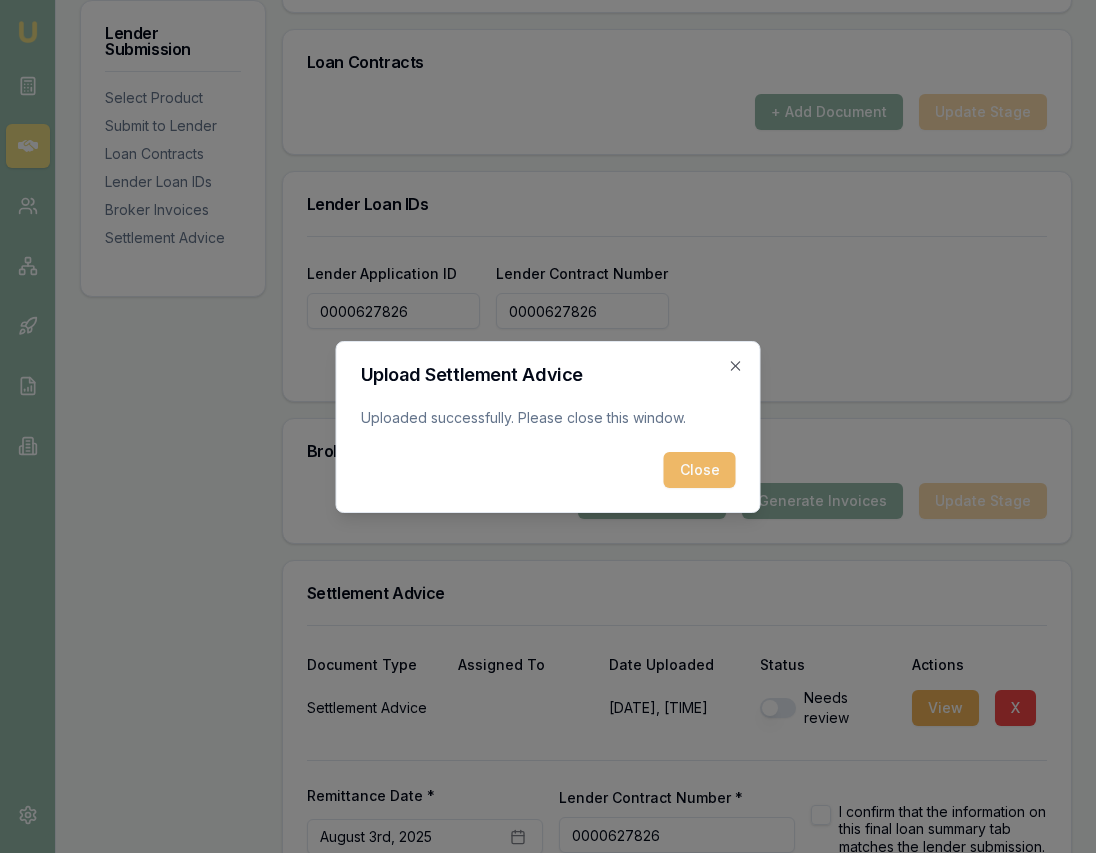 click on "Close" at bounding box center (700, 470) 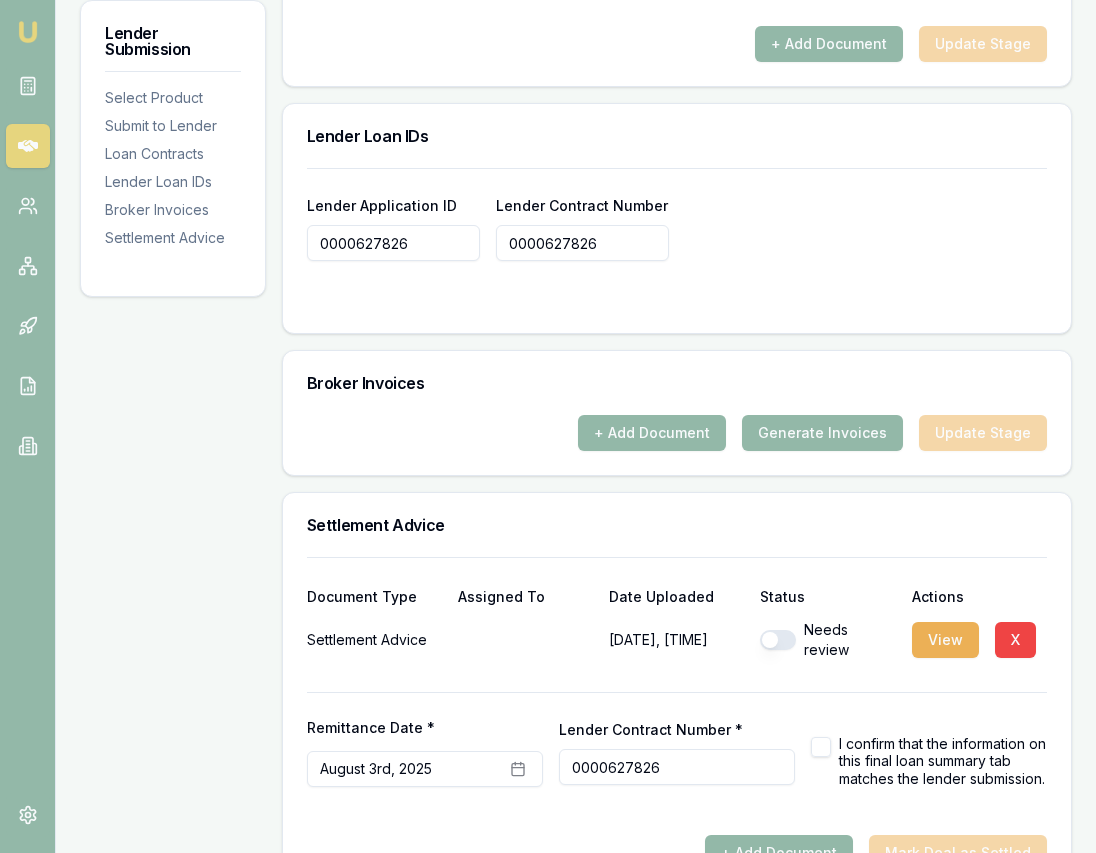 scroll, scrollTop: 1407, scrollLeft: 0, axis: vertical 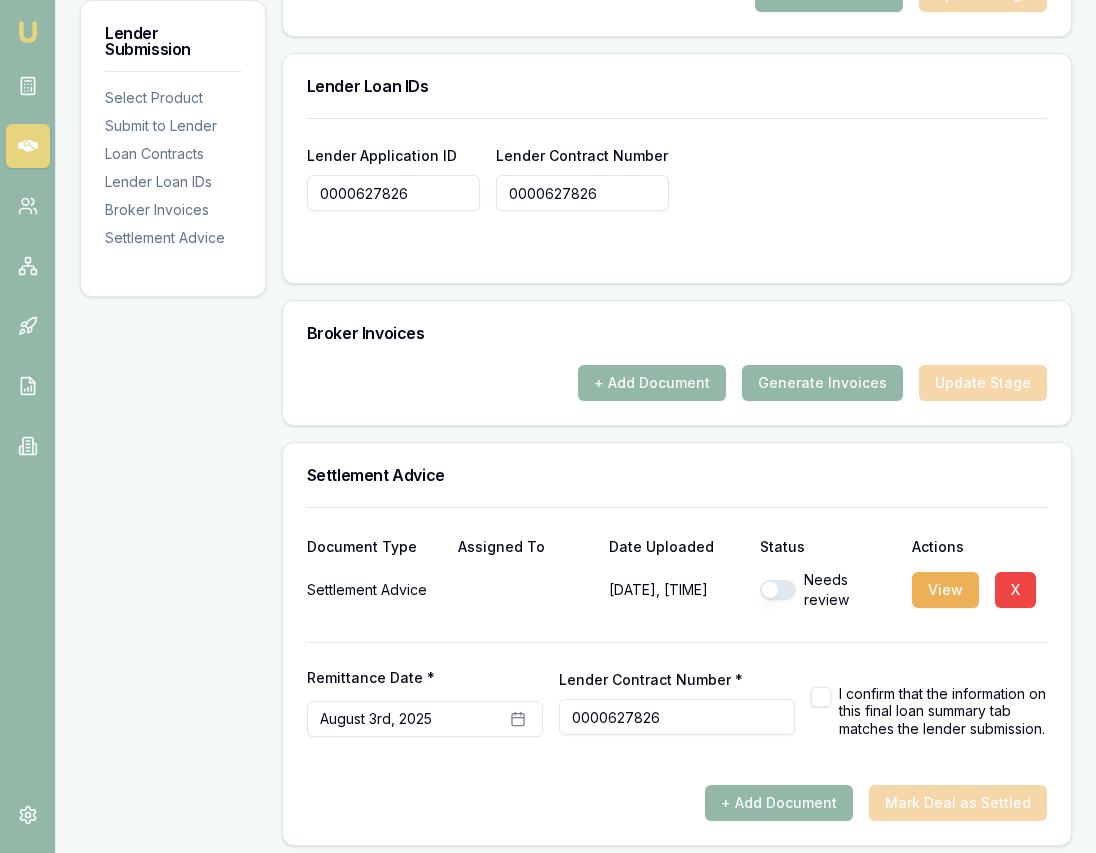 click at bounding box center [778, 590] 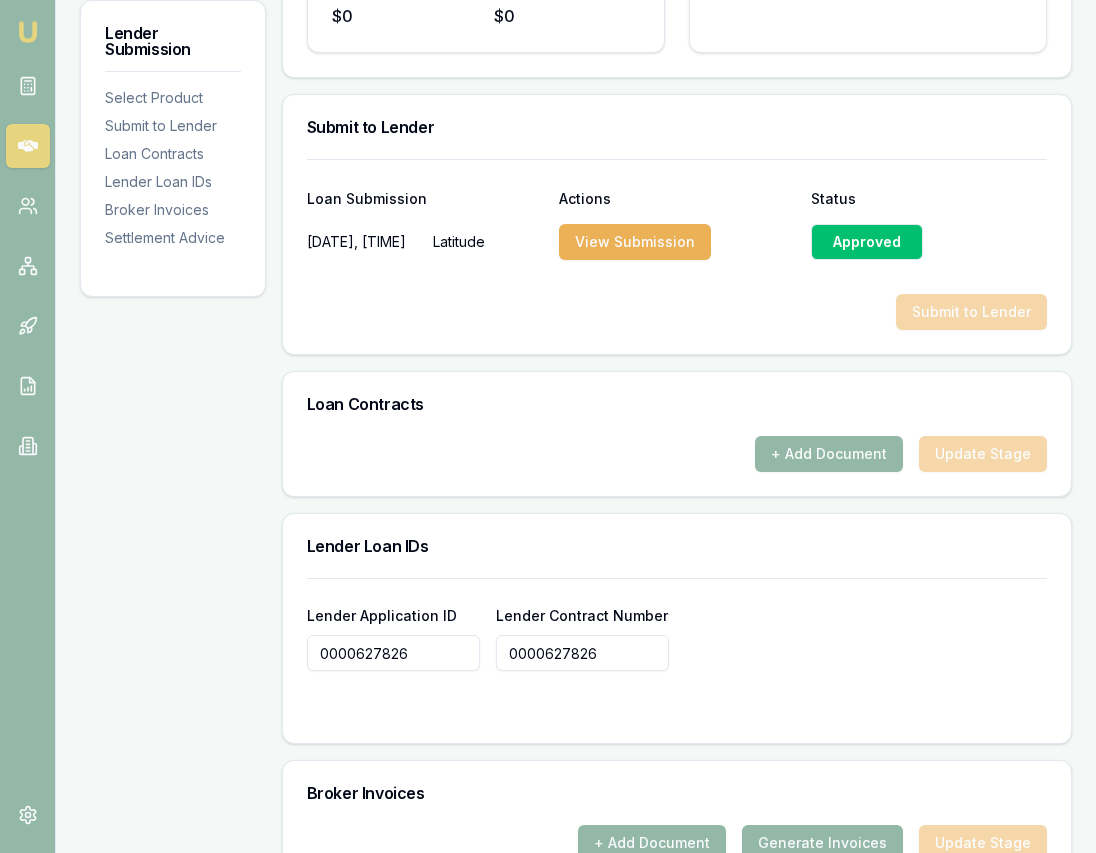scroll, scrollTop: 1002, scrollLeft: 0, axis: vertical 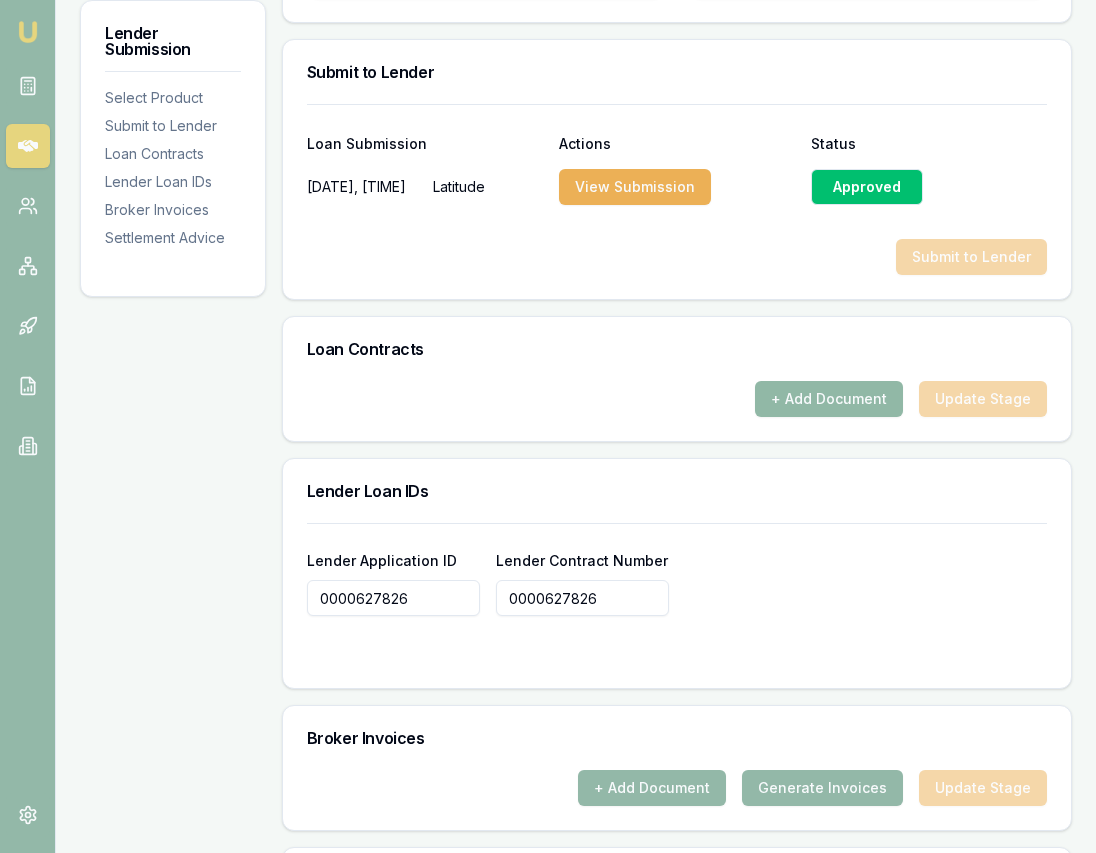 click on "+ Add Document" at bounding box center [829, 399] 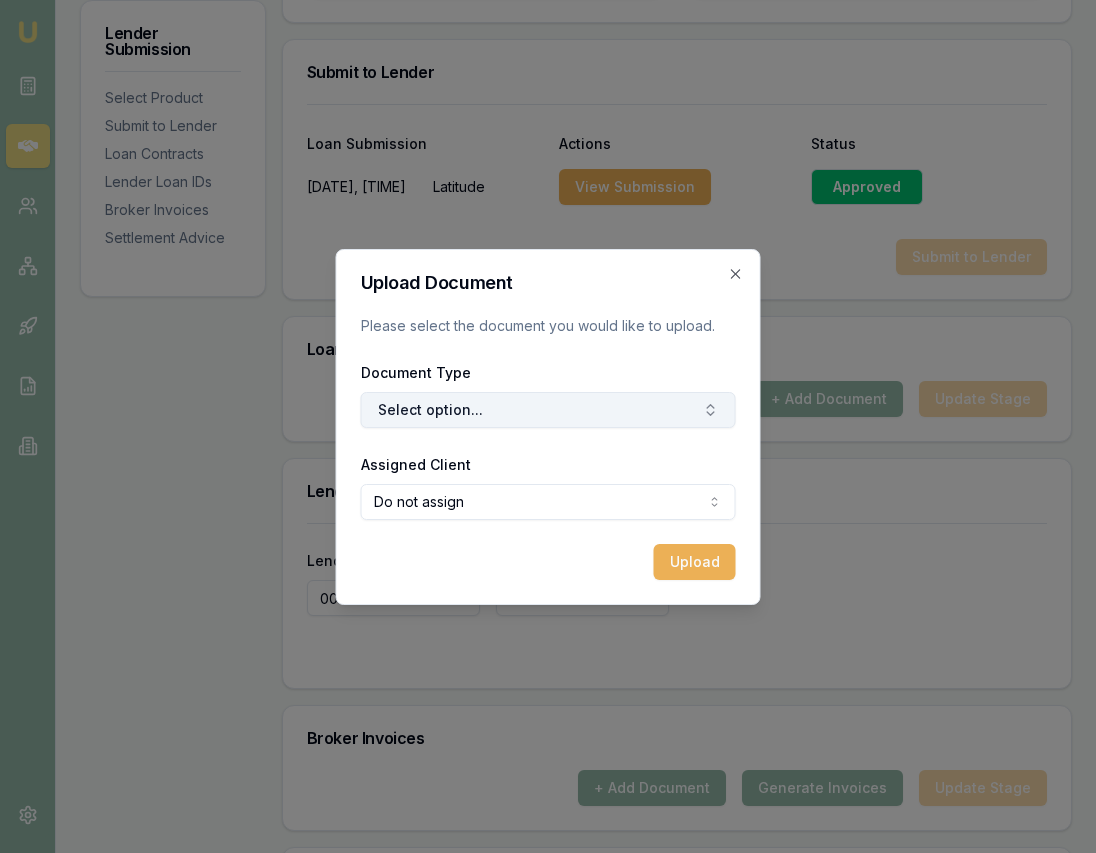 click on "Select option..." at bounding box center (548, 410) 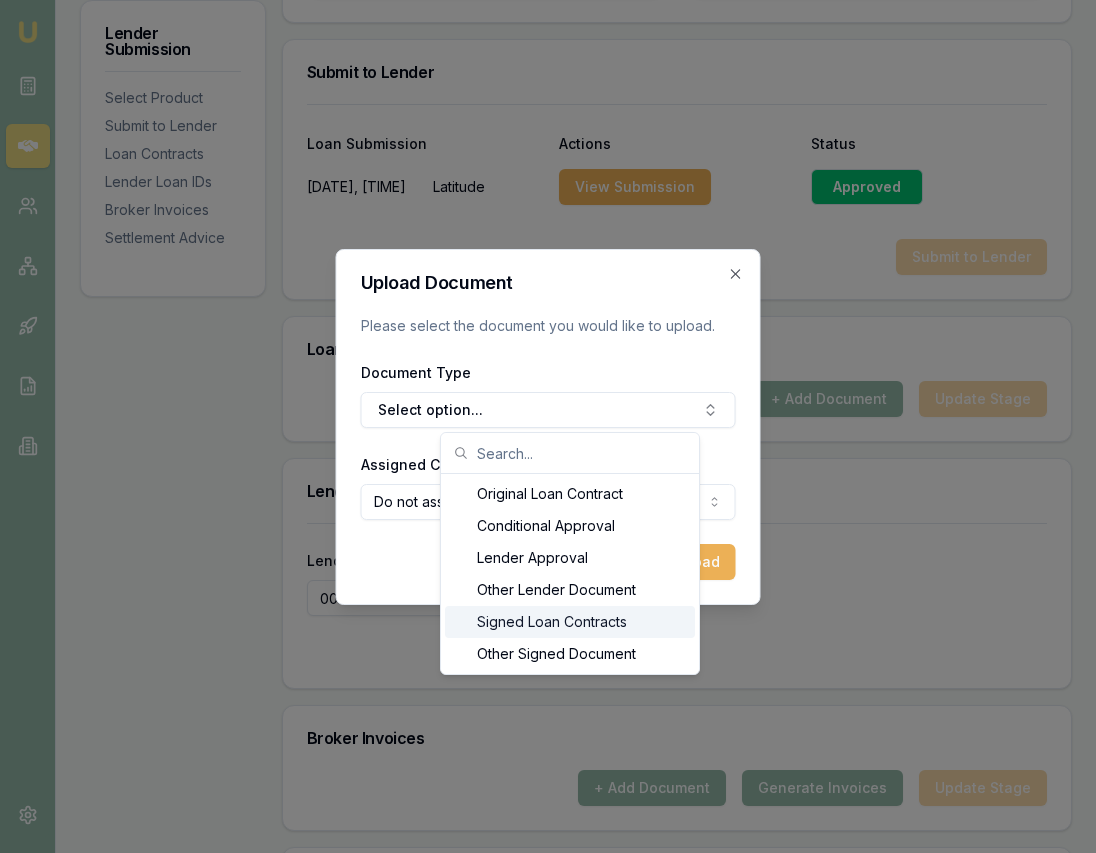 click on "Signed Loan Contracts" at bounding box center [570, 622] 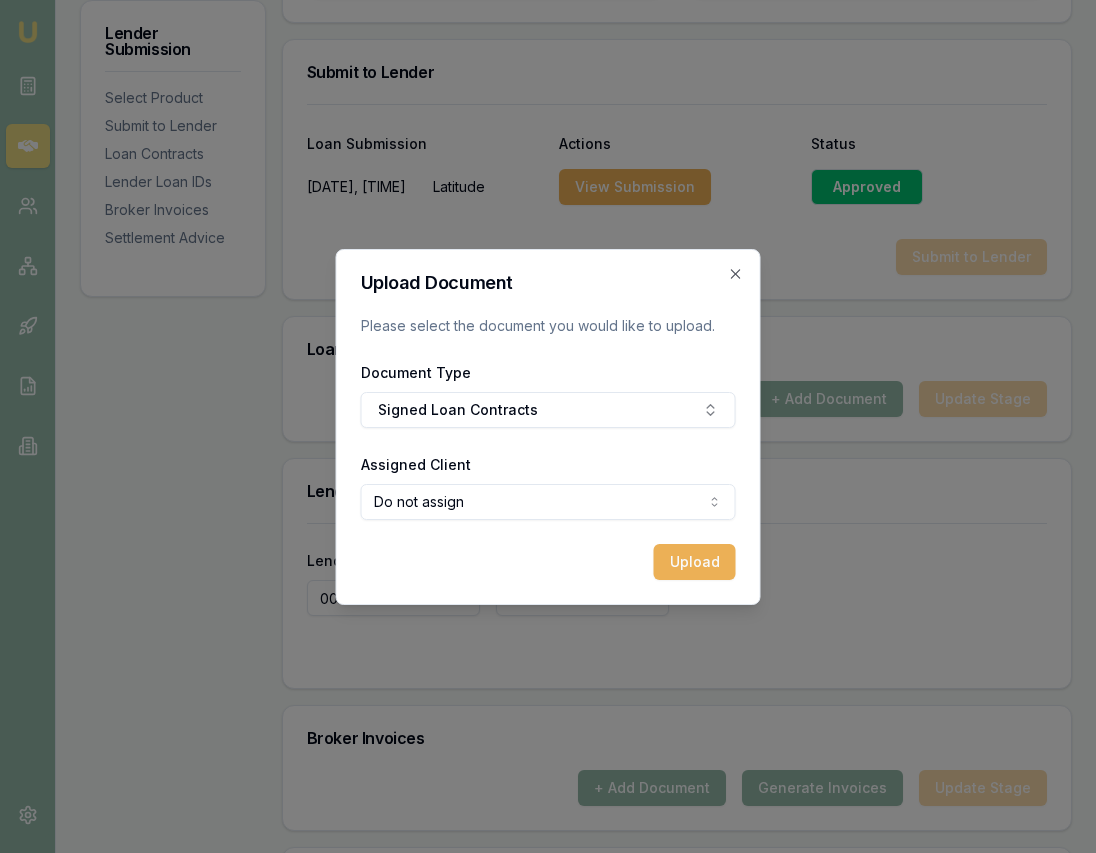 click on "Emu Broker Deals View D-2QNUX0XT8G Eujin Ooi Toggle Menu Customer Gurpreet Sodhi 0422747019 gurkaur2k17@gmail.com Finance Summary $32,000 Loan Type: Consumer Loan Asset Type : Medical Deal Dynamics Stage: Conditional Offer Provided To Client Age: 3 days ago HEM: Above Benchmark Finance Details Applicants Loan Options Lender Submission Lender Submission Select Product Submit to Lender Loan Contracts Lender Loan IDs Broker Invoices Settlement Advice Product Summary Personal Loan Tier 21-23 Total Amount $32,000 Loan Details Term 84 months Repayment Frequency Monthly Repayment Amount $989 Balloon 0% Rate Information Base Rate 29.99% Loadings 0% Adjusted Rate 29.99% Comparison Rate 31.68% Fees Application Fee $395 PPSR Fee $0 Monthly Fee $0 Risk Fee $0 Discharge Fee $0 Early Termination Fee $0 Commission Details Origination Fee $2,200 Broker Commission $856 (2.47%) Submit to Lender Loan Submission Actions Status 03/08/2025, 21:31:39 Latitude View Submission Approved Submit to Lender Loan Contracts + Add Document" at bounding box center (548, -576) 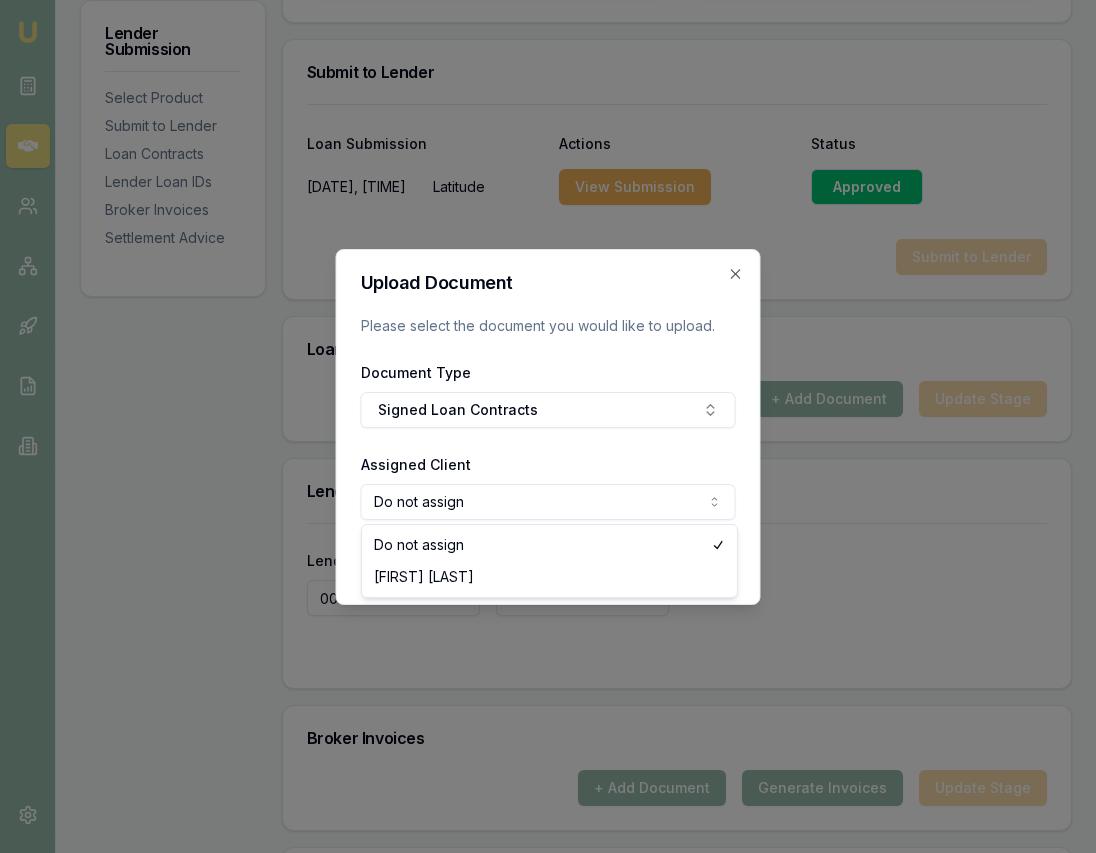 select on "U-MUG3PEKED0" 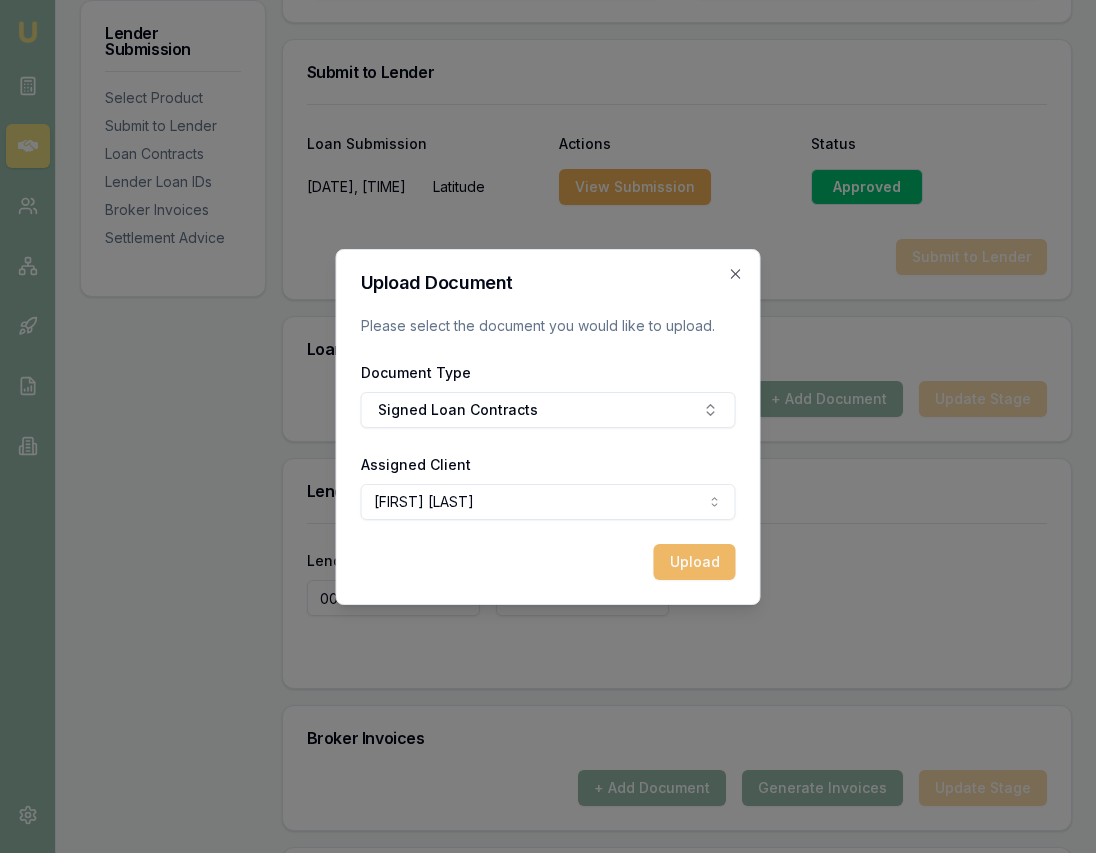 click on "Upload" at bounding box center [695, 562] 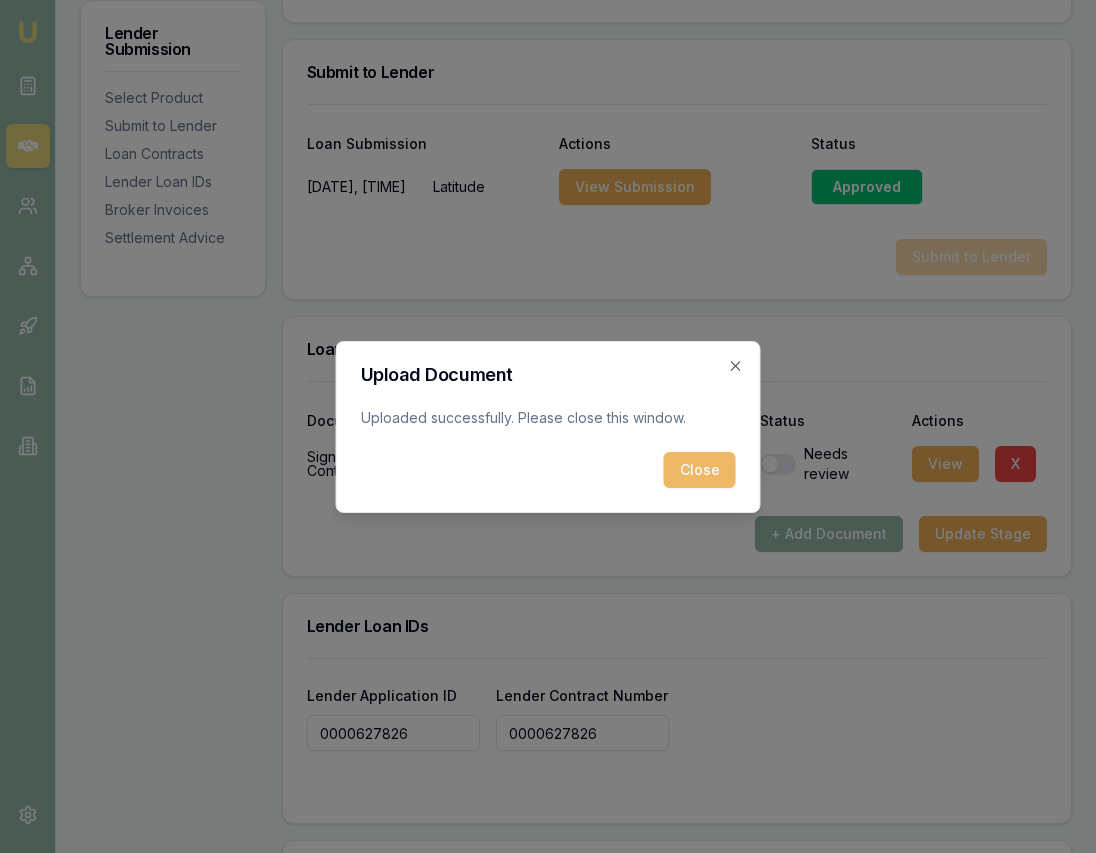 click on "Close" at bounding box center (700, 470) 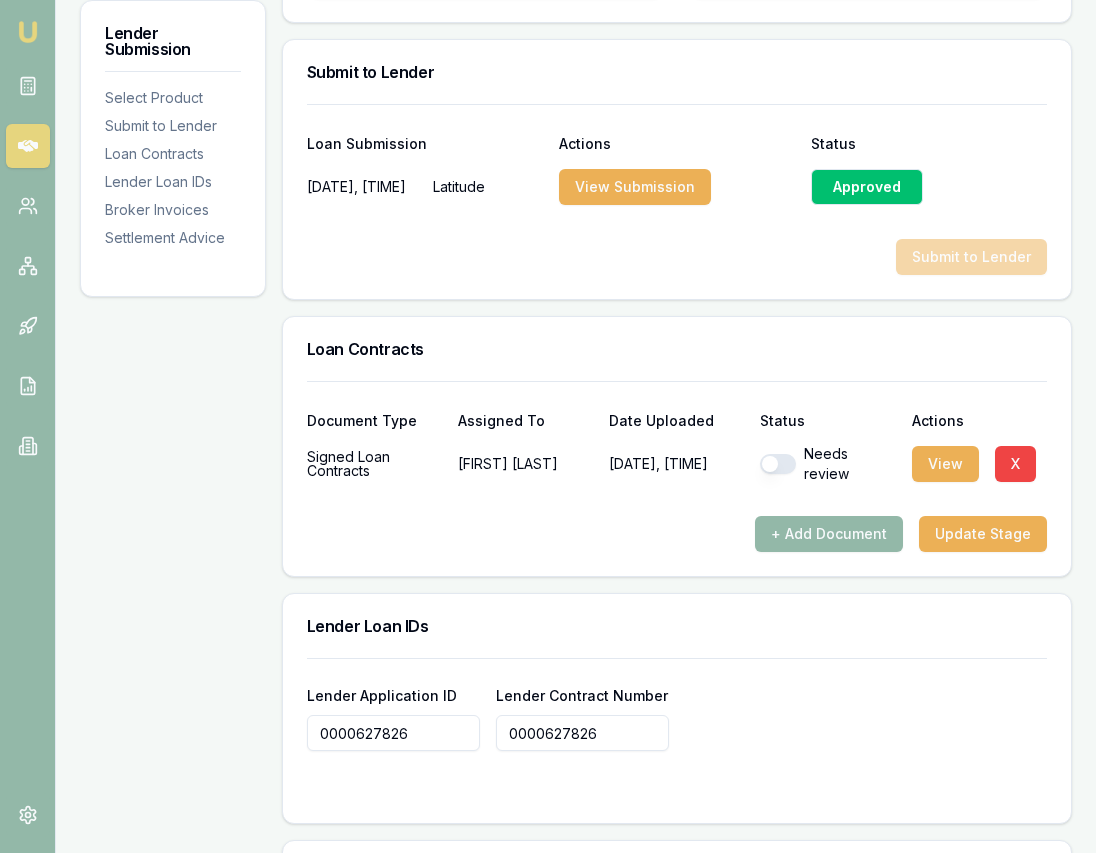 click at bounding box center [778, 464] 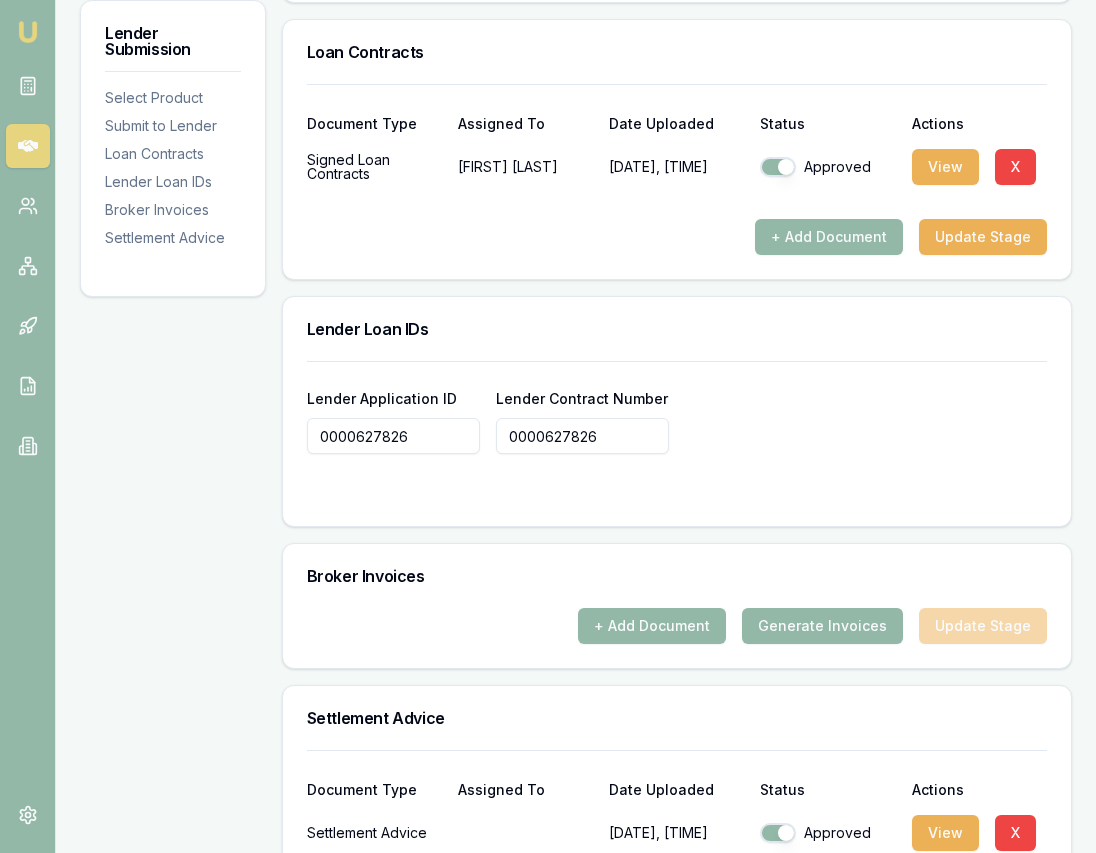 scroll, scrollTop: 1559, scrollLeft: 0, axis: vertical 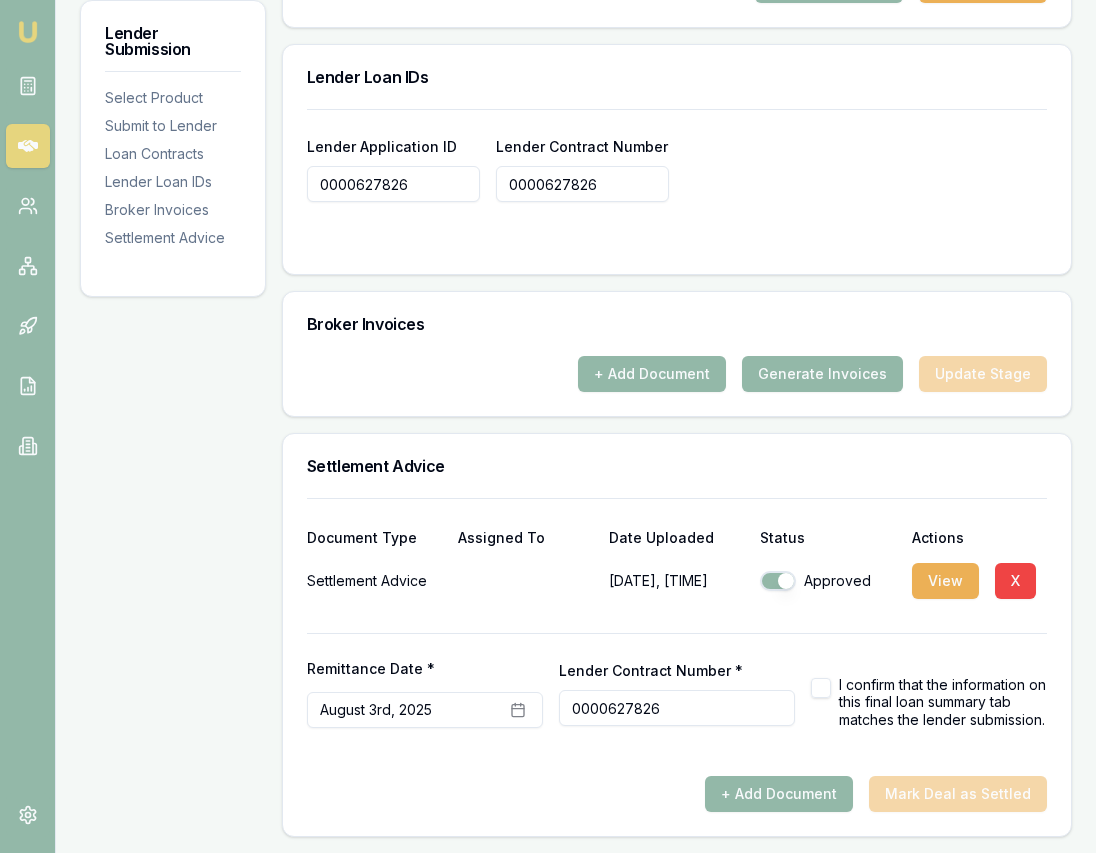 click at bounding box center (821, 688) 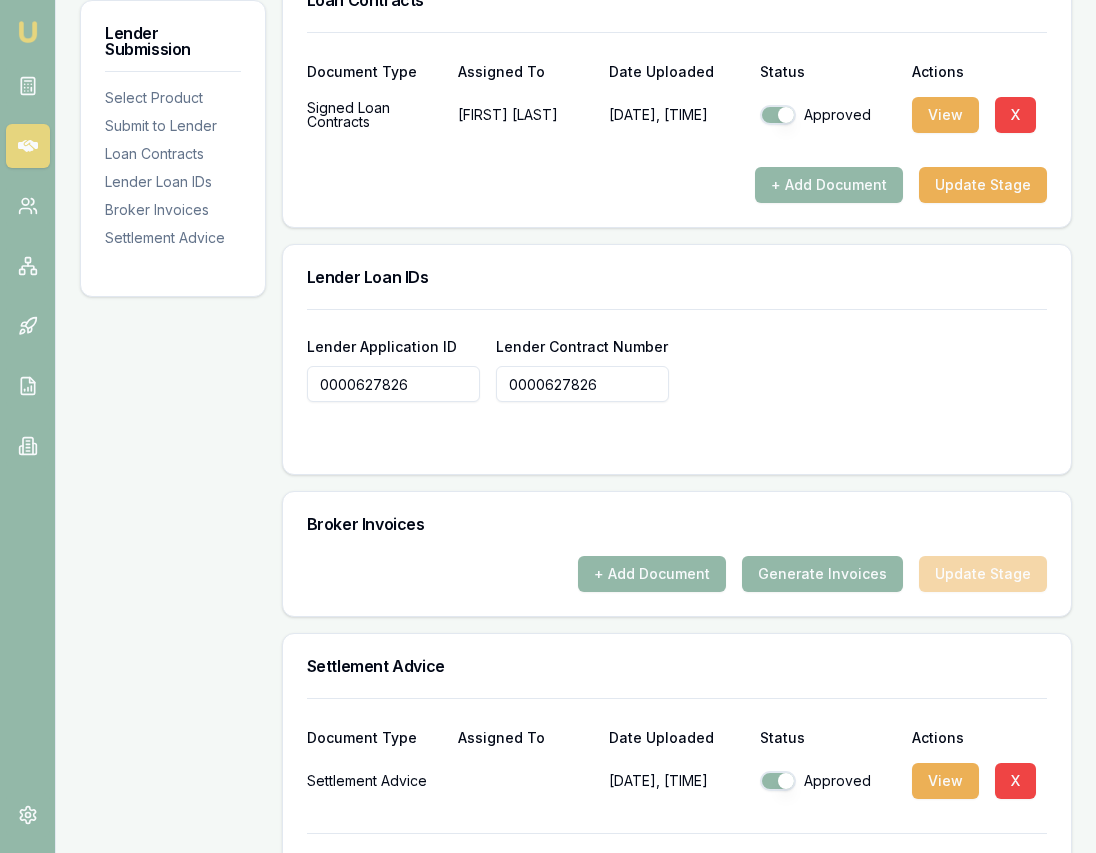 scroll, scrollTop: 1559, scrollLeft: 0, axis: vertical 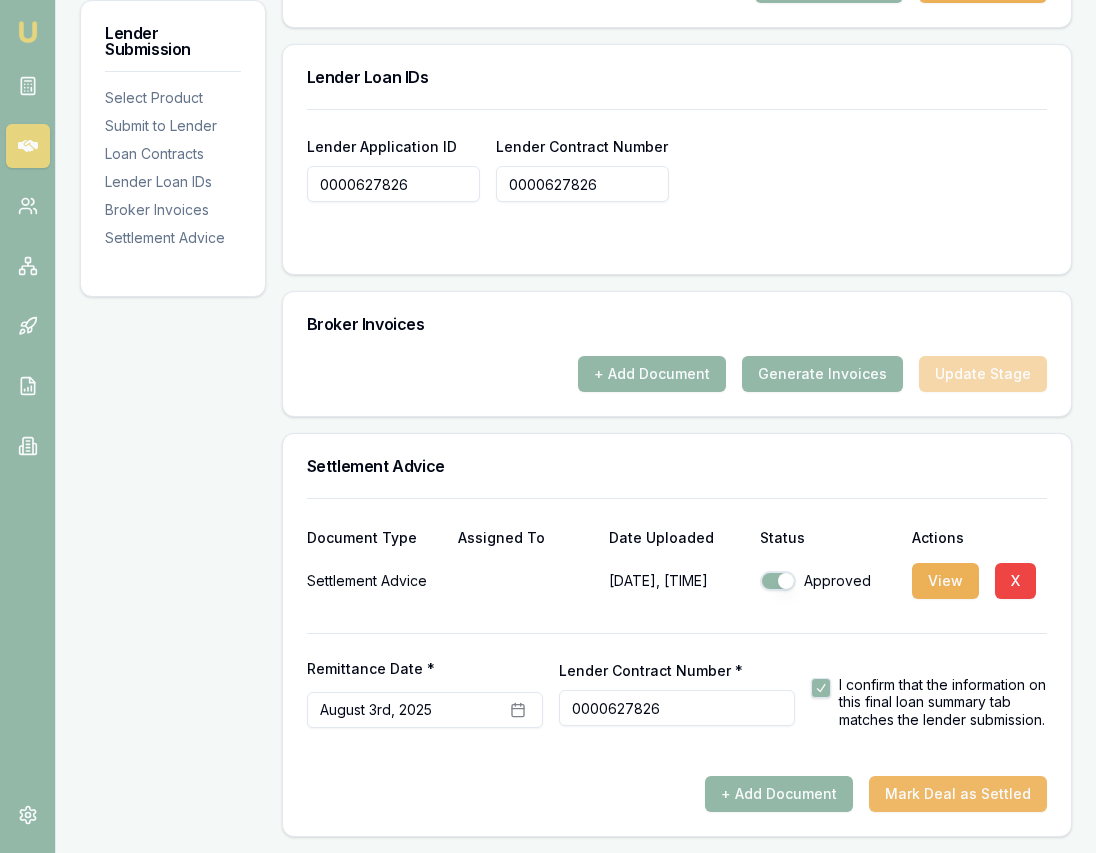 click on "Mark Deal as Settled" at bounding box center [958, 794] 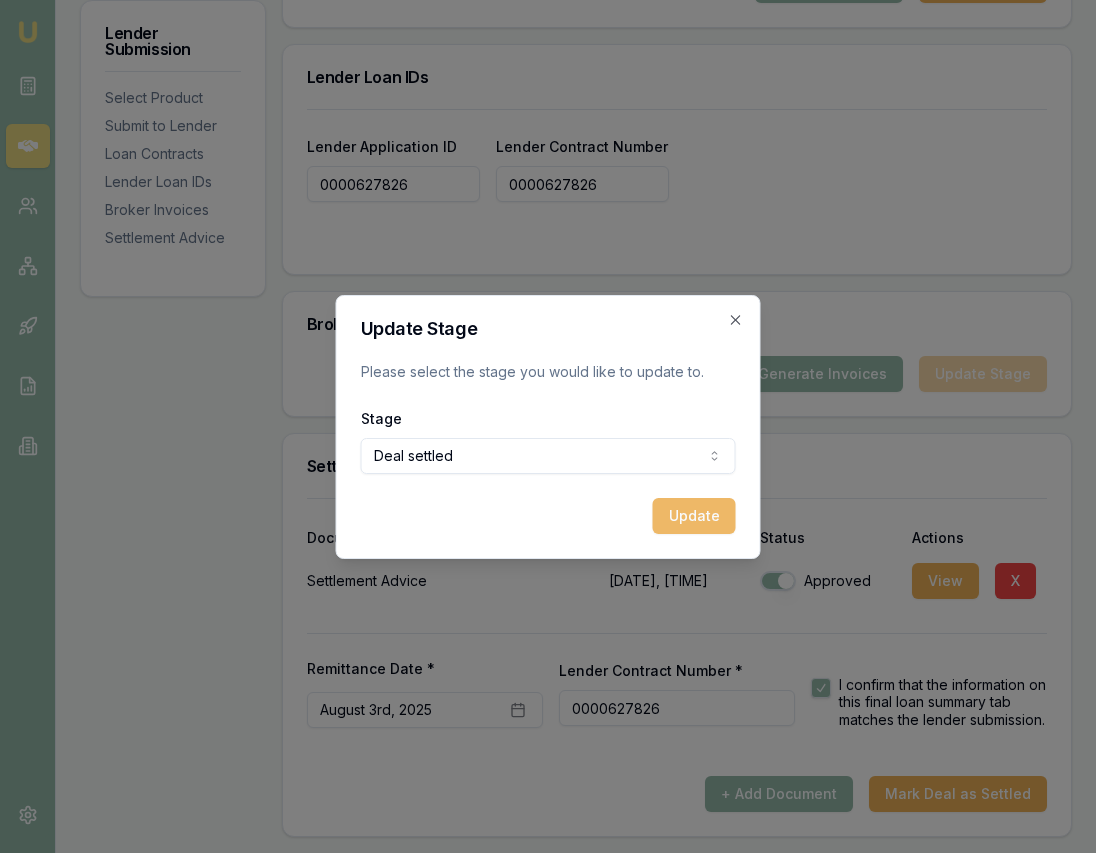 click on "Update" at bounding box center (694, 516) 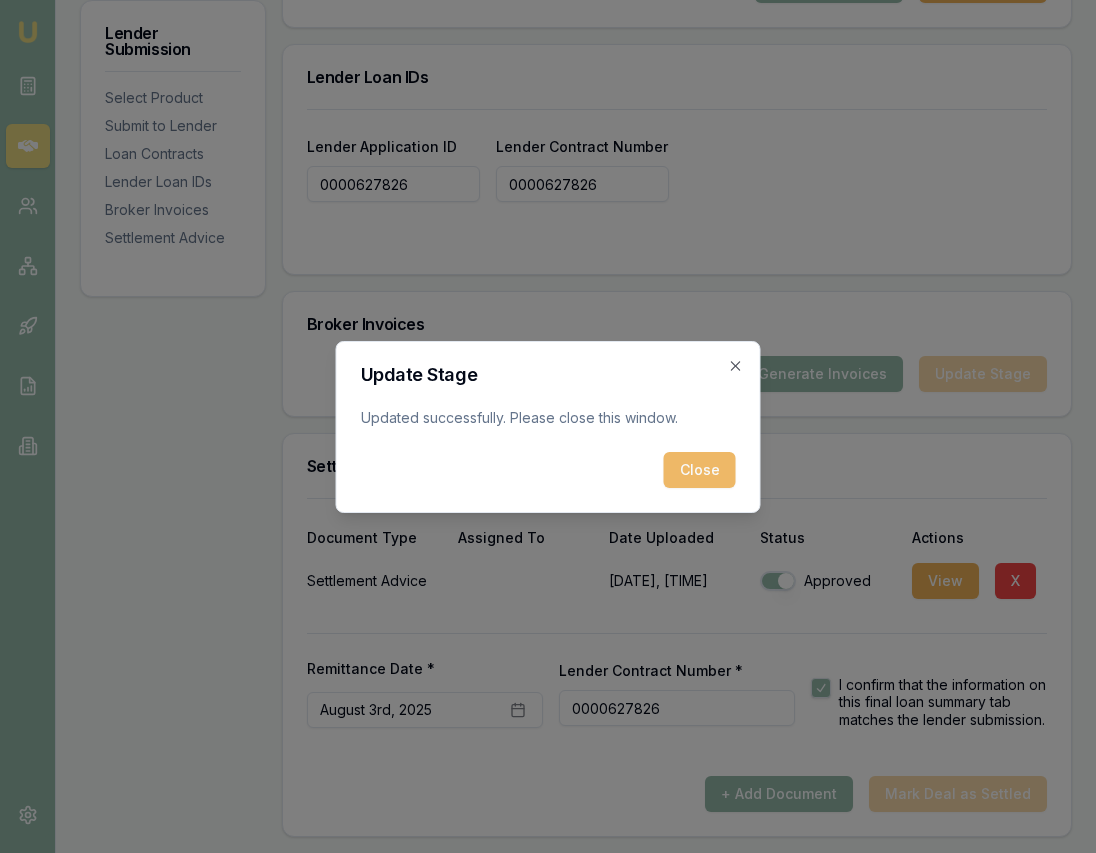 click on "Close" at bounding box center (700, 470) 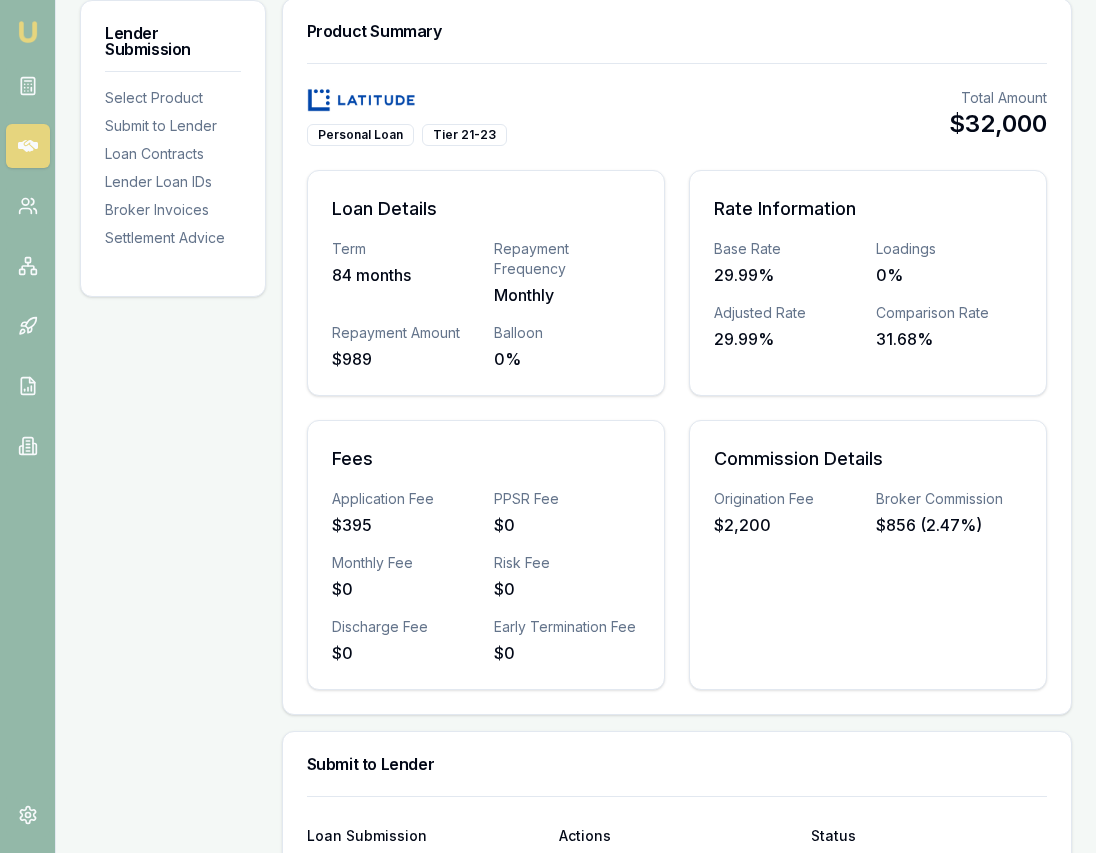 scroll, scrollTop: 0, scrollLeft: 0, axis: both 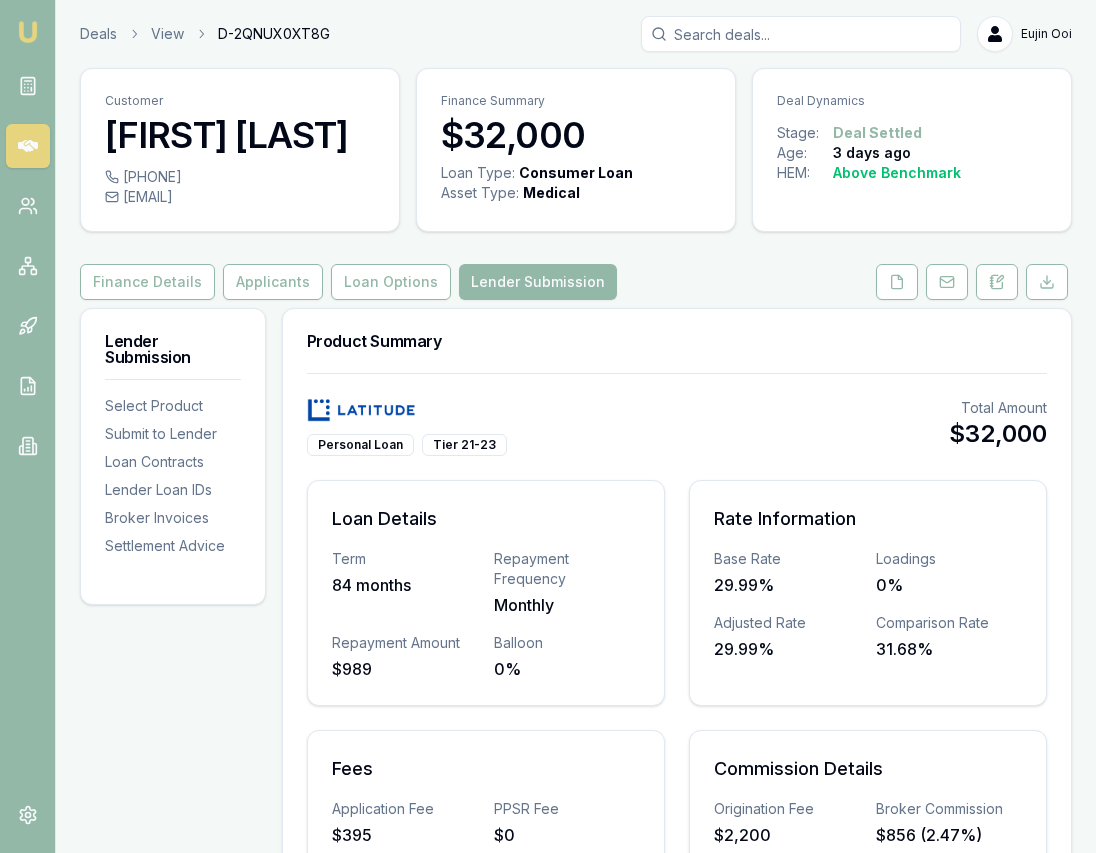 drag, startPoint x: 20, startPoint y: 31, endPoint x: 30, endPoint y: 28, distance: 10.440307 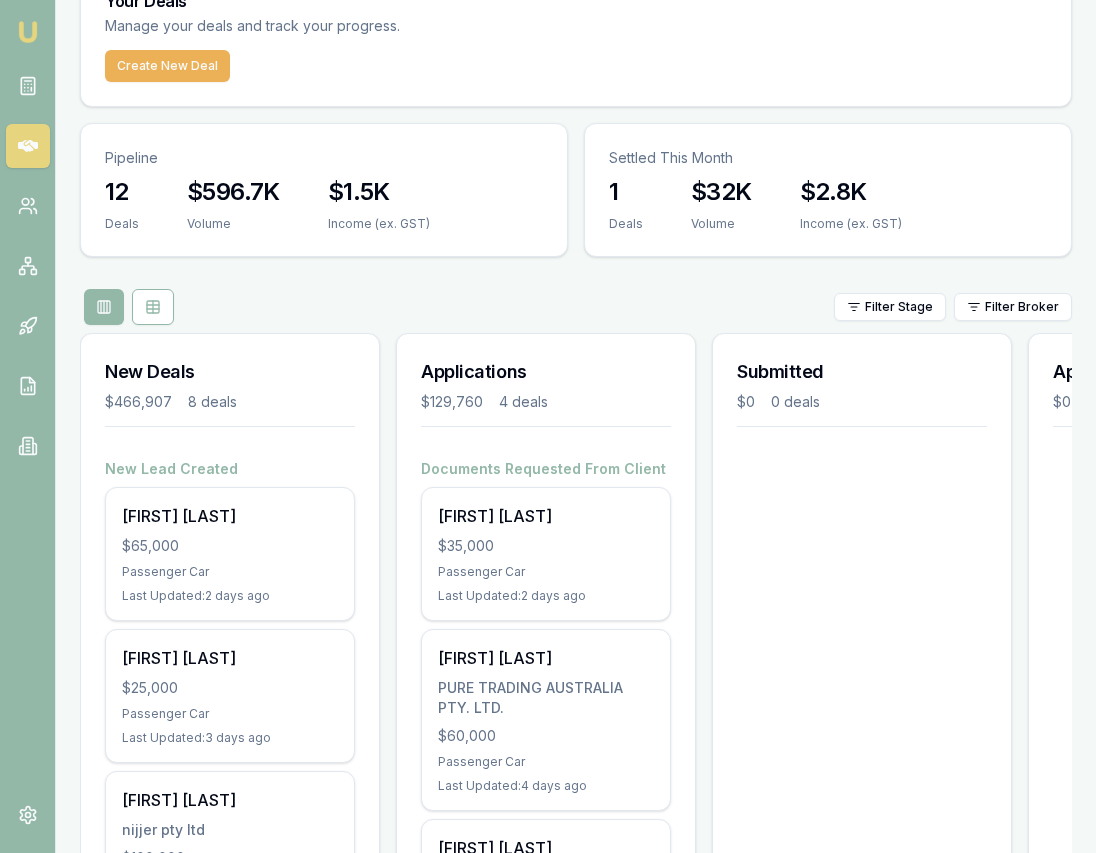 scroll, scrollTop: 106, scrollLeft: 0, axis: vertical 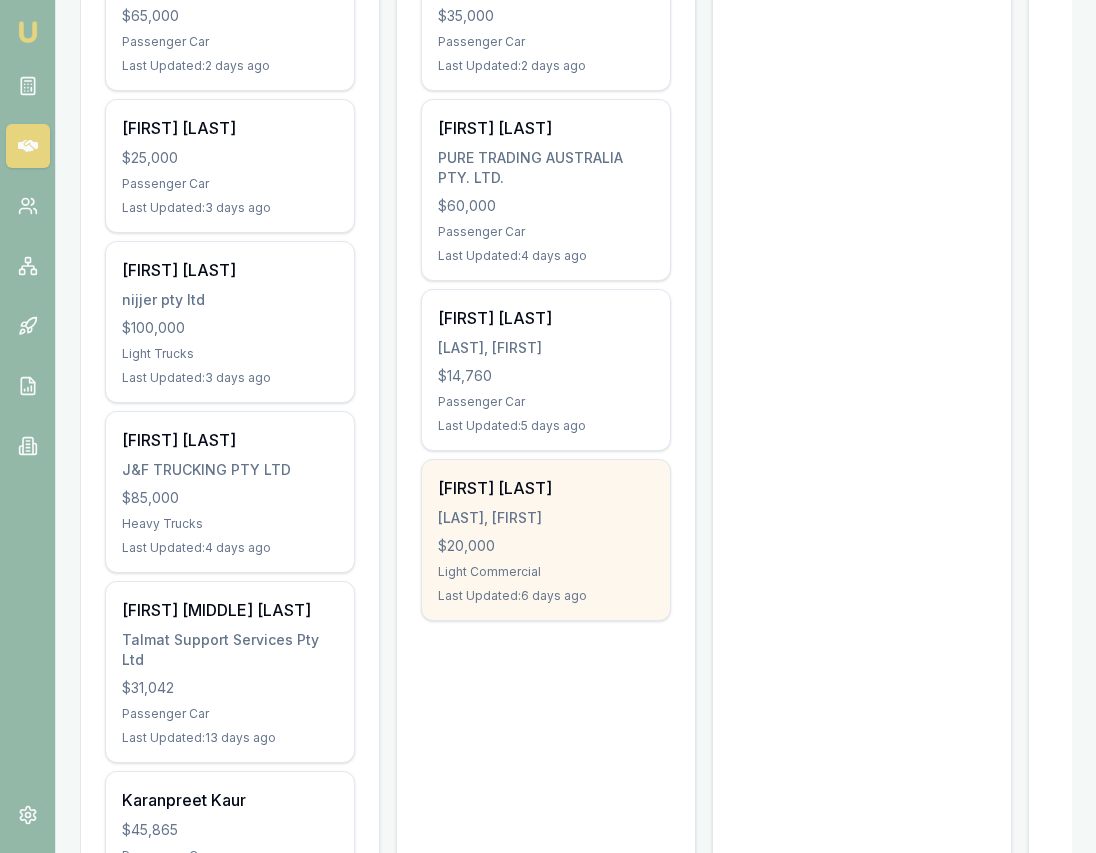 click on "Light Commercial" at bounding box center [546, 572] 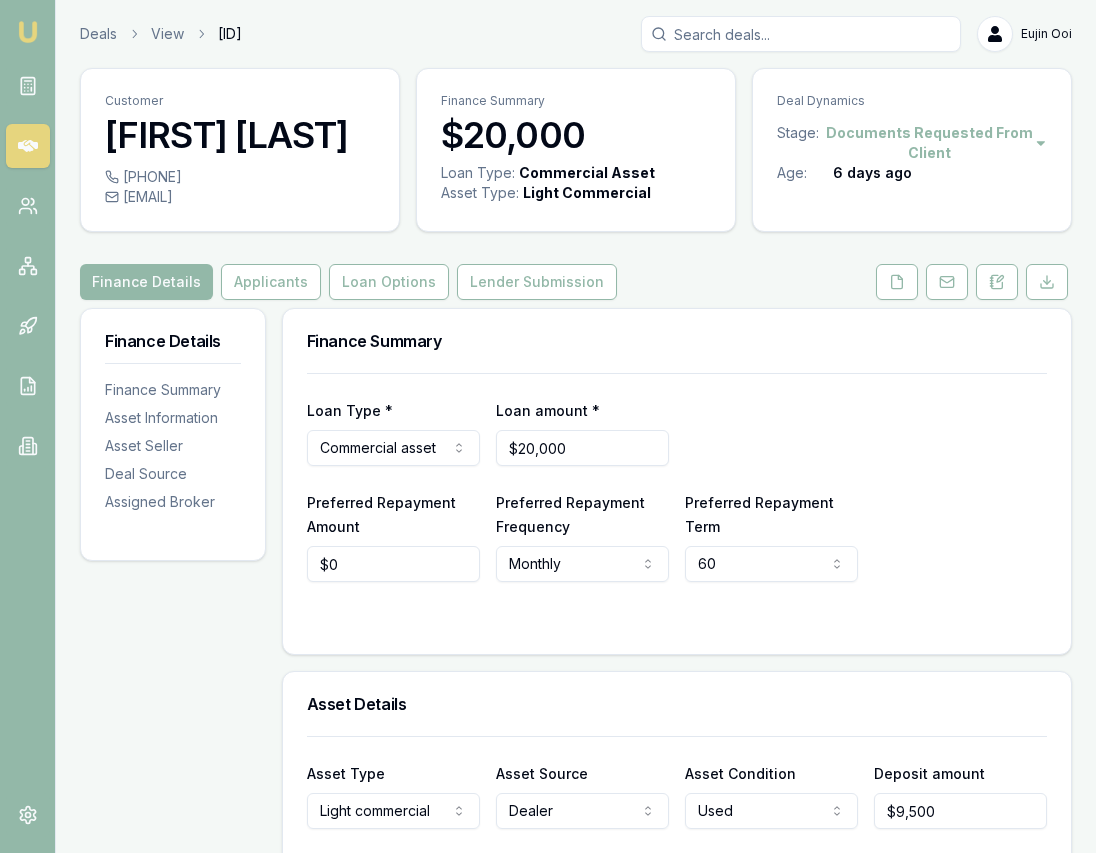 scroll, scrollTop: 0, scrollLeft: 0, axis: both 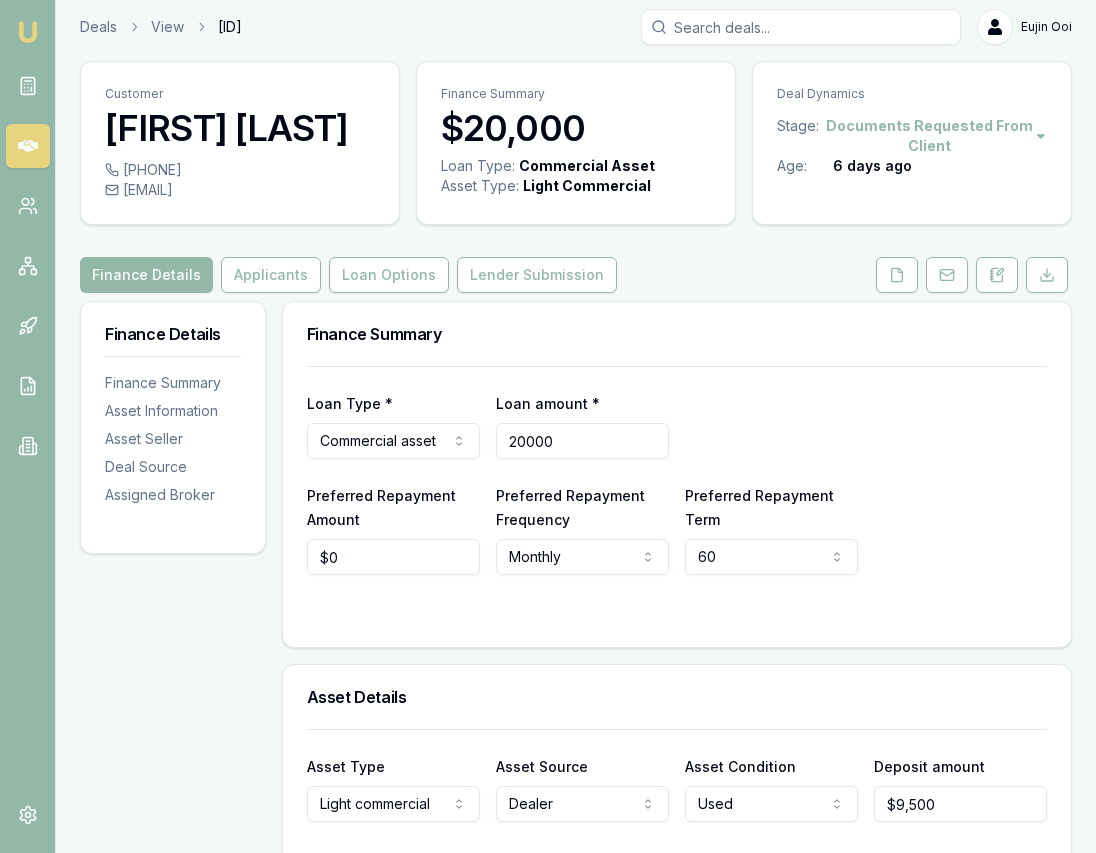 click on "20000" at bounding box center (582, 441) 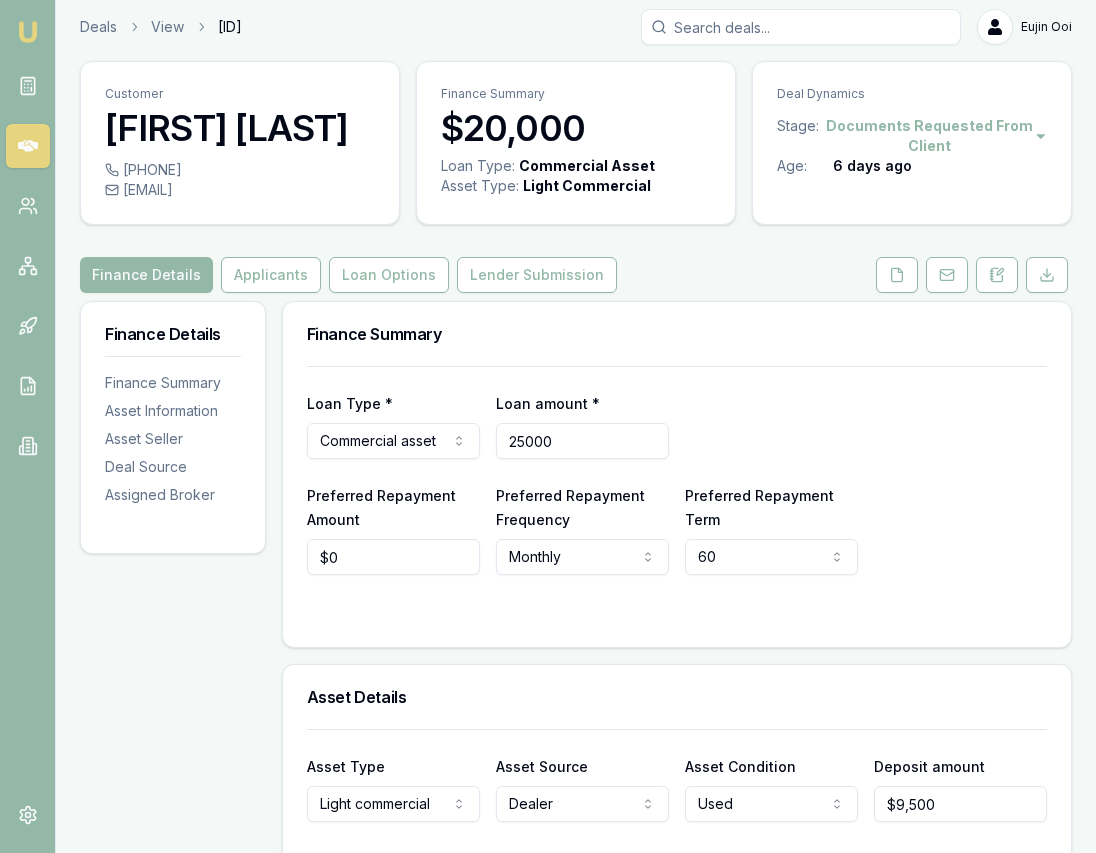 type on "$25,000" 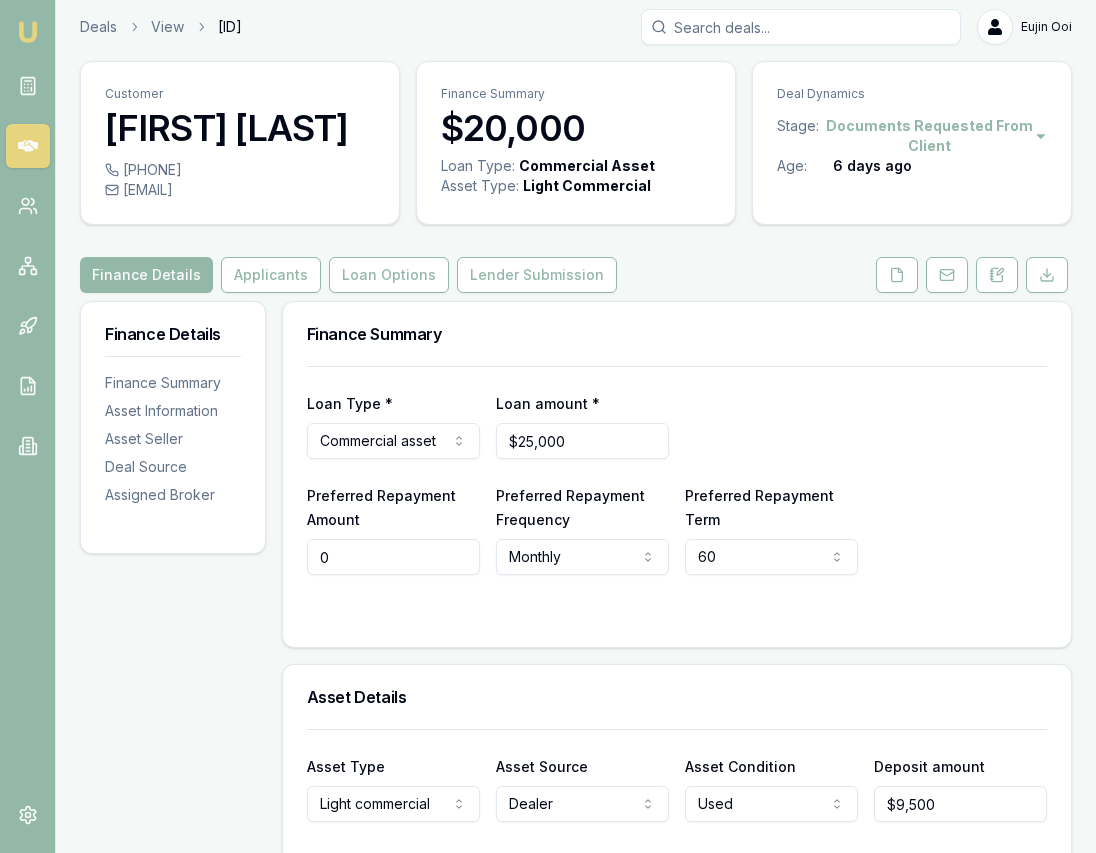 click on "0" at bounding box center (393, 557) 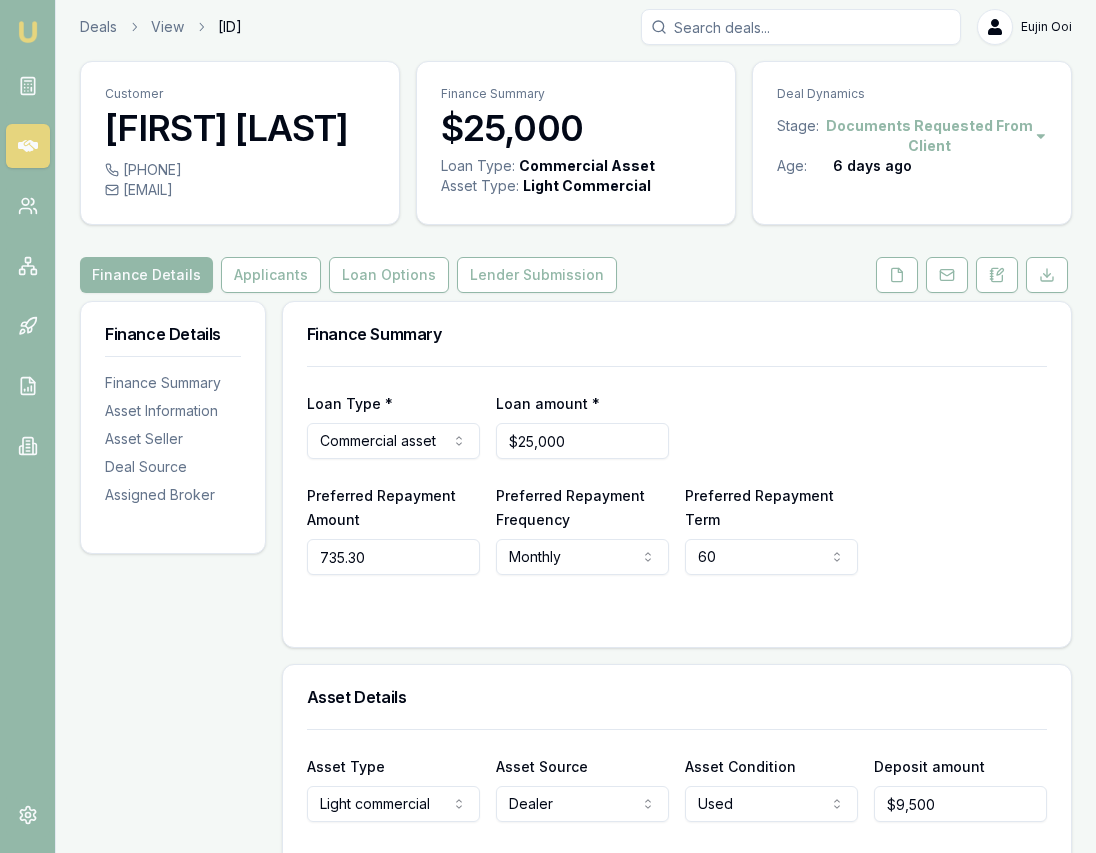 type on "$735" 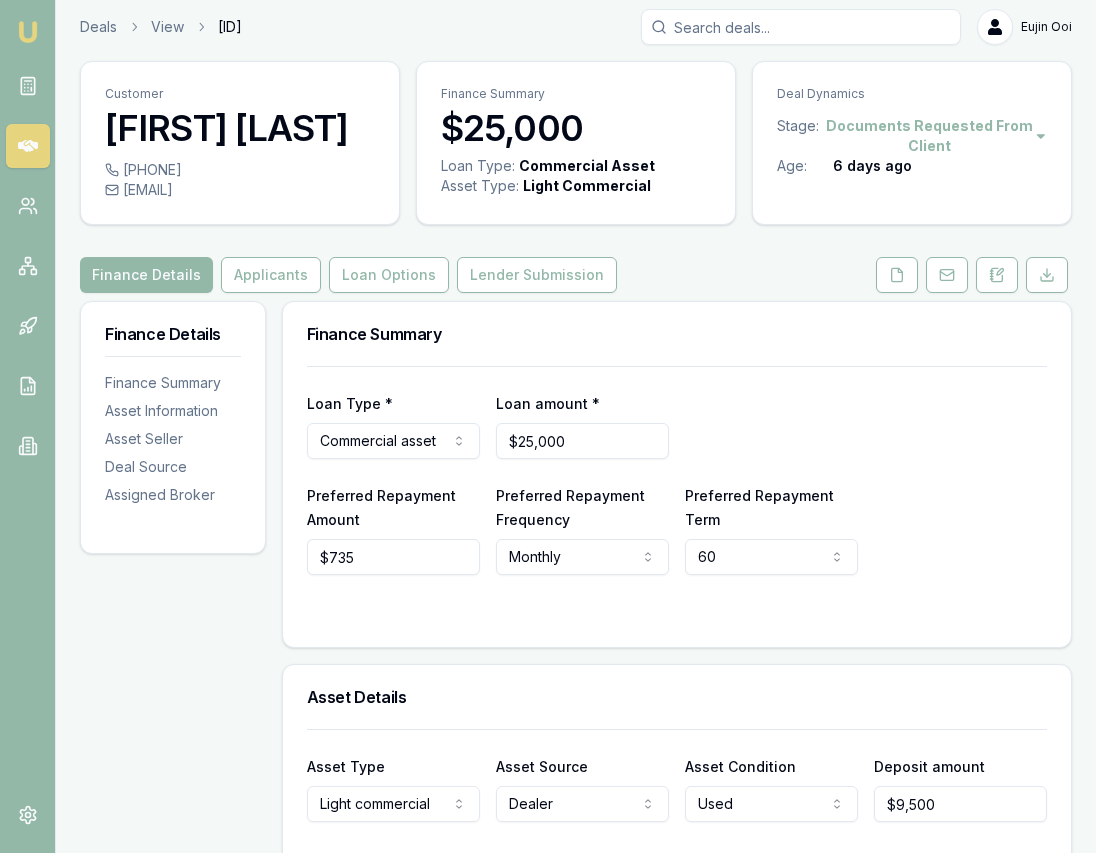 click on "Loan Type * Commercial asset Consumer loan Consumer asset Commercial loan Commercial asset Loan amount * $25,000 Preferred Repayment Amount  $735 Preferred Repayment Frequency  Monthly Weekly Fortnightly Monthly Preferred Repayment Term  60 12 24 36 48 60 72 84" at bounding box center (677, 494) 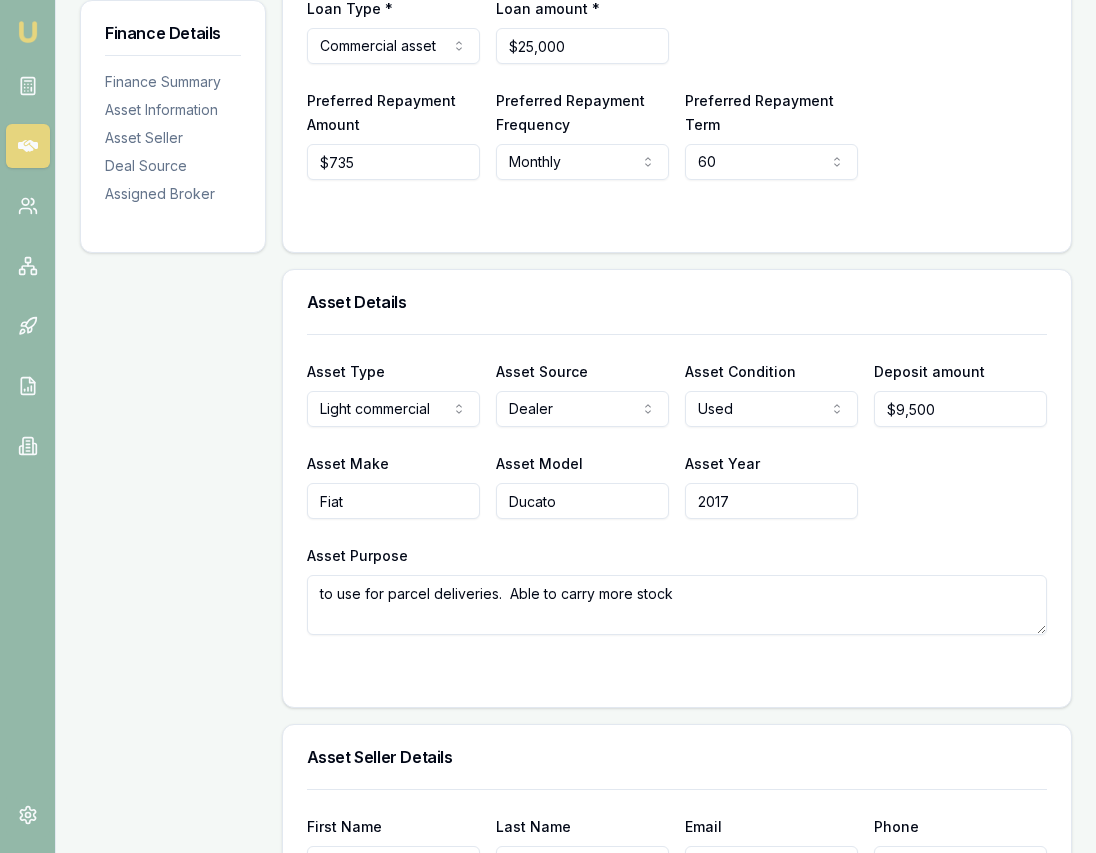scroll, scrollTop: 404, scrollLeft: 0, axis: vertical 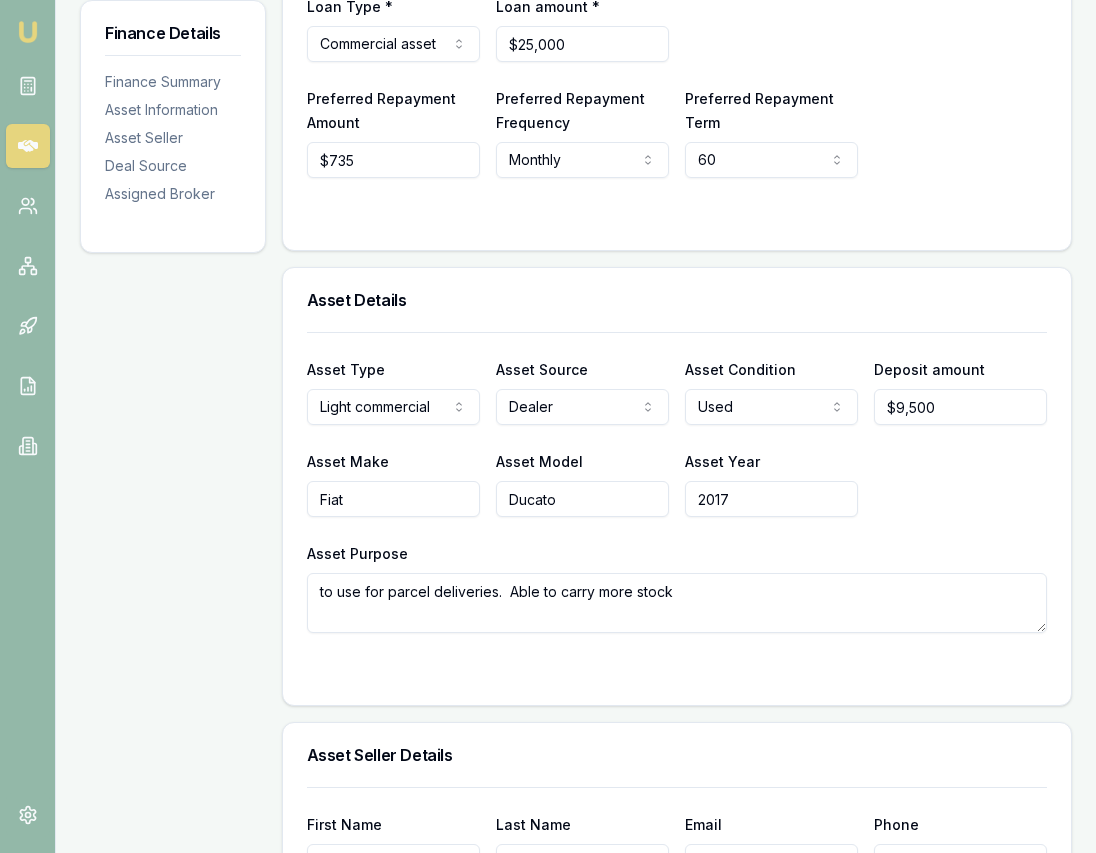 click on "2017" at bounding box center [771, 499] 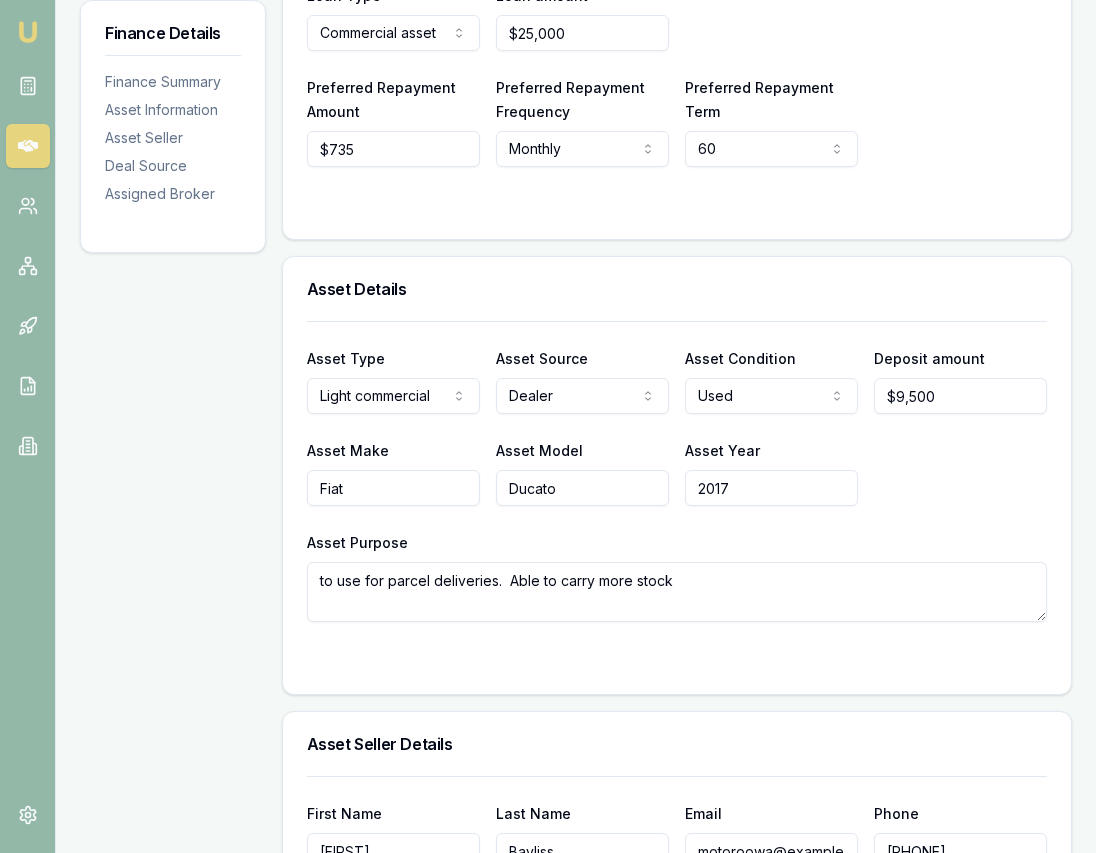 click on "2017" at bounding box center (771, 488) 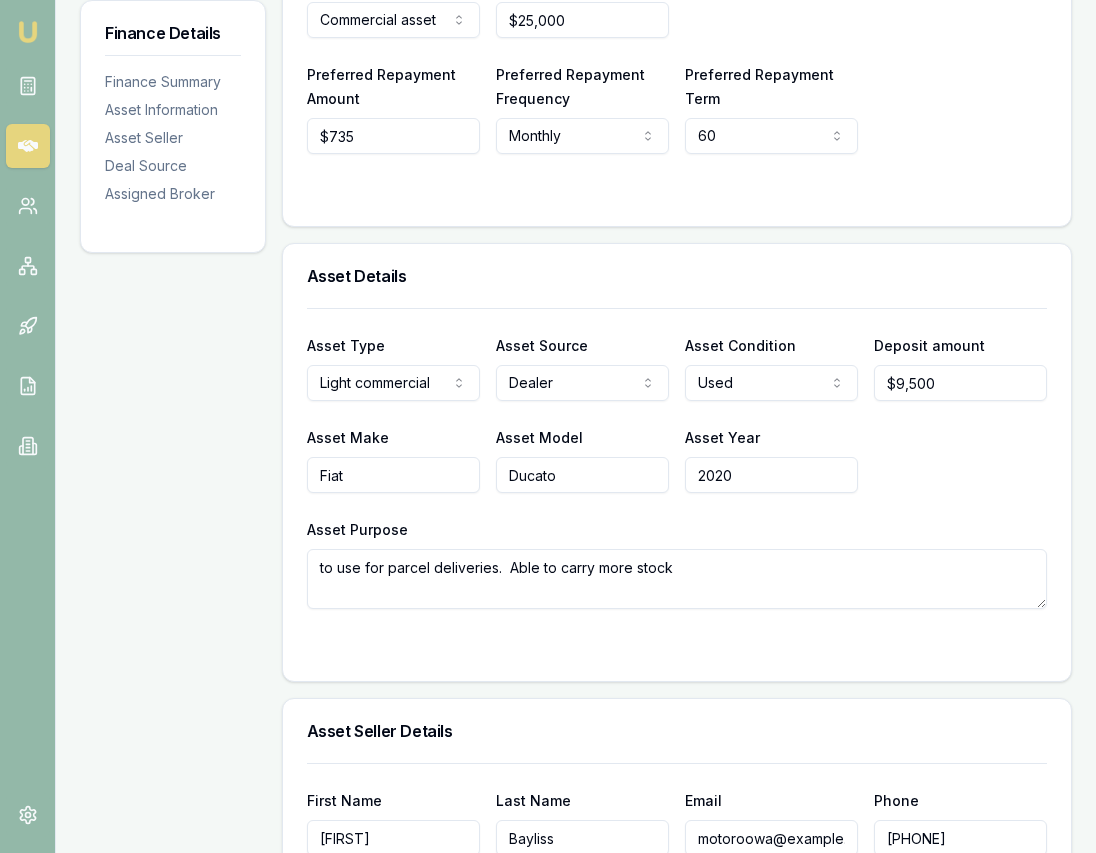 type on "2020" 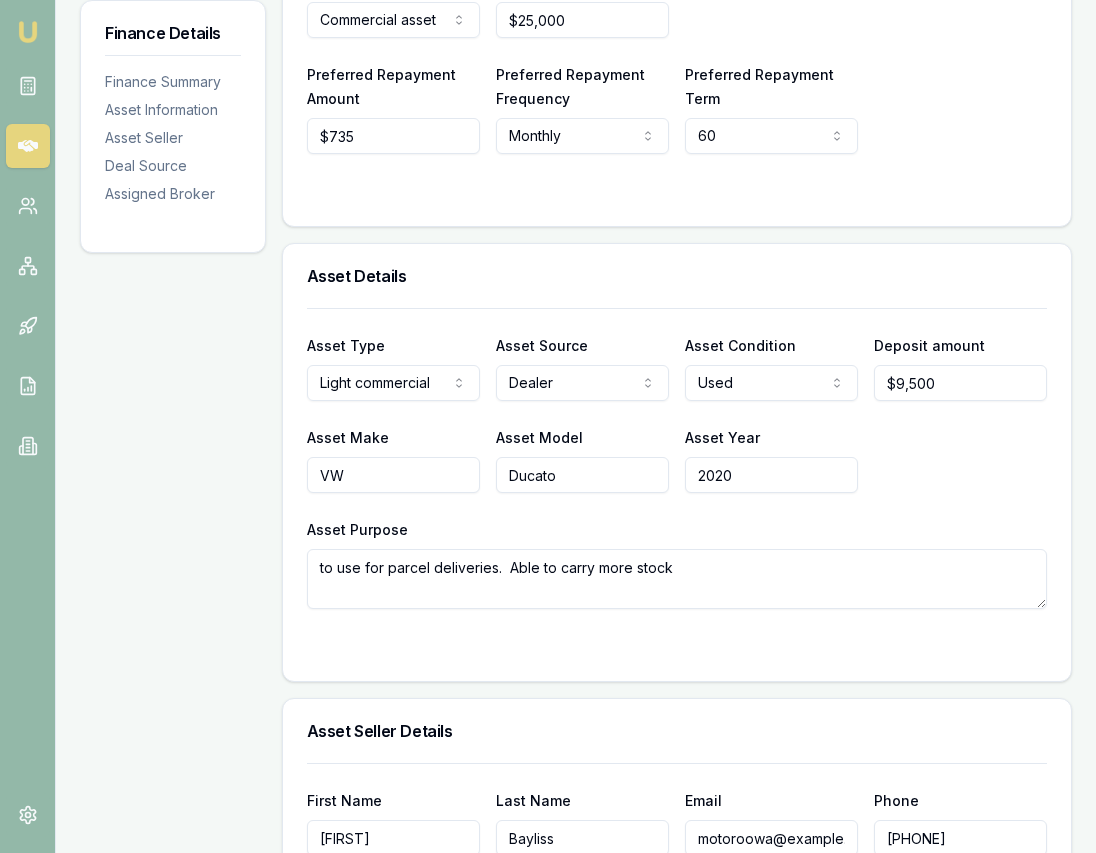type on "VW" 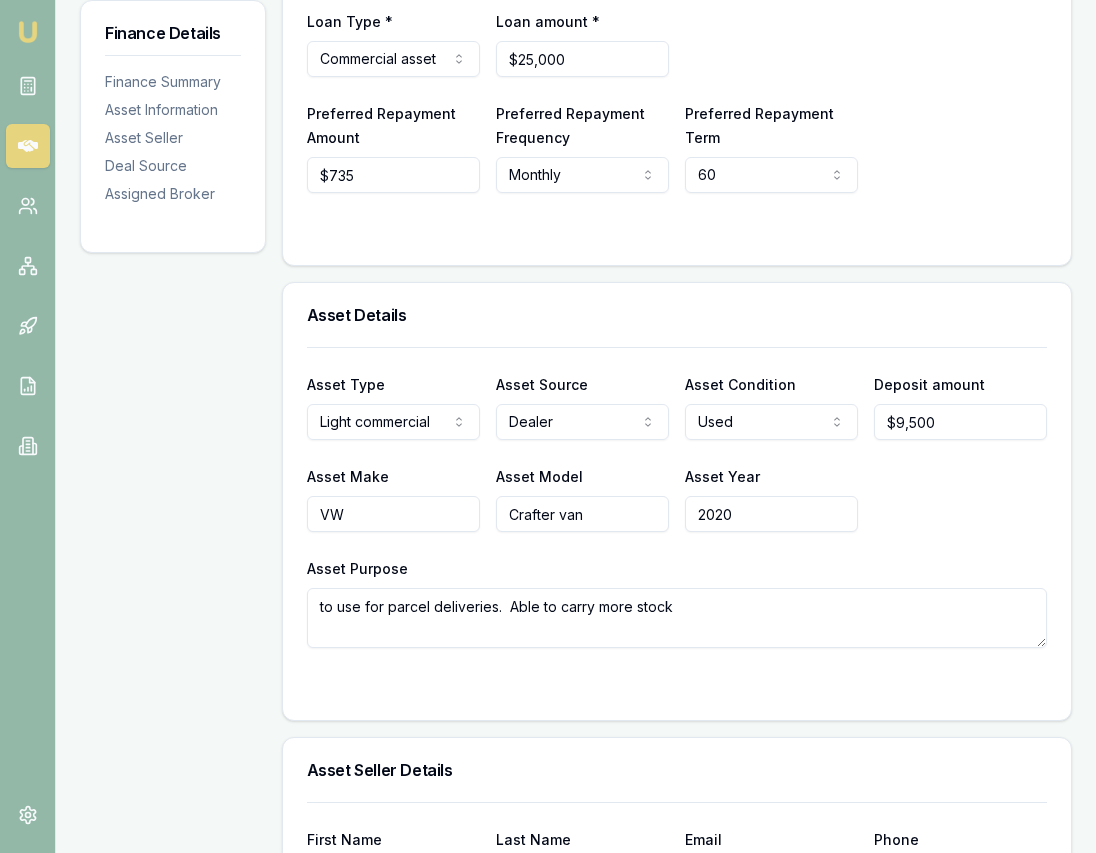 scroll, scrollTop: 394, scrollLeft: 0, axis: vertical 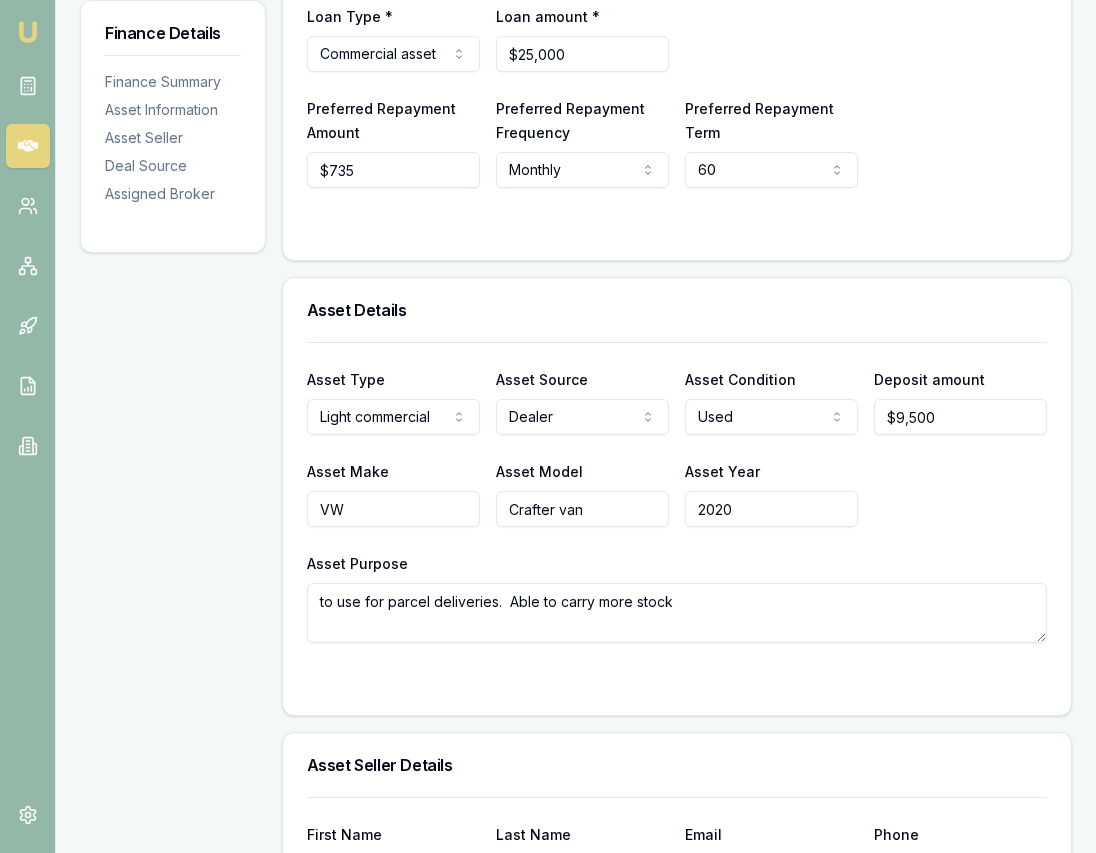 type on "Crafter van" 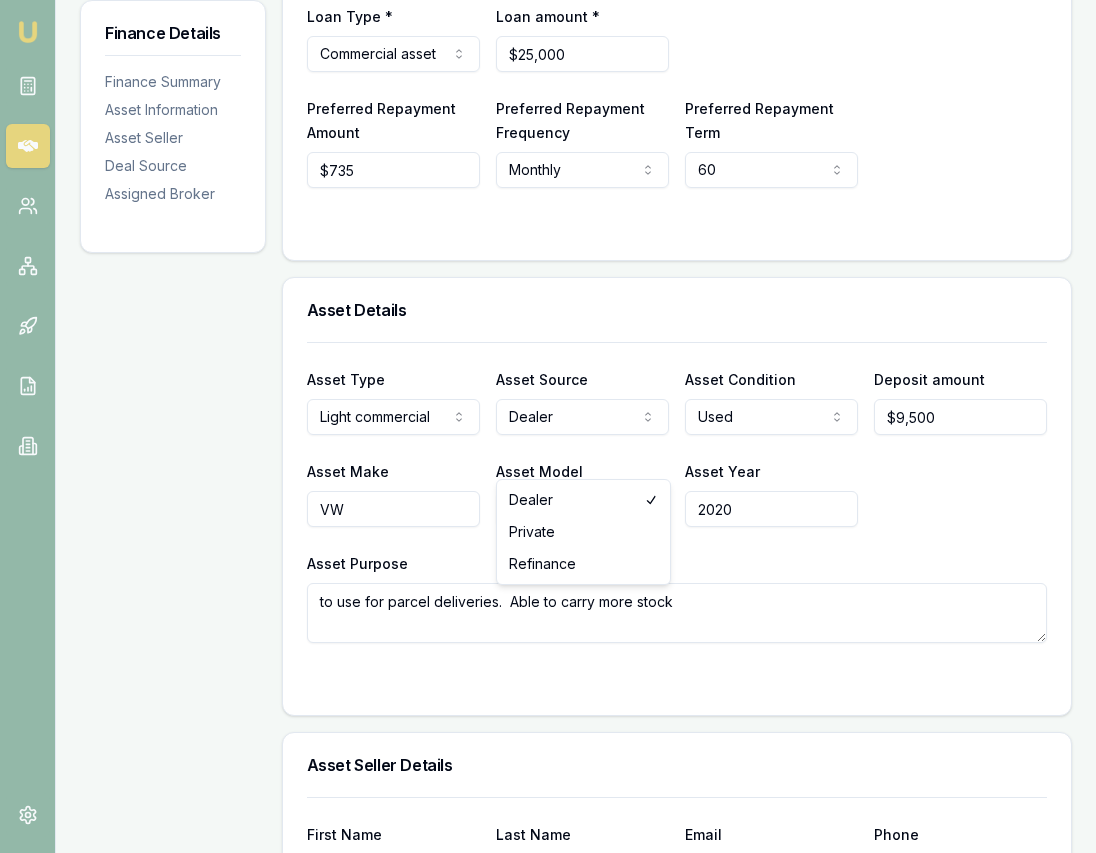 click on "Emu Broker Deals View D-319CG0FPNN Eujin Ooi Toggle Menu Customer Muzammil Shaheen 0444592105 muzammil860@gmail.com Finance Summary $25,000 Loan Type: Commercial Asset Asset Type : Light Commercial Deal Dynamics Stage: Documents Requested From Client Age: 6 days ago Finance Details Applicants Loan Options Lender Submission Finance Details Finance Summary Asset Information Asset Seller Deal Source Assigned Broker Finance Summary Loan Type * Commercial asset Consumer loan Consumer asset Commercial loan Commercial asset Loan amount * $25,000 Preferred Repayment Amount  $735 Preferred Repayment Frequency  Monthly Weekly Fortnightly Monthly Preferred Repayment Term  60 12 24 36 48 60 72 84 Asset Details Asset Type  Light commercial Passenger car Electric vehicle Light commercial Other motor vehicle Agricultural equipment Materials handling Access equipment Light trucks Heavy trucks Trailers Buses coaches Construction Earth moving Commercial property Other primary Medical equipment Laboratory equipment Trade tools" at bounding box center (548, 32) 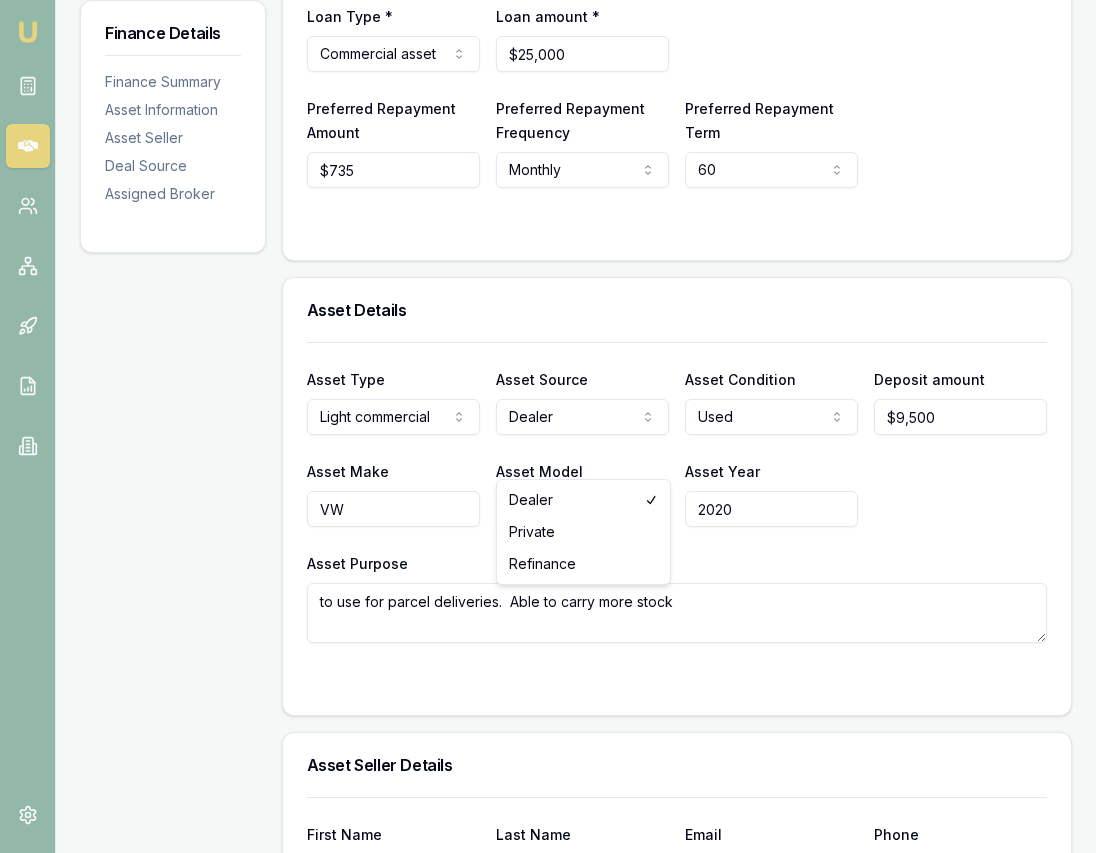 select on "PRIVATE" 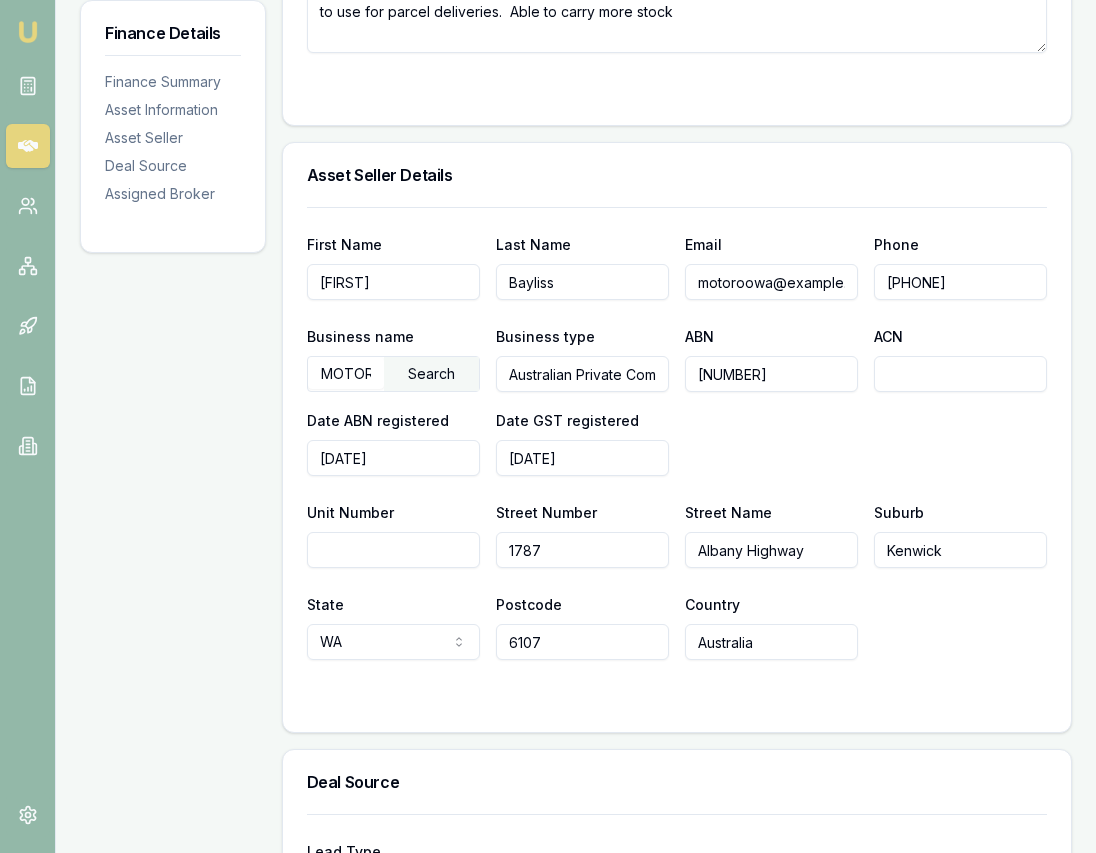 scroll, scrollTop: 0, scrollLeft: 0, axis: both 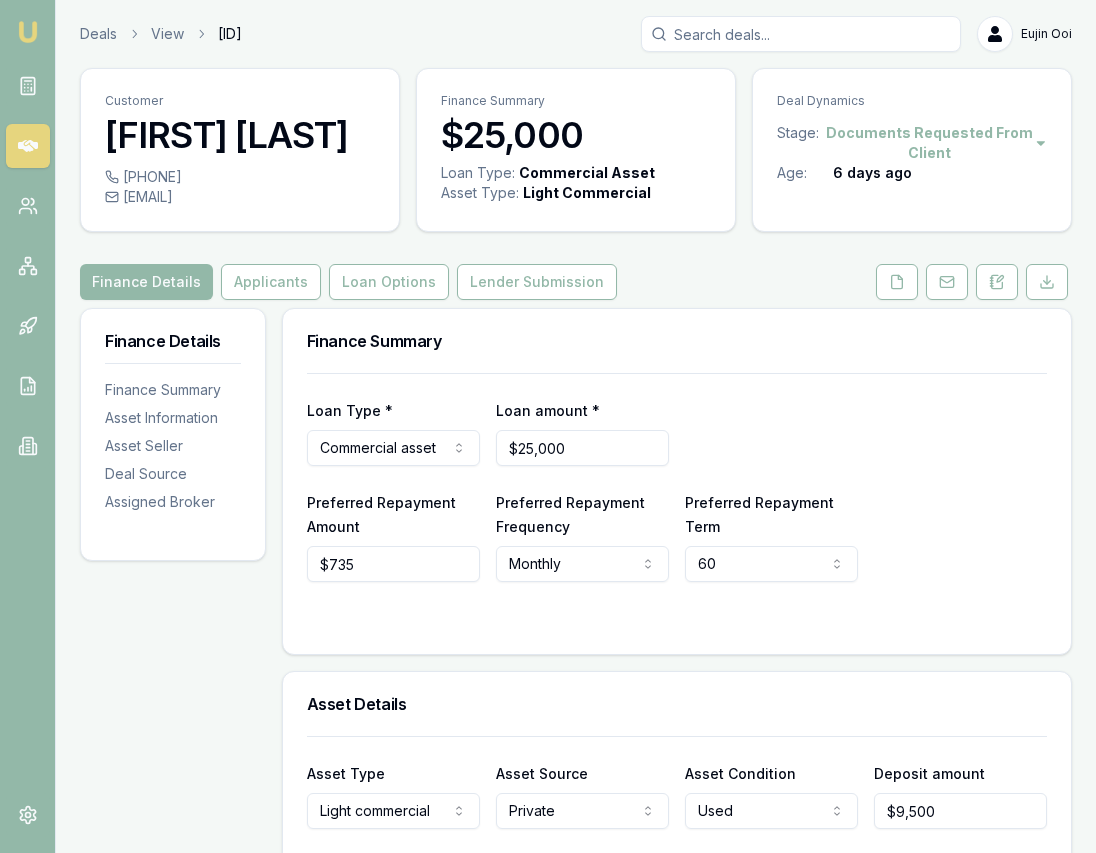 click on "Customer Muzammil Shaheen 0444592105 muzammil860@gmail.com Finance Summary $25,000 Loan Type: Commercial Asset Asset Type : Light Commercial Deal Dynamics Stage: Documents Requested From Client Age: 6 days ago Finance Details Applicants Loan Options Lender Submission Finance Details Finance Summary Asset Information Asset Seller Deal Source Assigned Broker Finance Summary Loan Type * Commercial asset Consumer loan Consumer asset Commercial loan Commercial asset Loan amount * $25,000 Preferred Repayment Amount  $735 Preferred Repayment Frequency  Monthly Weekly Fortnightly Monthly Preferred Repayment Term  60 12 24 36 48 60 72 84 Asset Details Asset Type  Light commercial Passenger car Electric vehicle Light commercial Other motor vehicle Agricultural equipment Materials handling Access equipment Light trucks Heavy trucks Trailers Buses coaches Construction Earth moving Commercial property Other primary Medical equipment Laboratory equipment Mining equipment Trade tools Attachments for earthmoving Pos systems" at bounding box center [576, 1149] 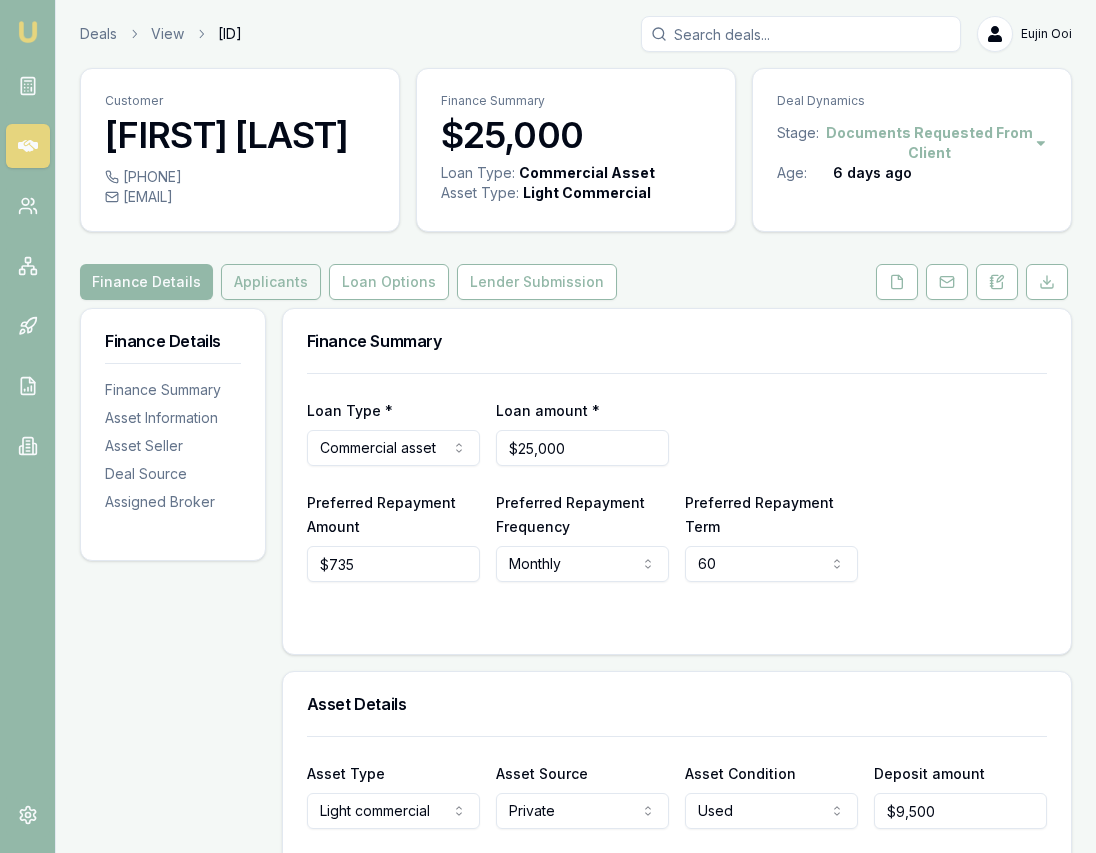 click on "Applicants" at bounding box center [271, 282] 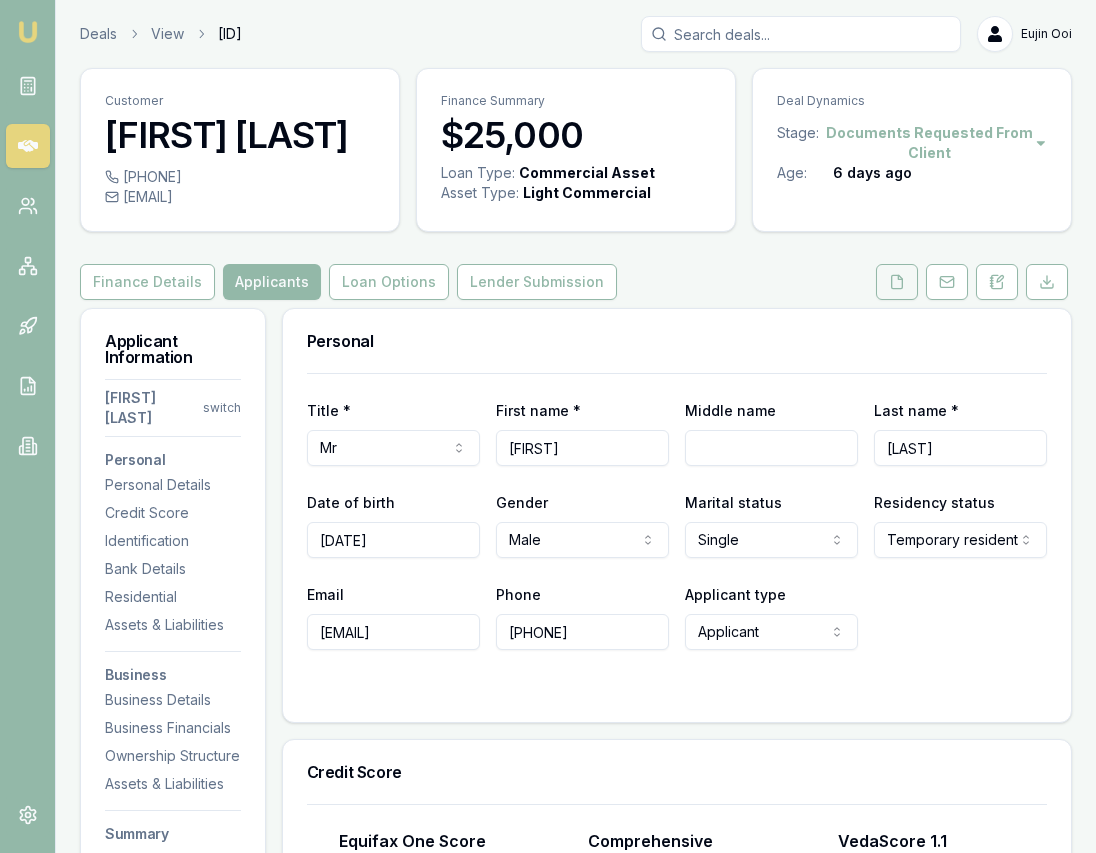 click at bounding box center [897, 282] 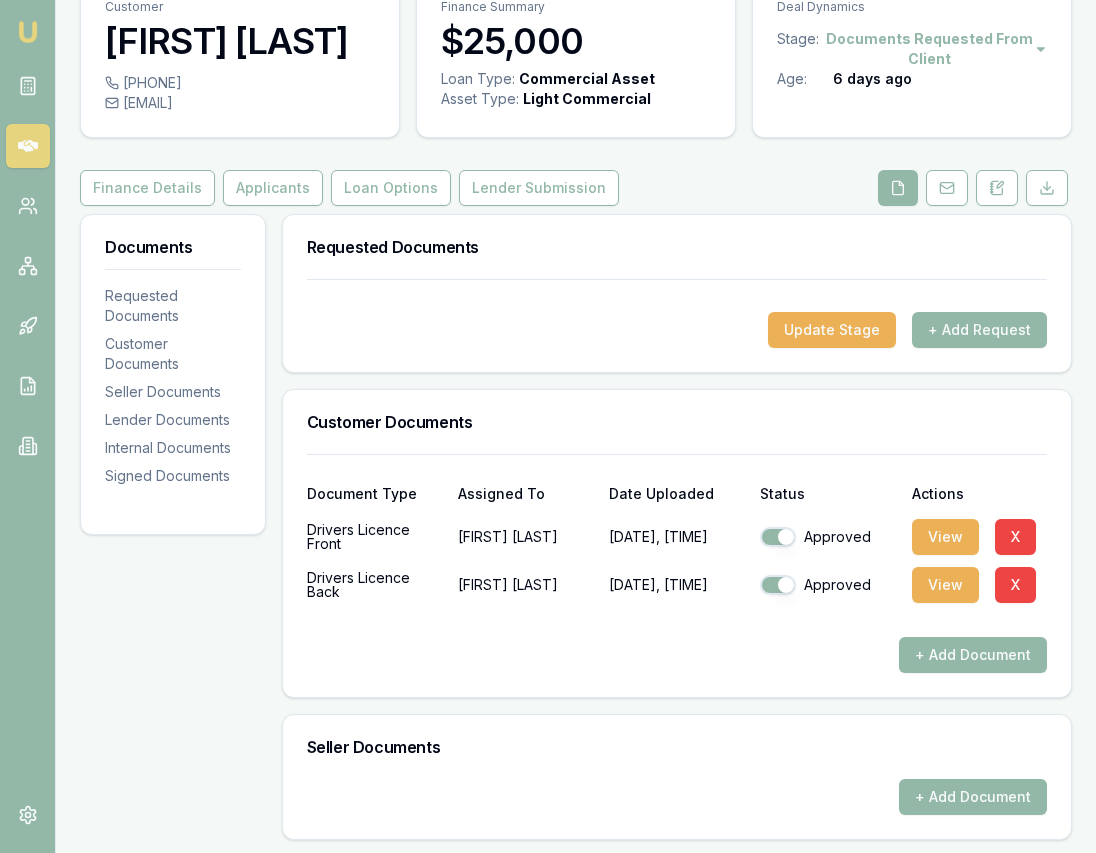 scroll, scrollTop: 0, scrollLeft: 0, axis: both 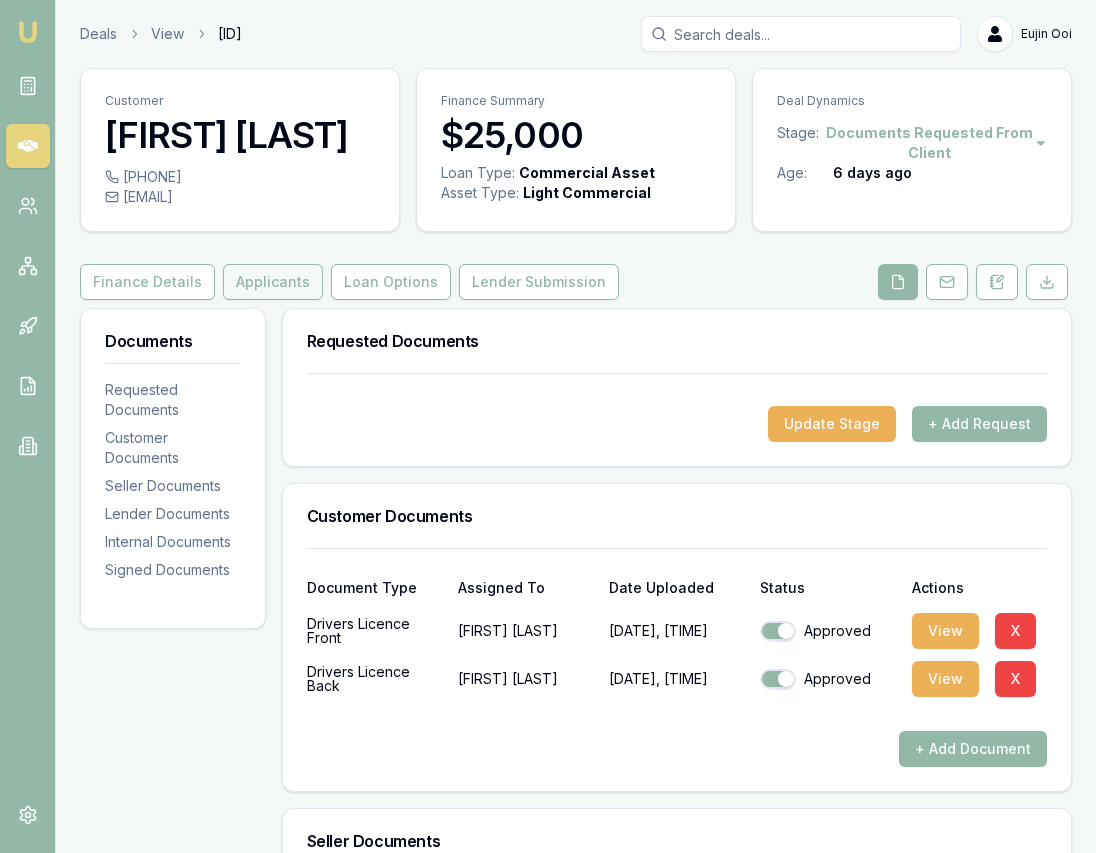 click on "Applicants" at bounding box center (273, 282) 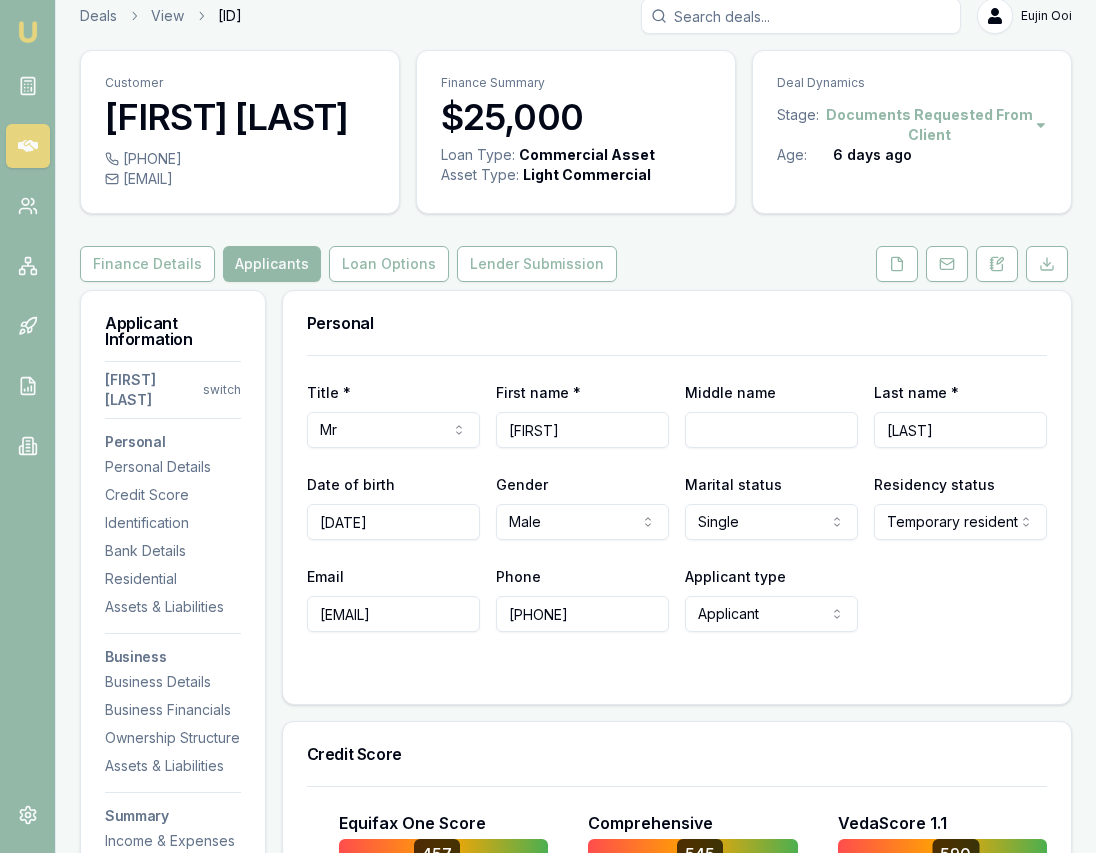 scroll, scrollTop: 14, scrollLeft: 0, axis: vertical 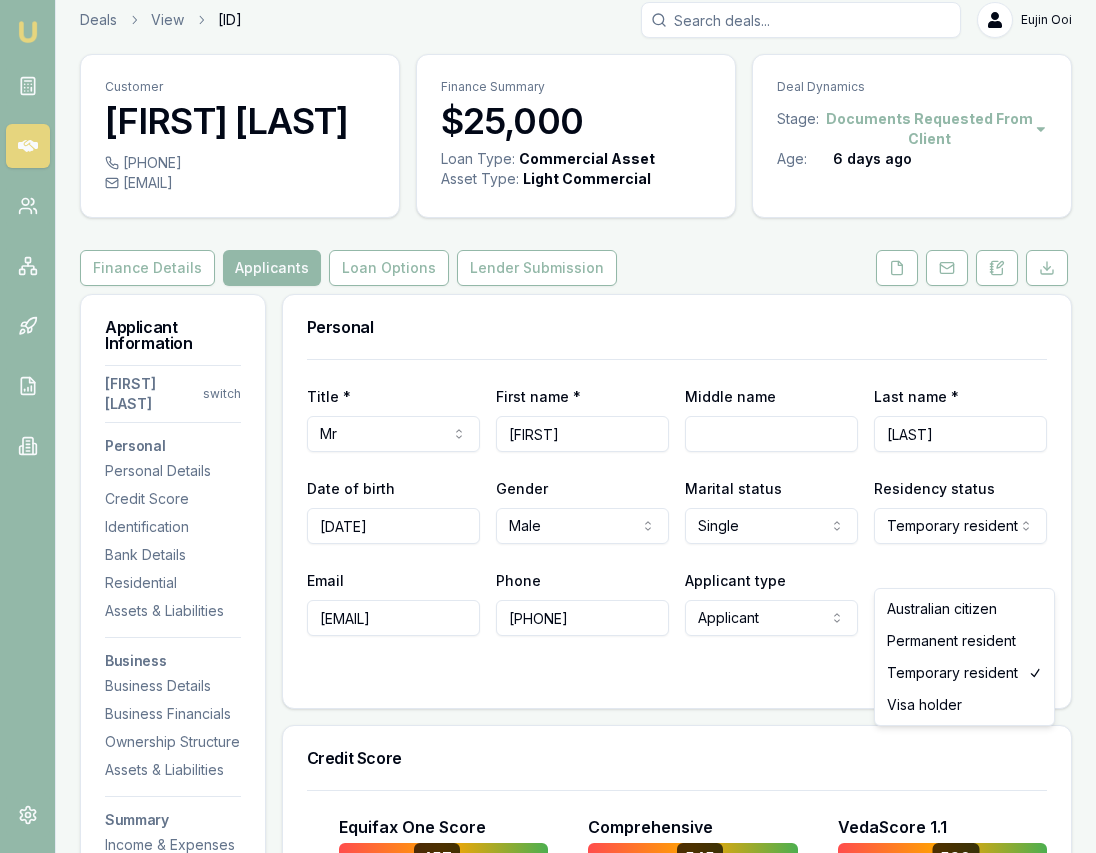 click on "Emu Broker Deals View D-319CG0FPNN Eujin Ooi Toggle Menu Customer Muzammil Shaheen 0444592105 muzammil860@gmail.com Finance Summary $25,000 Loan Type: Commercial Asset Asset Type : Light Commercial Deal Dynamics Stage: Documents Requested From Client Age: 6 days ago Finance Details Applicants Loan Options Lender Submission Applicant Information Muzammil Shaheen switch Personal Personal Details Credit Score Identification Bank Details Residential Assets & Liabilities Business Business Details Business Financials Ownership Structure Assets & Liabilities Summary Income & Expenses Summary Assets & Liabilities Summary Personal Title * Mr Mr Mrs Miss Ms Dr Prof First name * Muzammil Middle name  Last name * Shaheen Date of birth 27/11/1992 Gender  Male Male Female Other Not disclosed Marital status  Single Single Married De facto Separated Divorced Widowed Residency status  Temporary resident Australian citizen Permanent resident Temporary resident Visa holder Email muzammil860@gmail.com Phone 0444592105 Applicant" at bounding box center [548, 412] 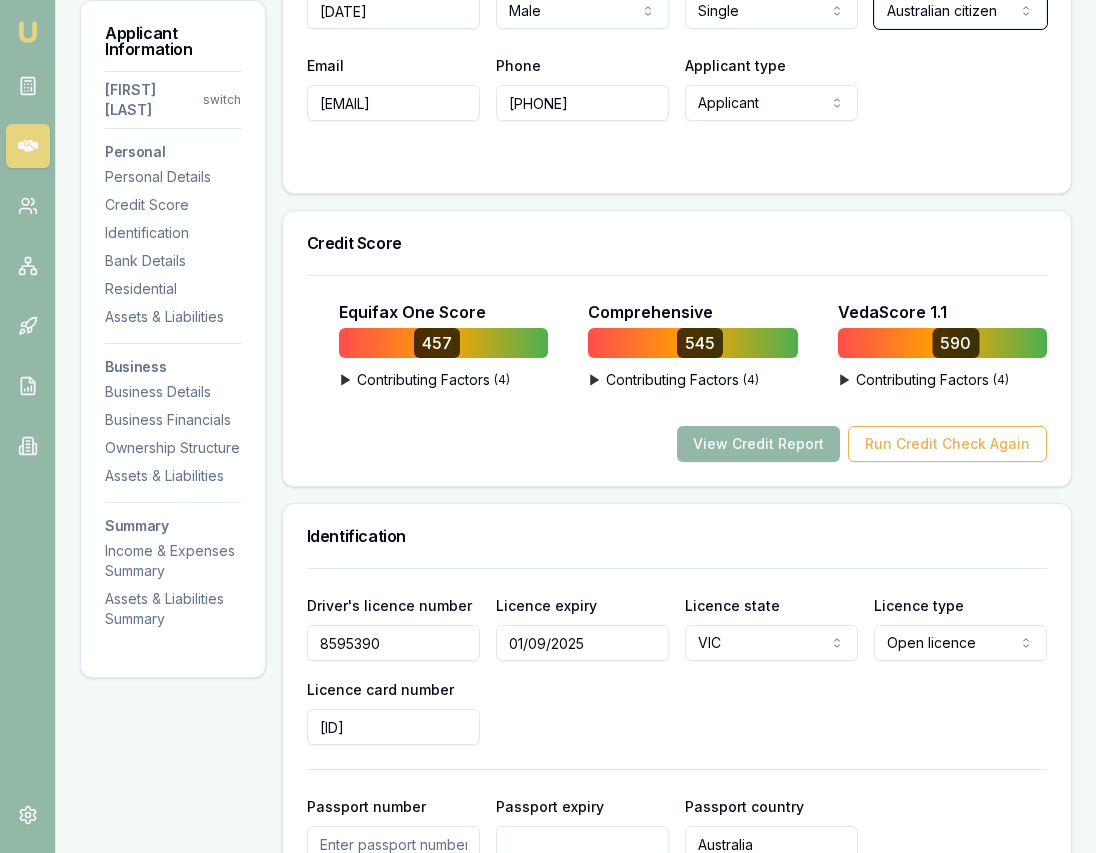 scroll, scrollTop: 0, scrollLeft: 0, axis: both 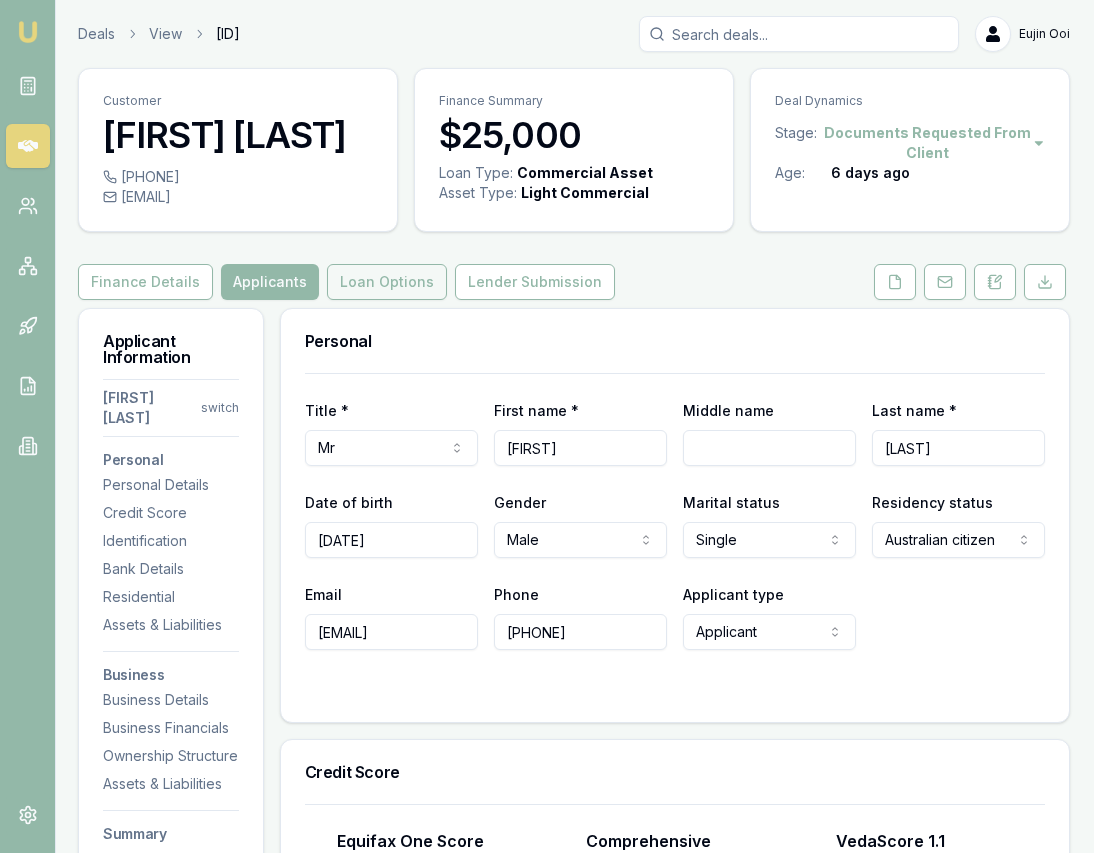 click on "Loan Options" at bounding box center (387, 282) 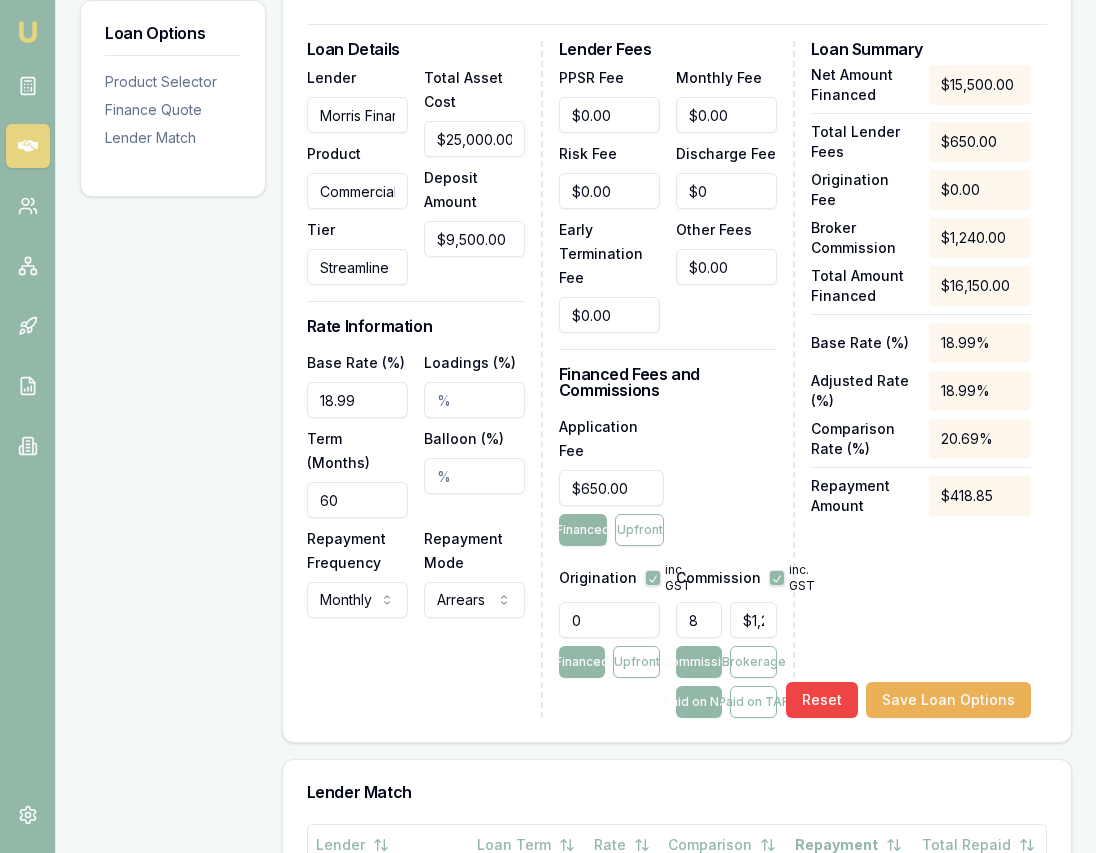 scroll, scrollTop: 561, scrollLeft: 0, axis: vertical 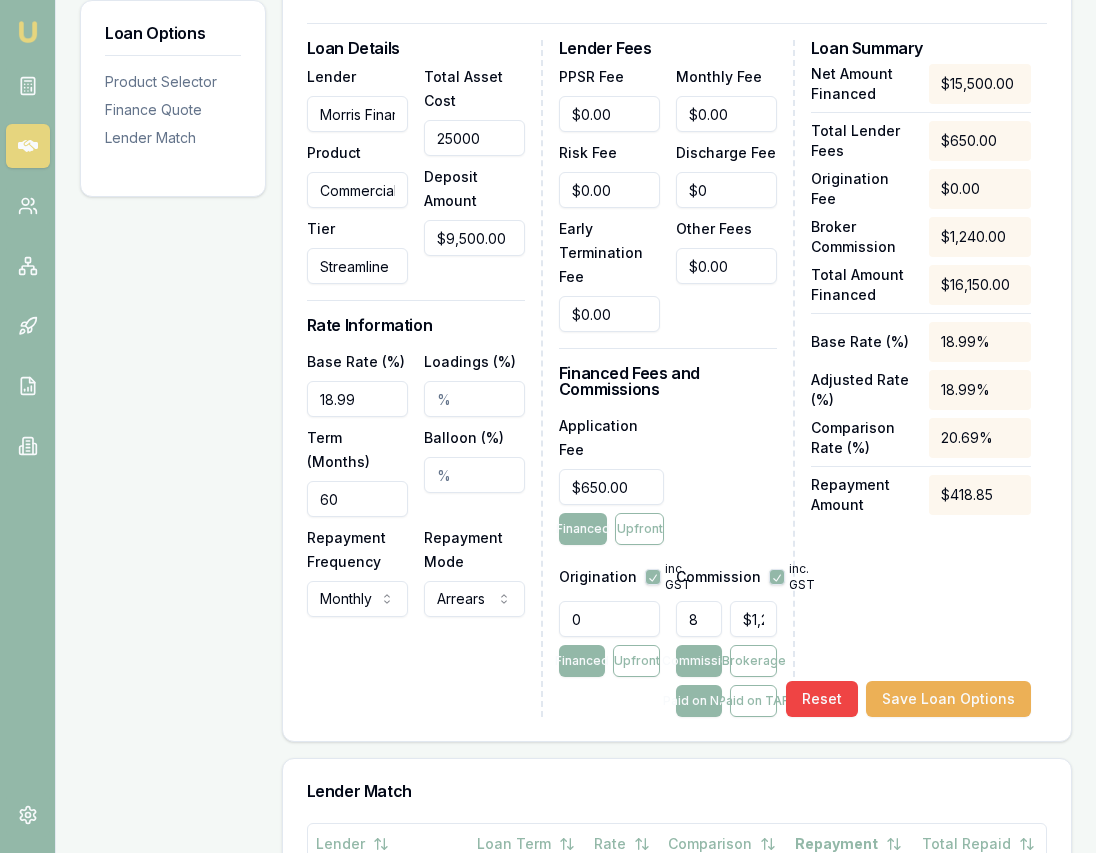 click on "25000" at bounding box center (474, 138) 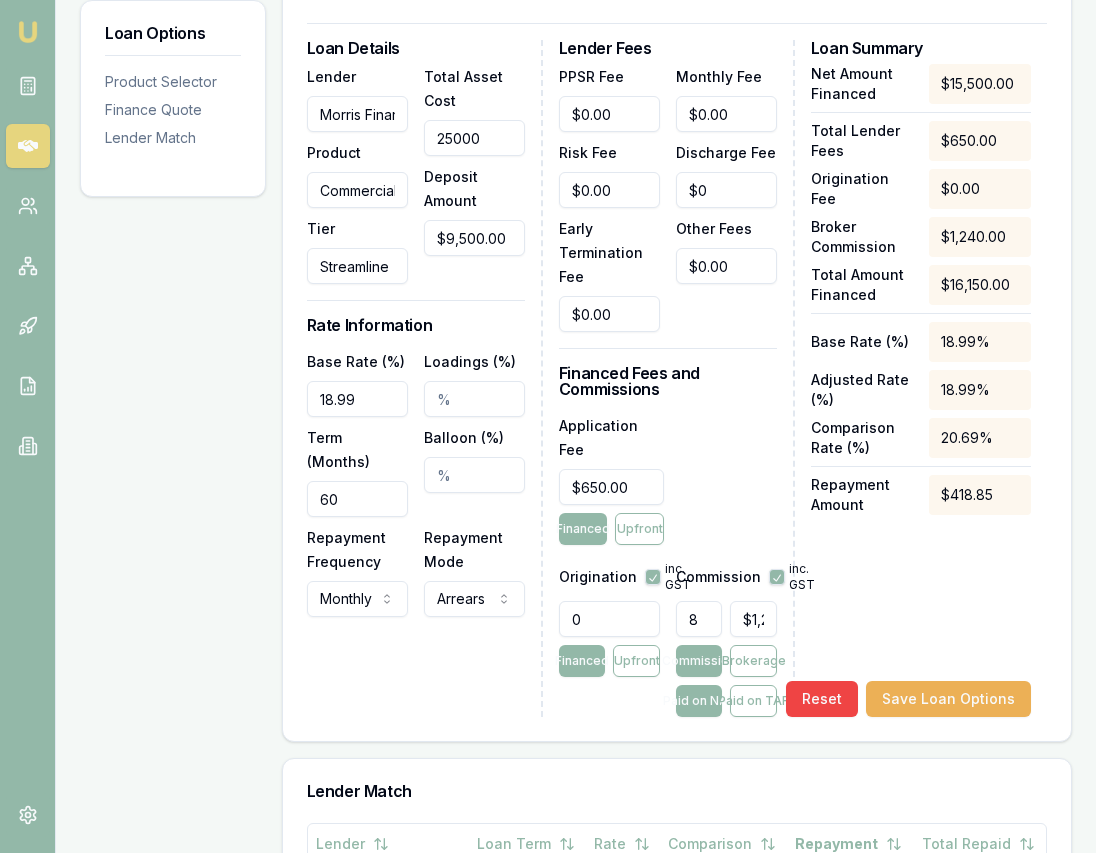 type on "3" 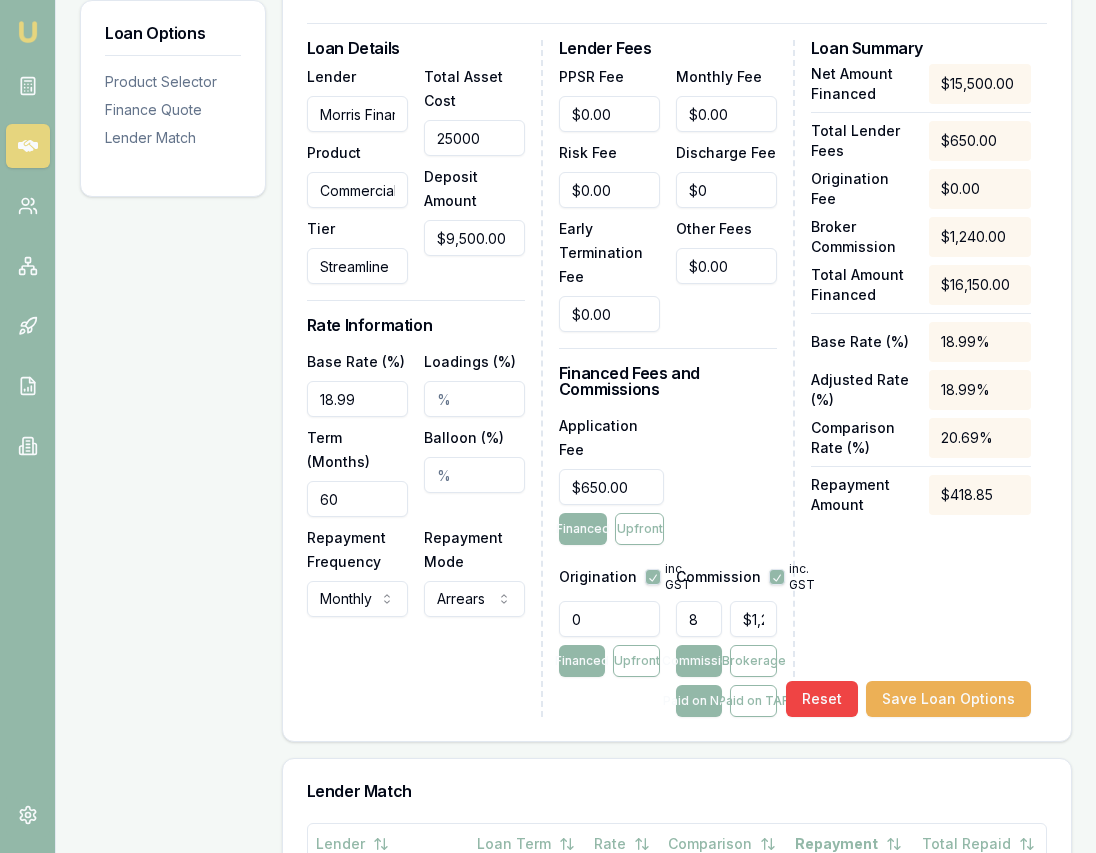 type on "-$759.76" 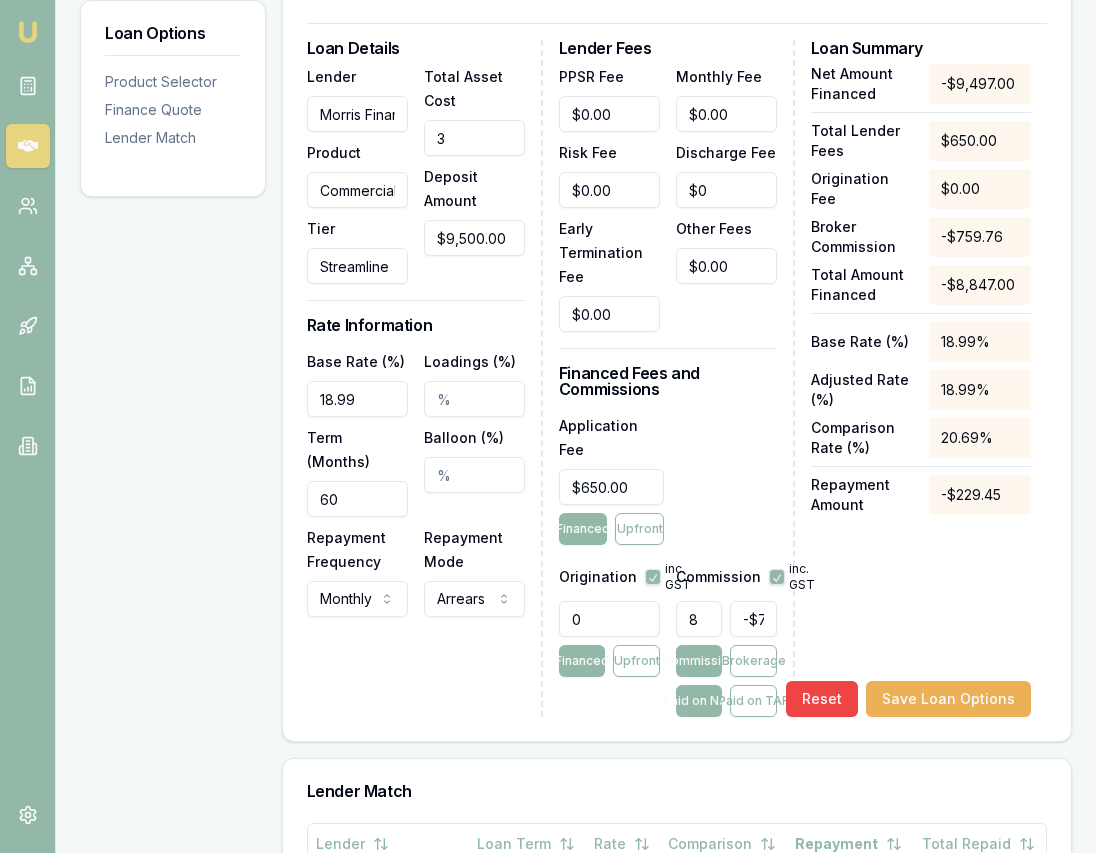 type on "33" 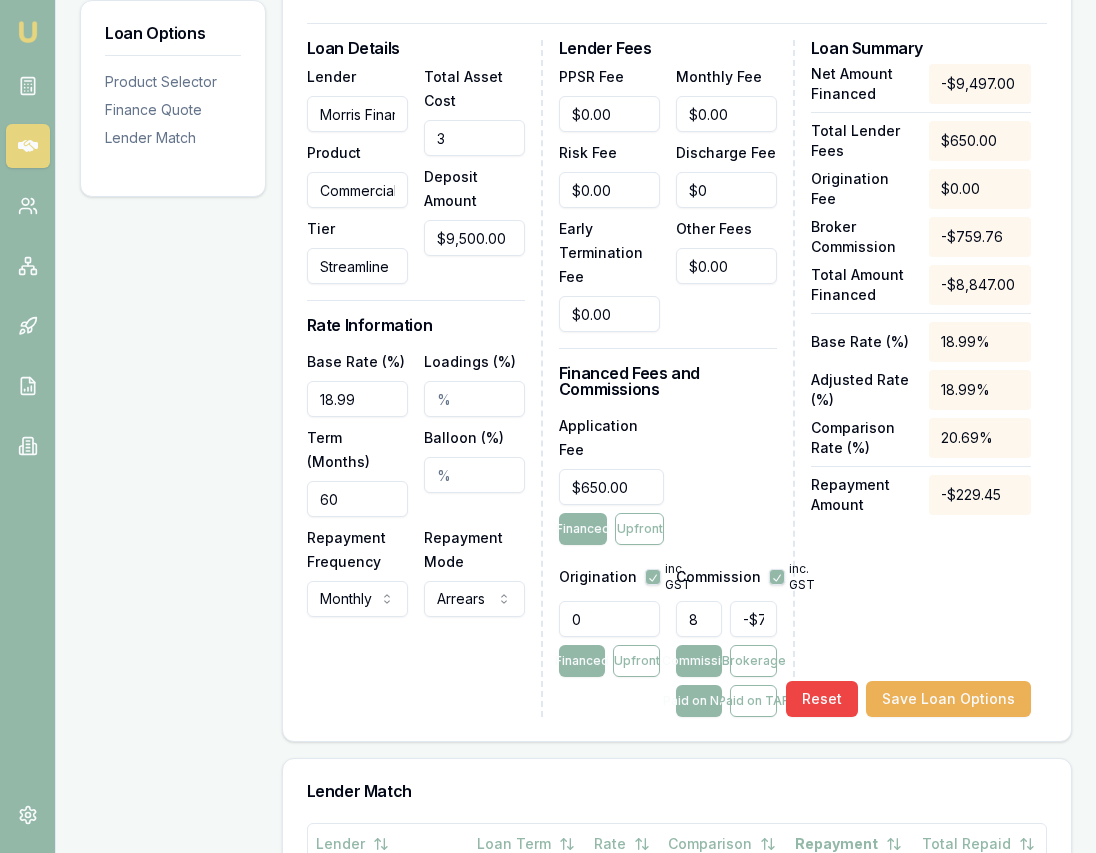 type on "-$757.36" 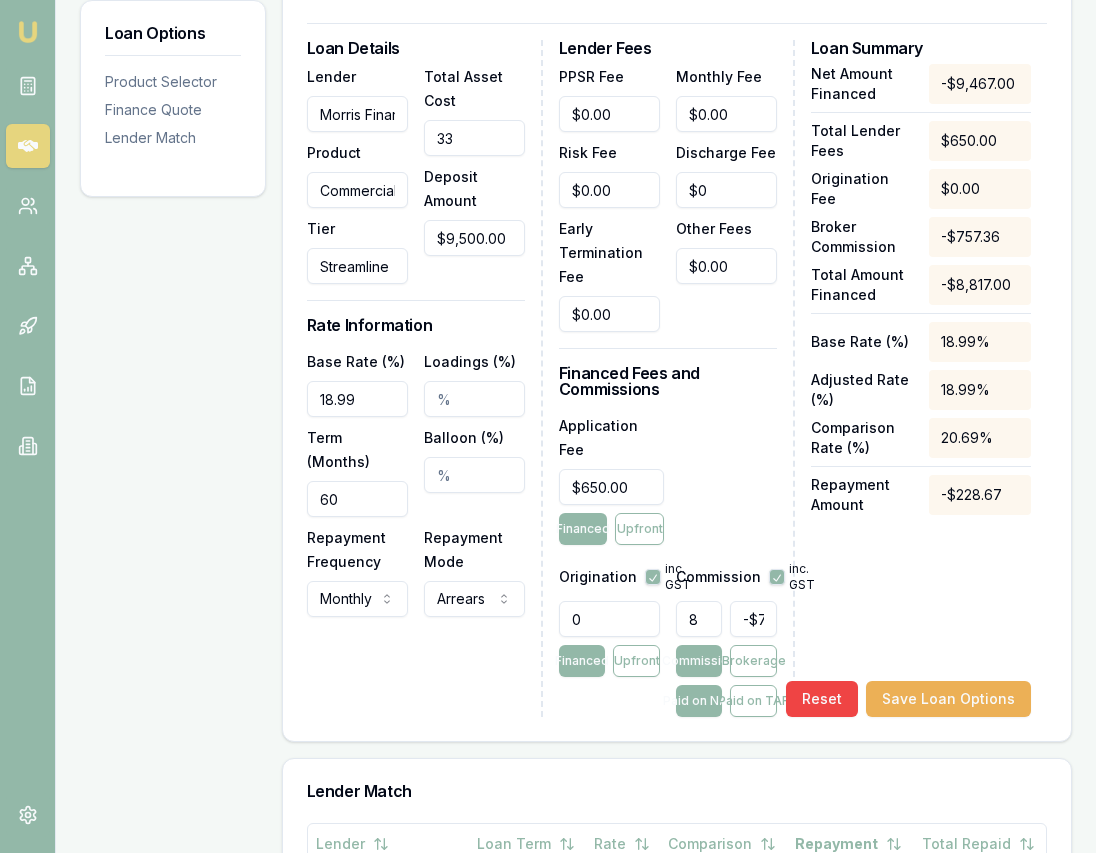 type on "330" 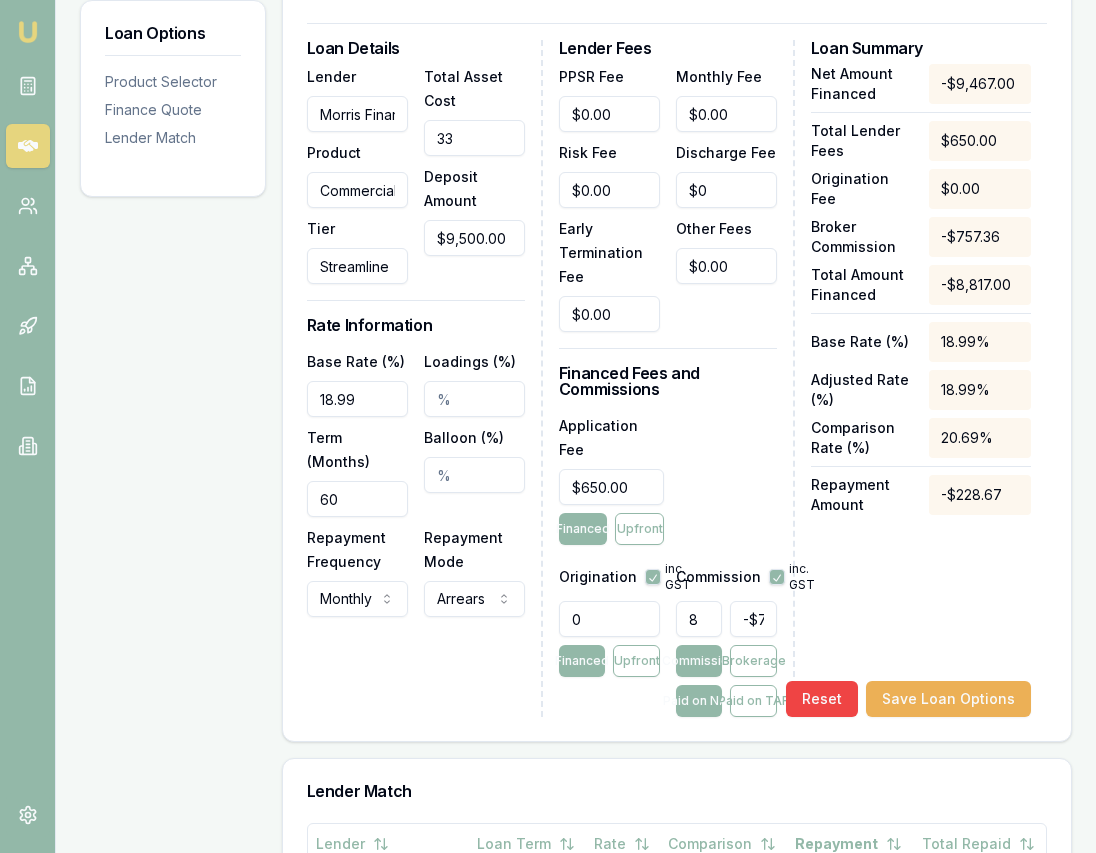 type on "-$733.60" 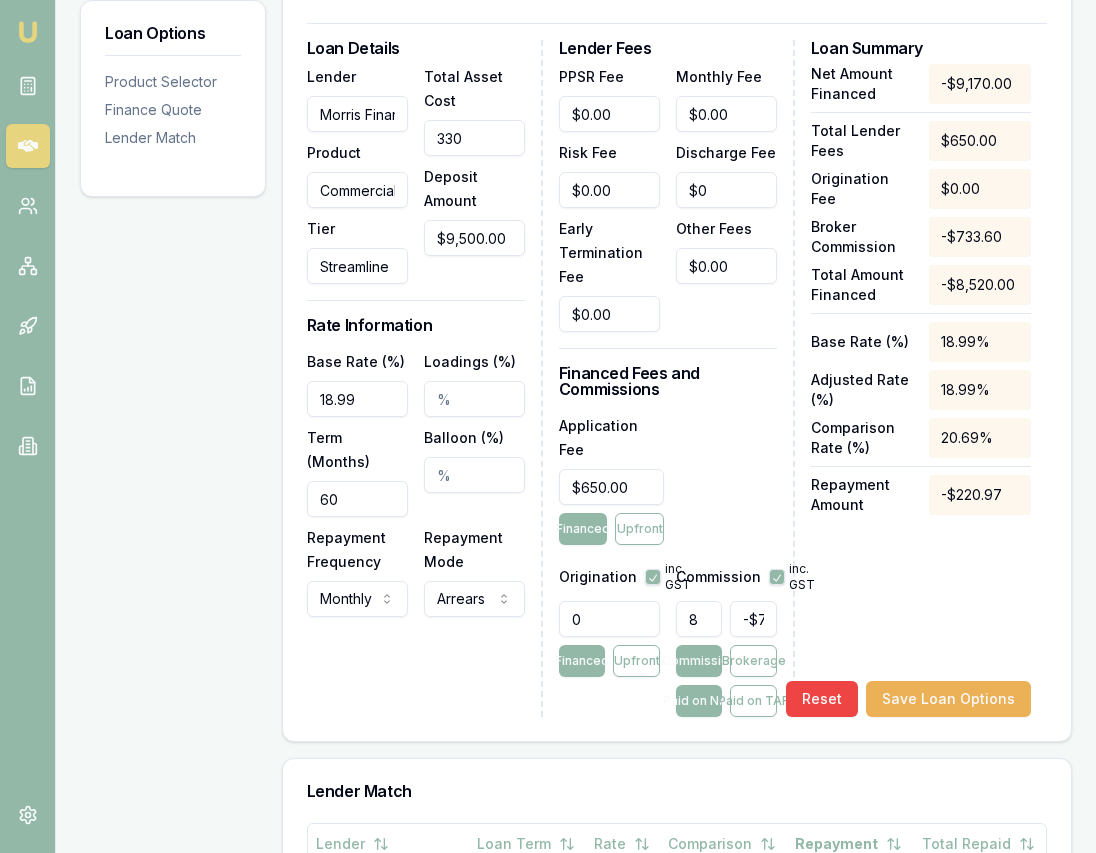 type on "3300" 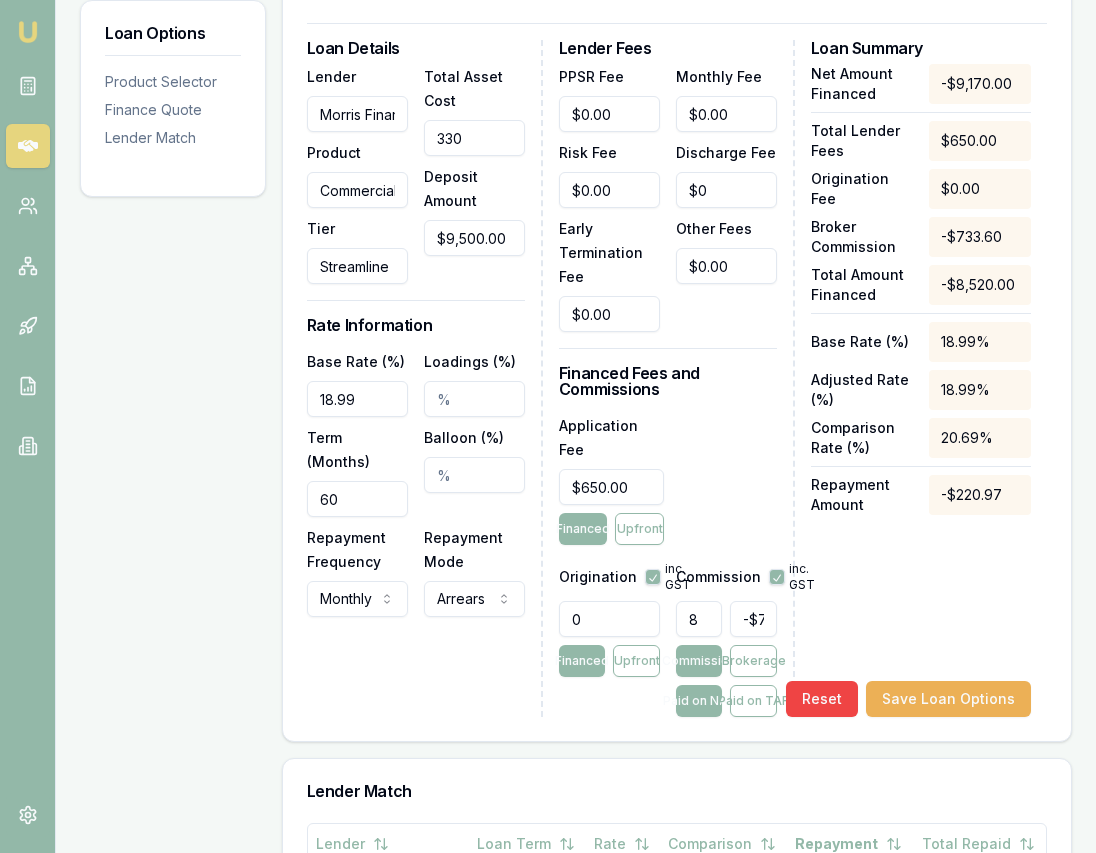 type on "-$496.00" 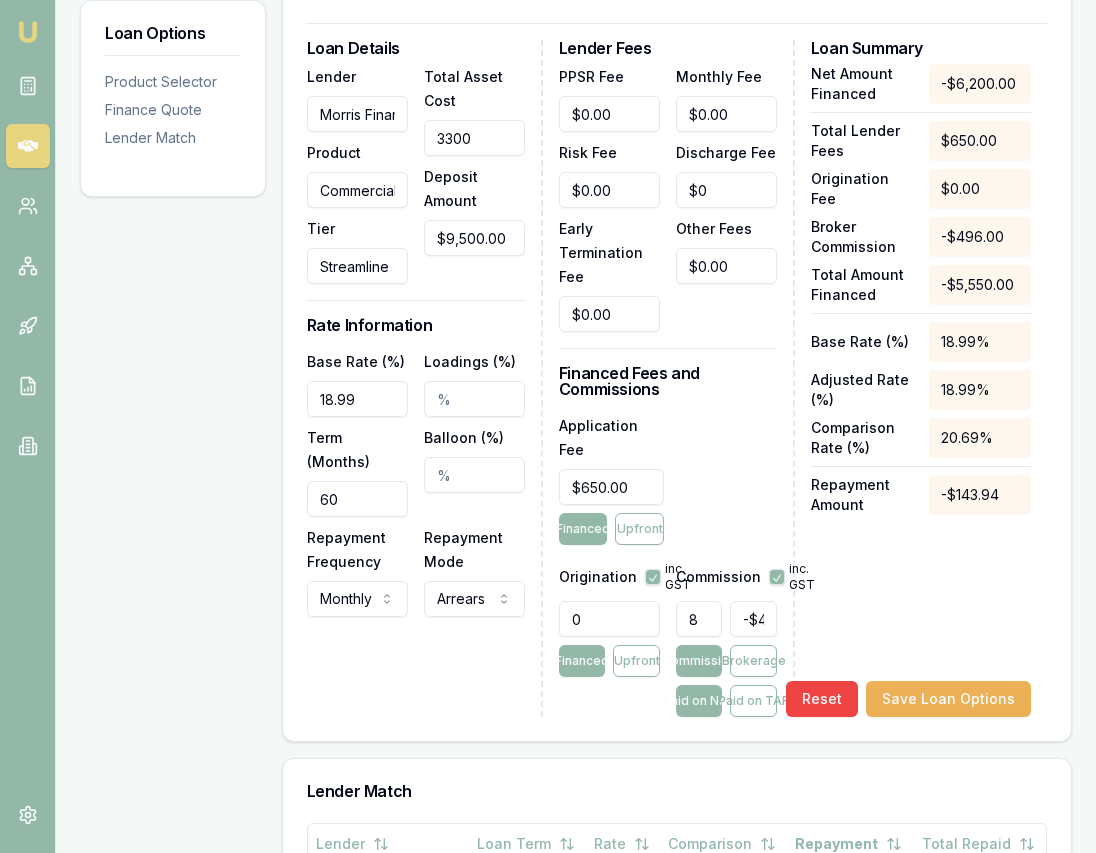 type on "33000" 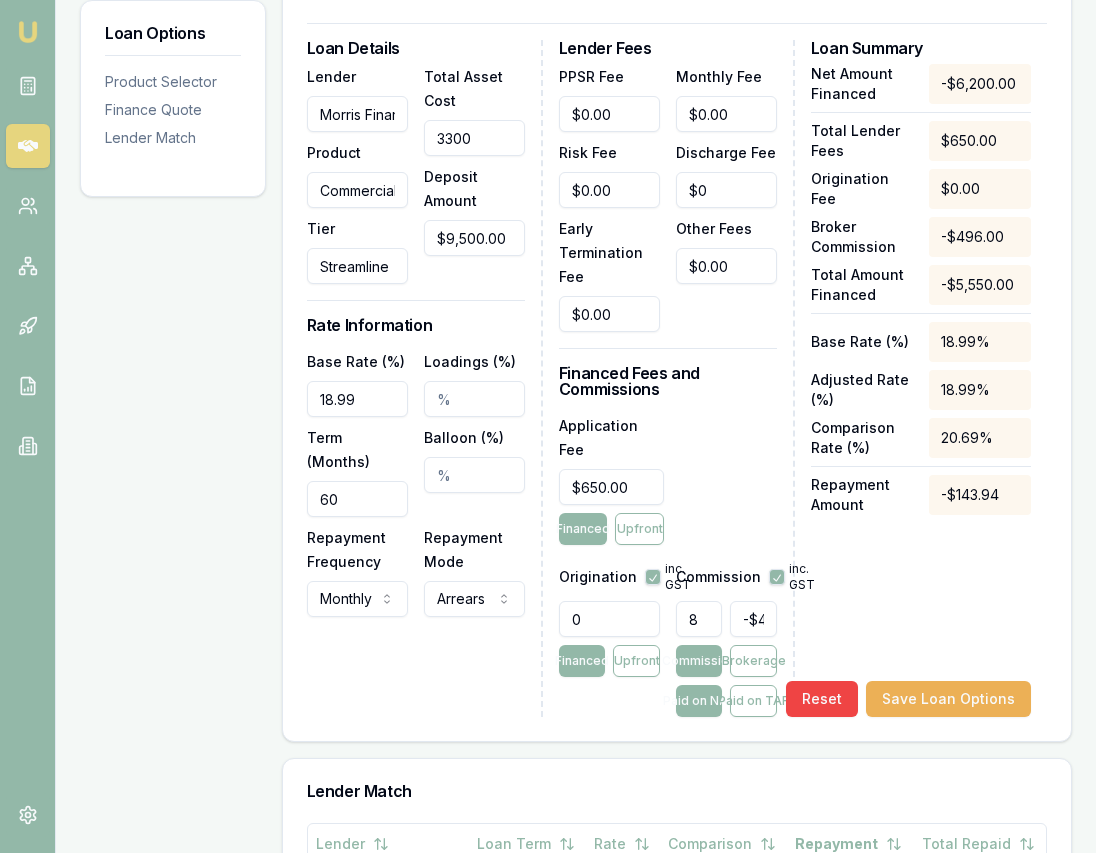 type on "$1,880.00" 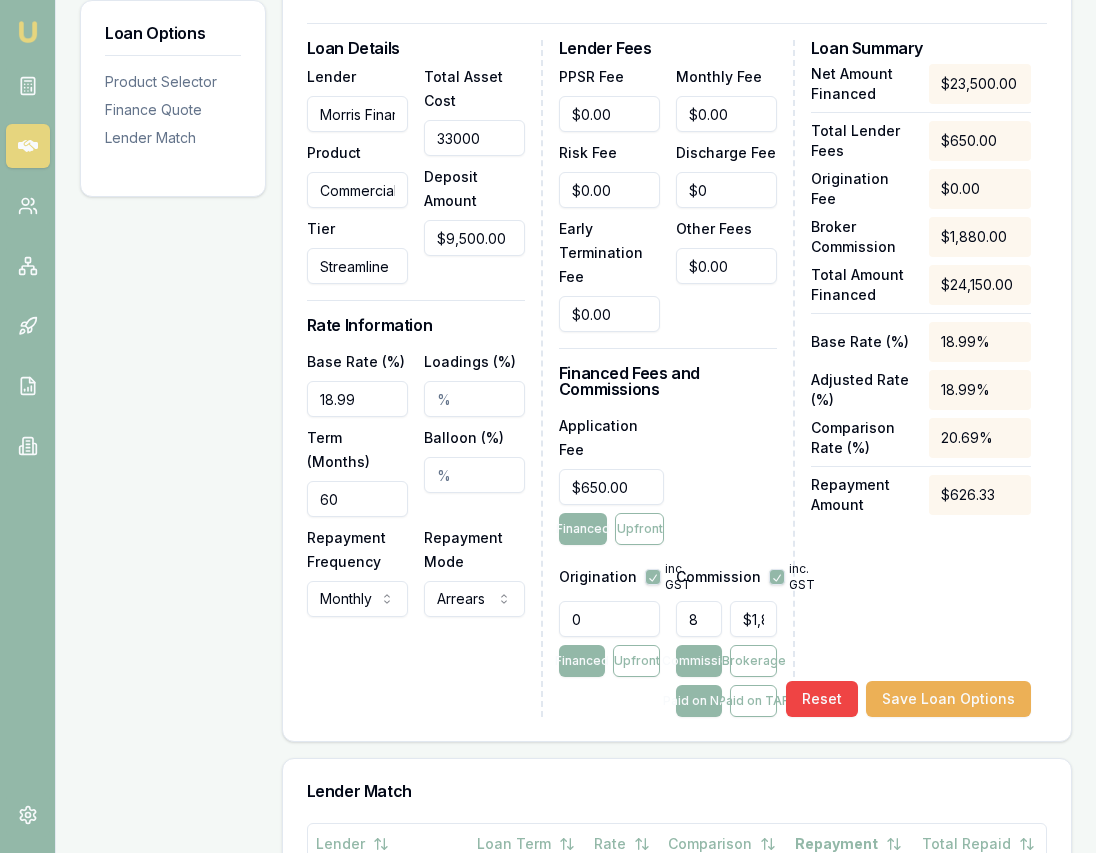 type on "$33,000.00" 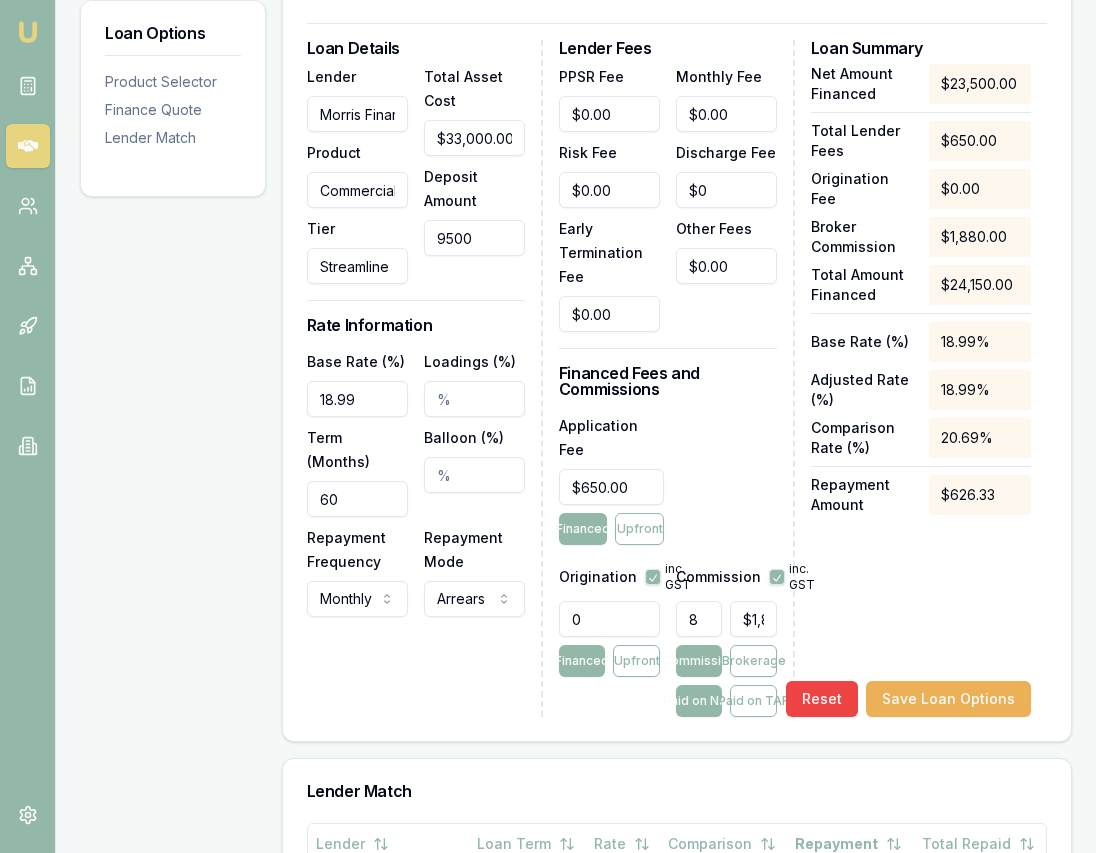 click on "9500" at bounding box center (474, 238) 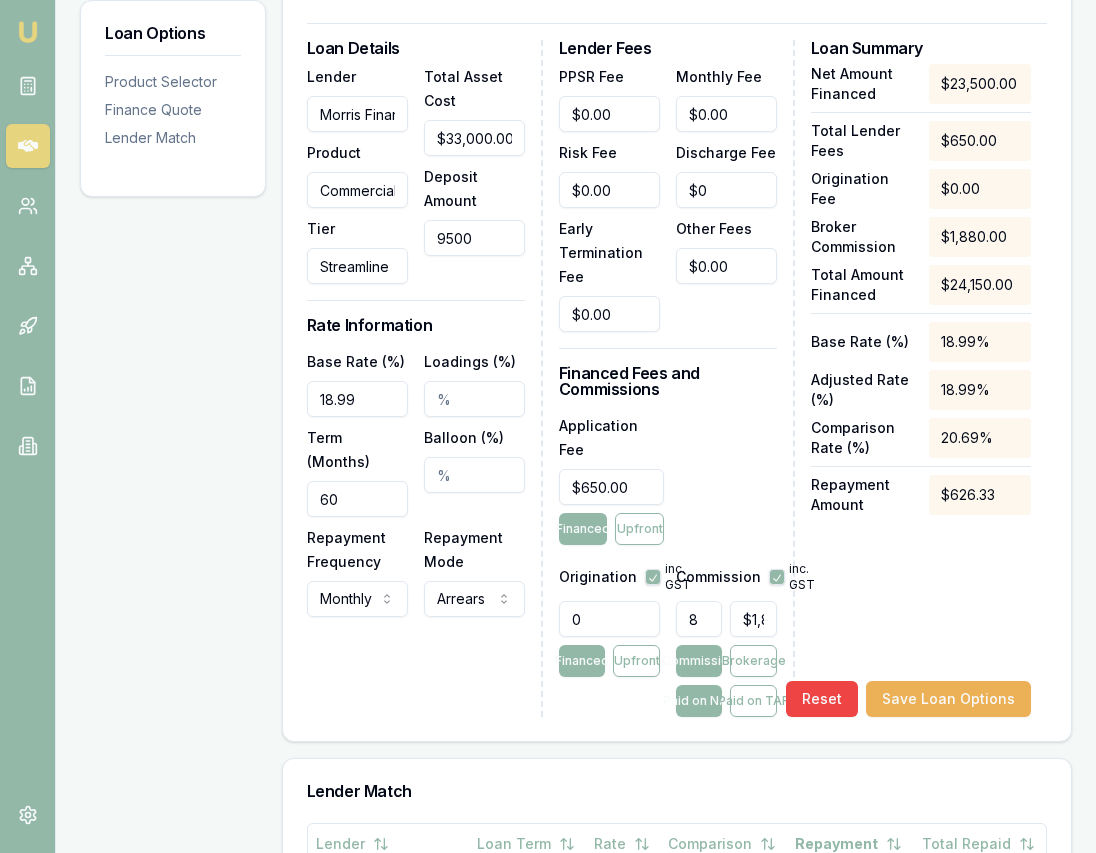 type on "8" 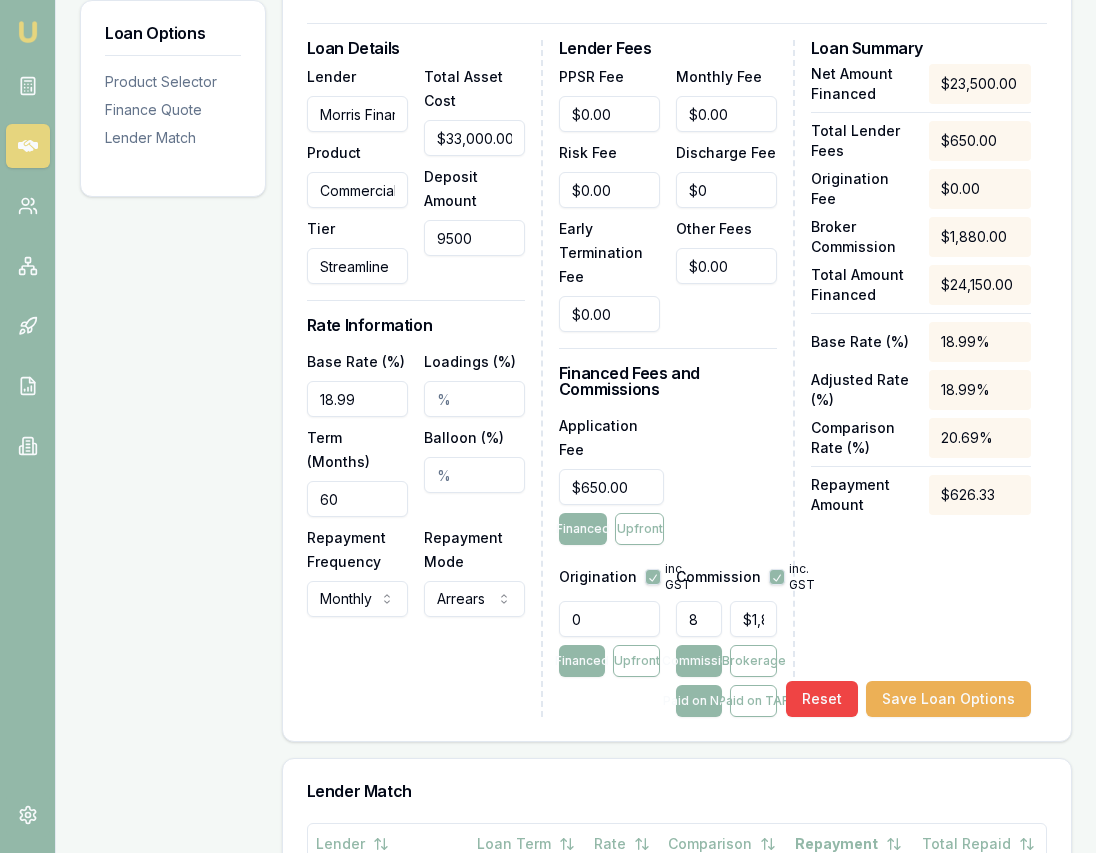 type on "$2,639.36" 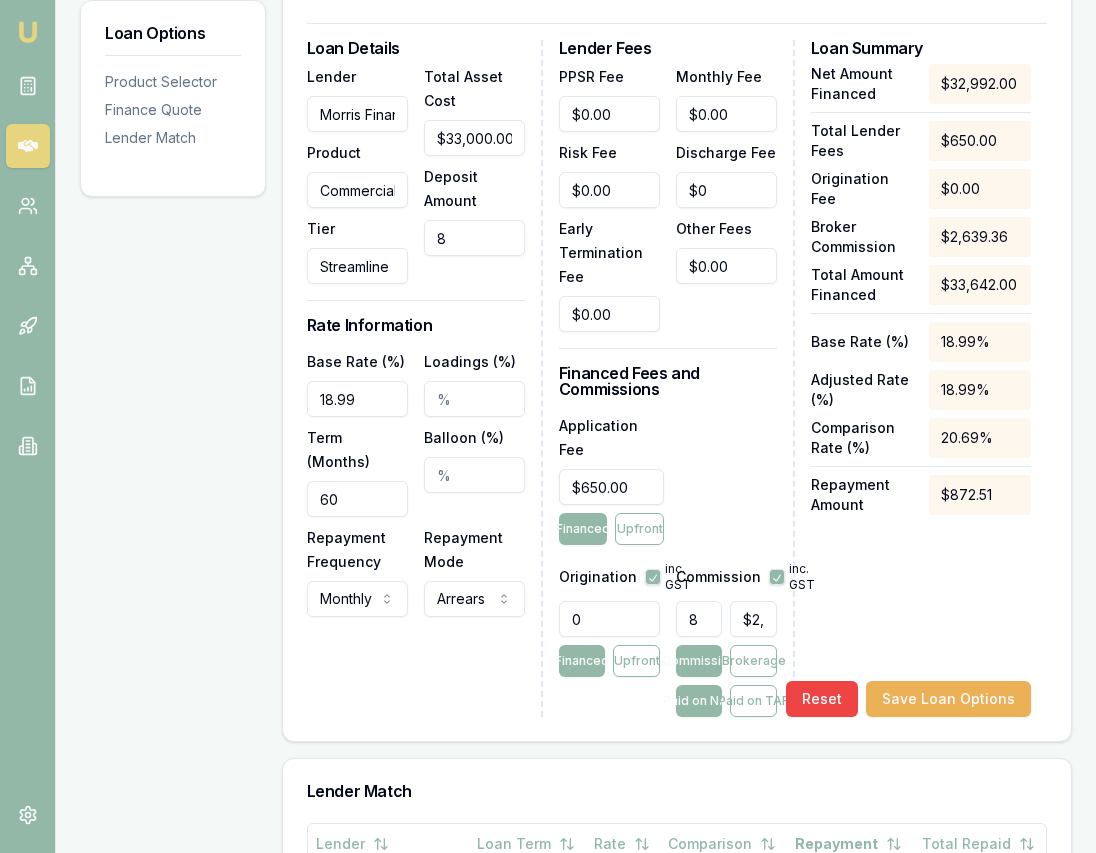 type on "80" 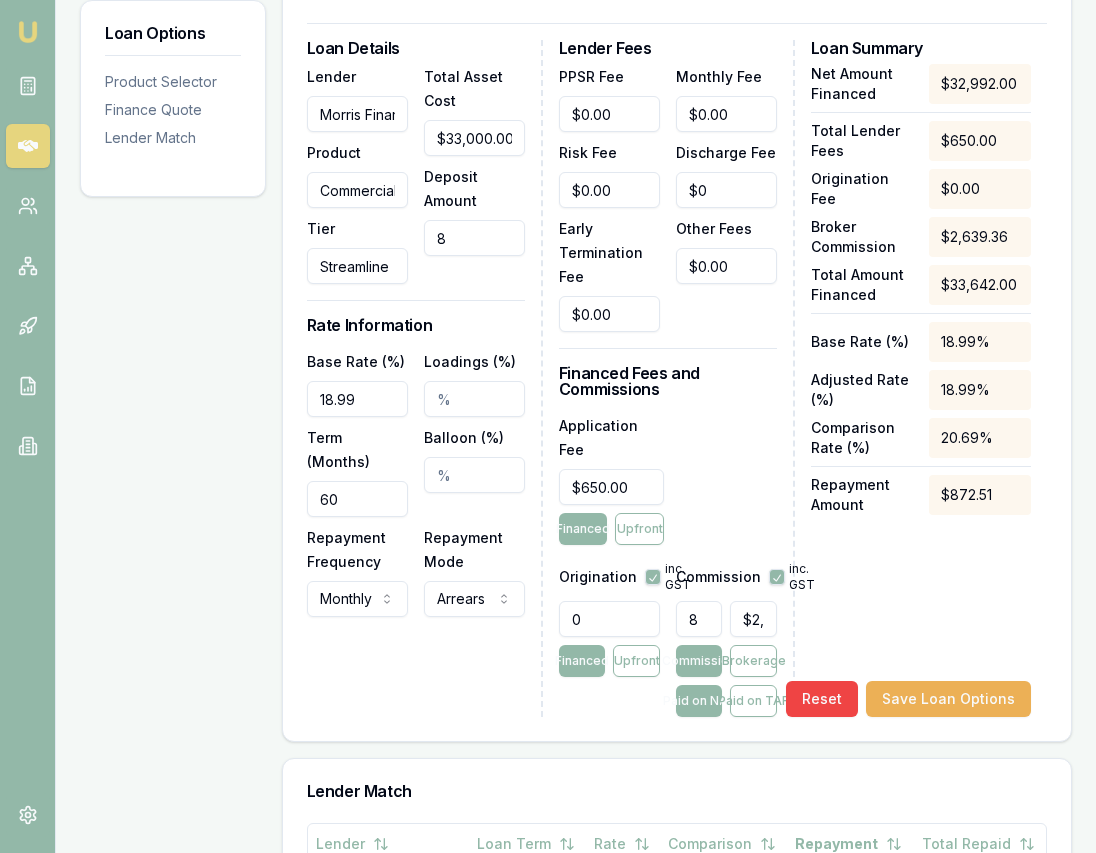 type on "$2,633.60" 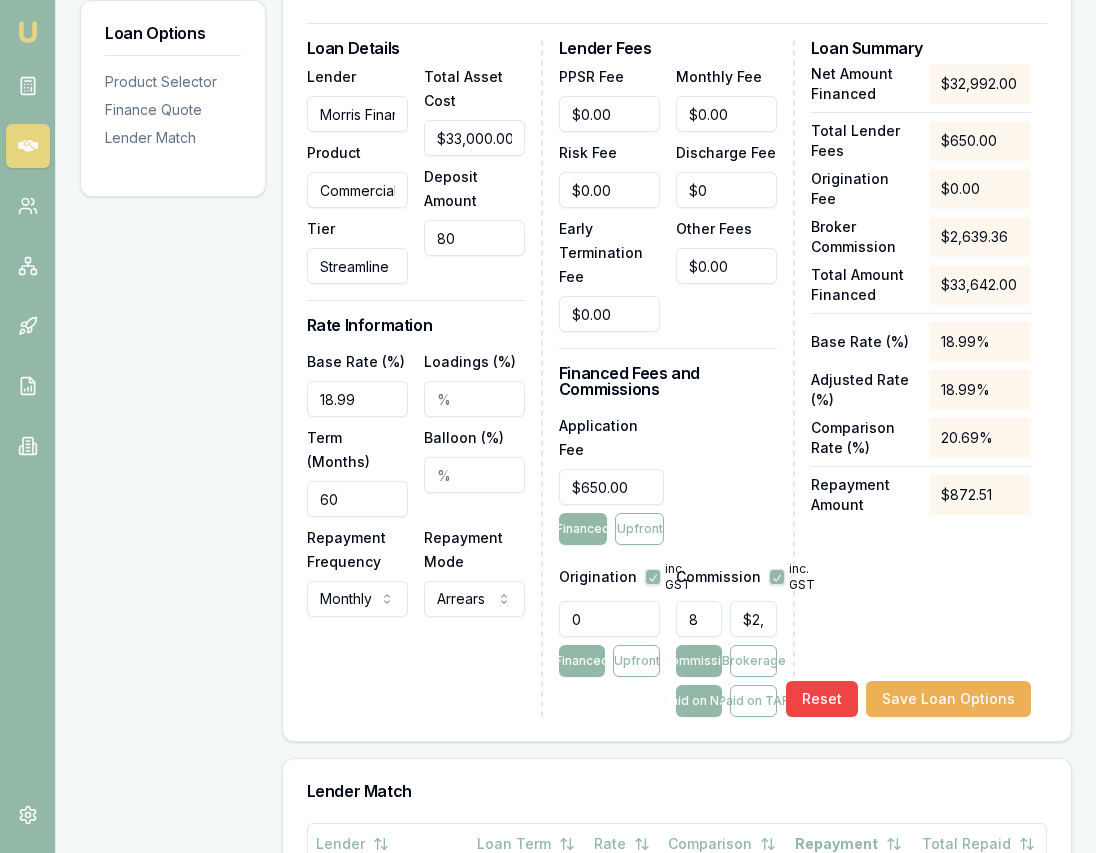 type on "800" 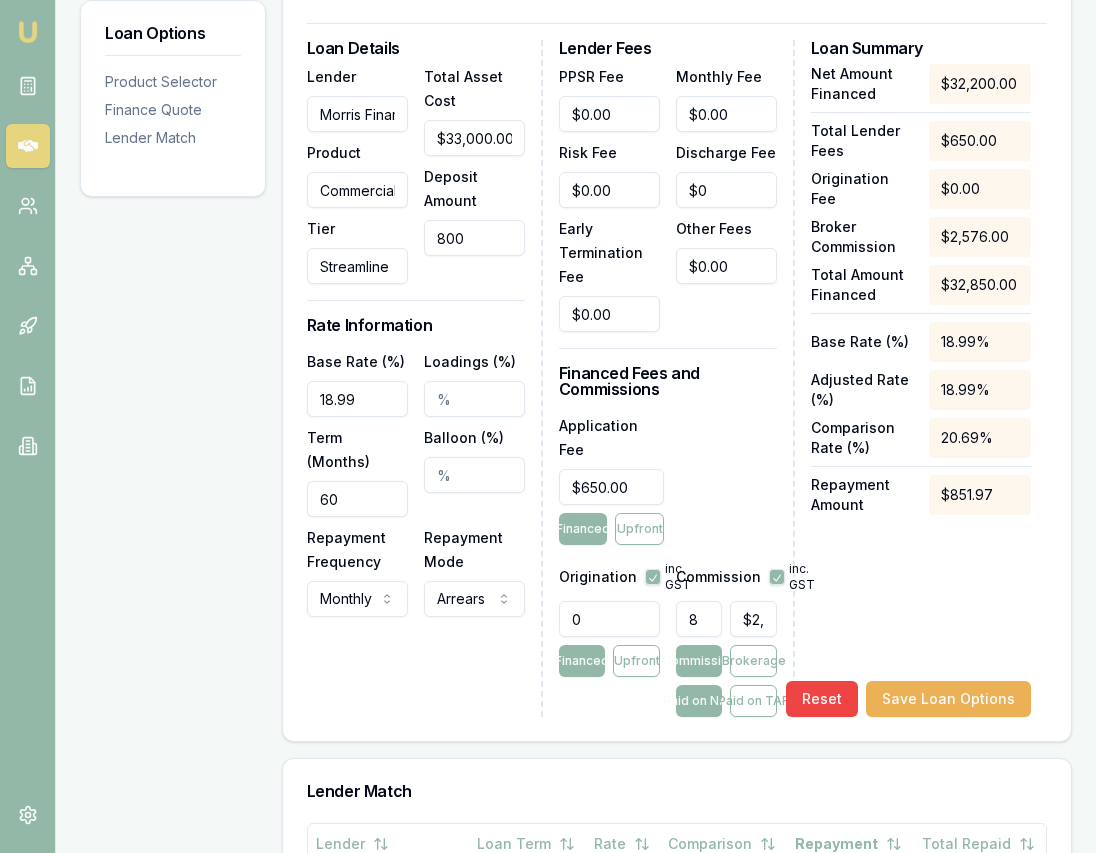 type on "8000" 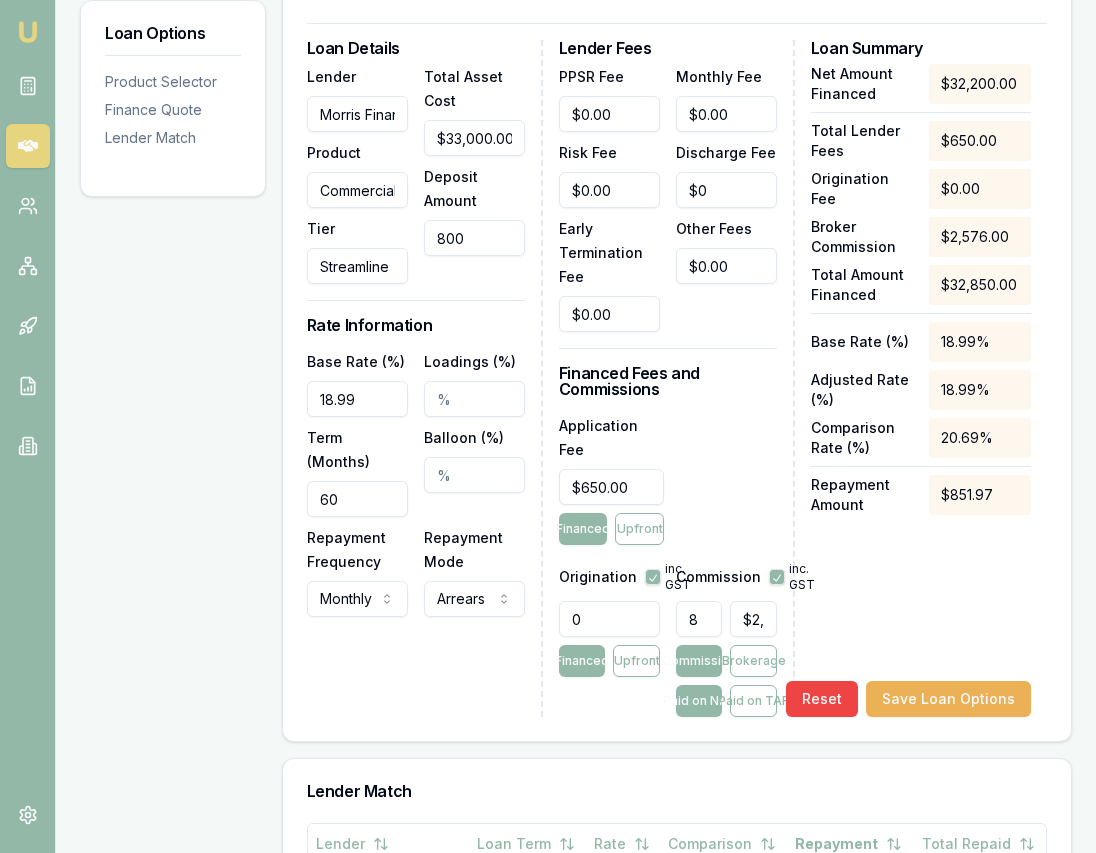 type on "$2,000.00" 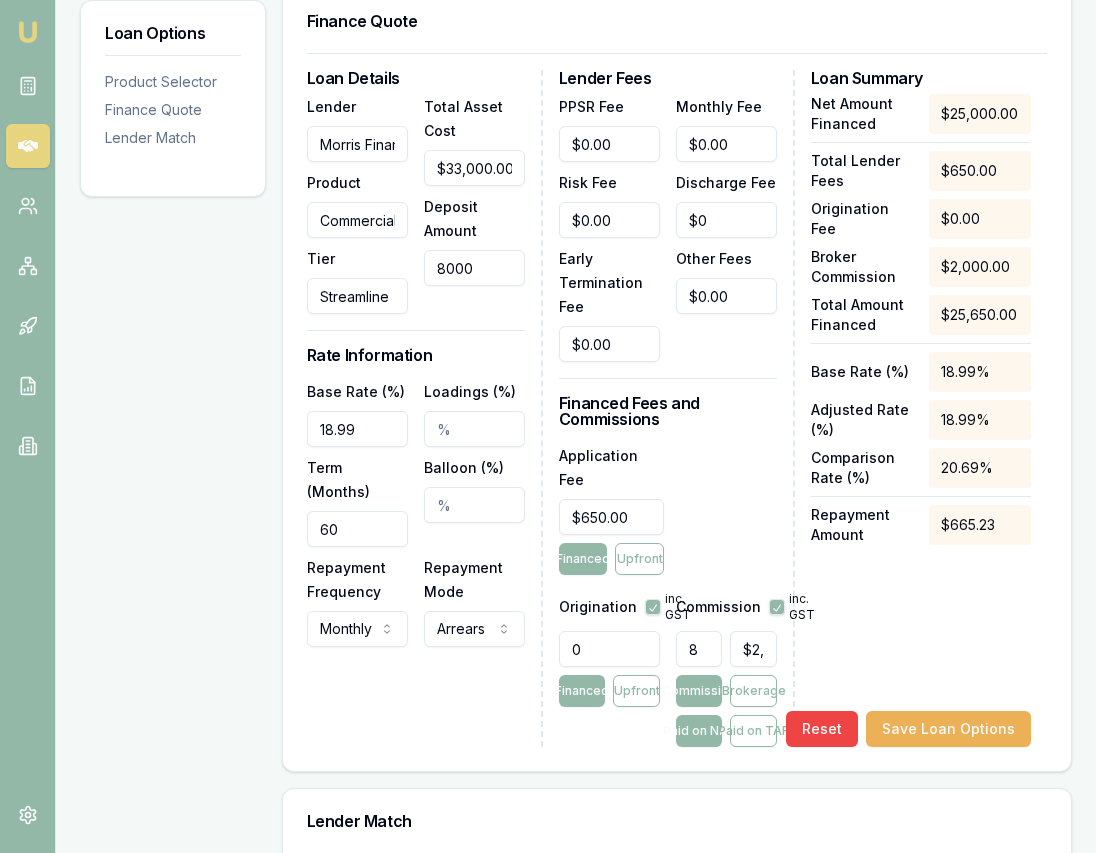 type on "$8,000.00" 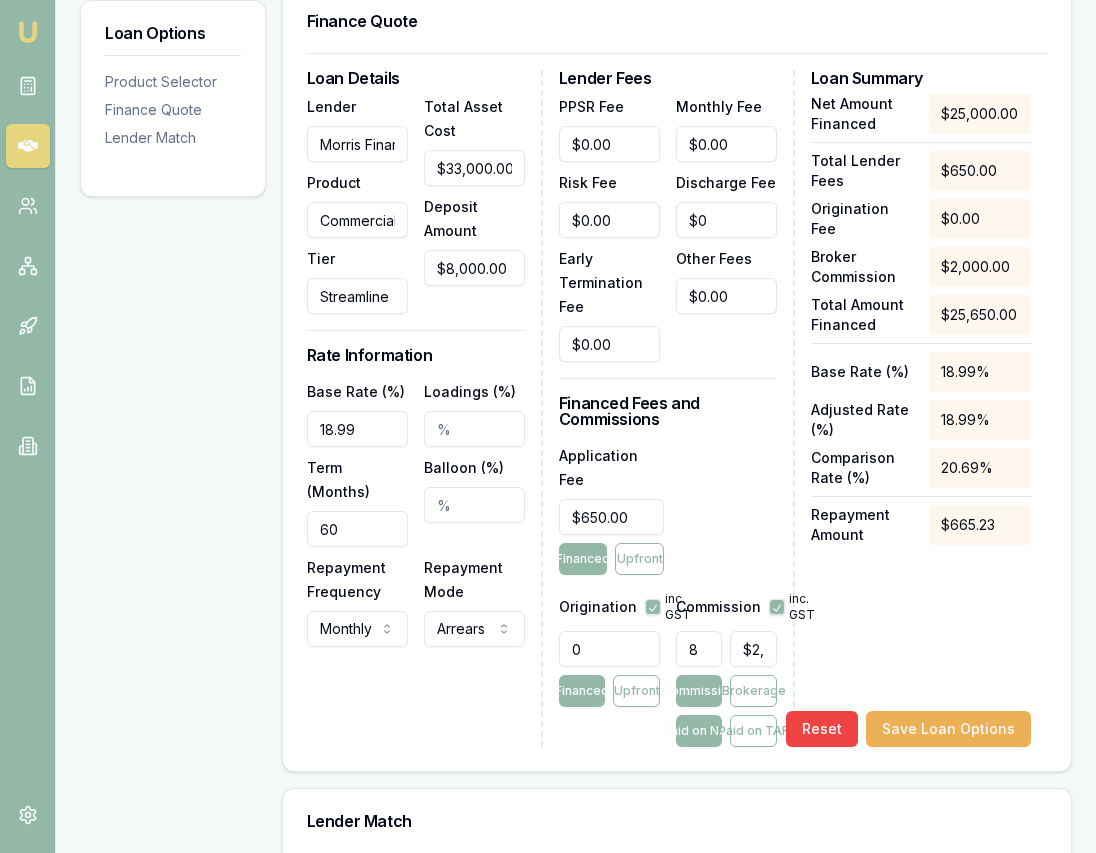 scroll, scrollTop: 528, scrollLeft: 0, axis: vertical 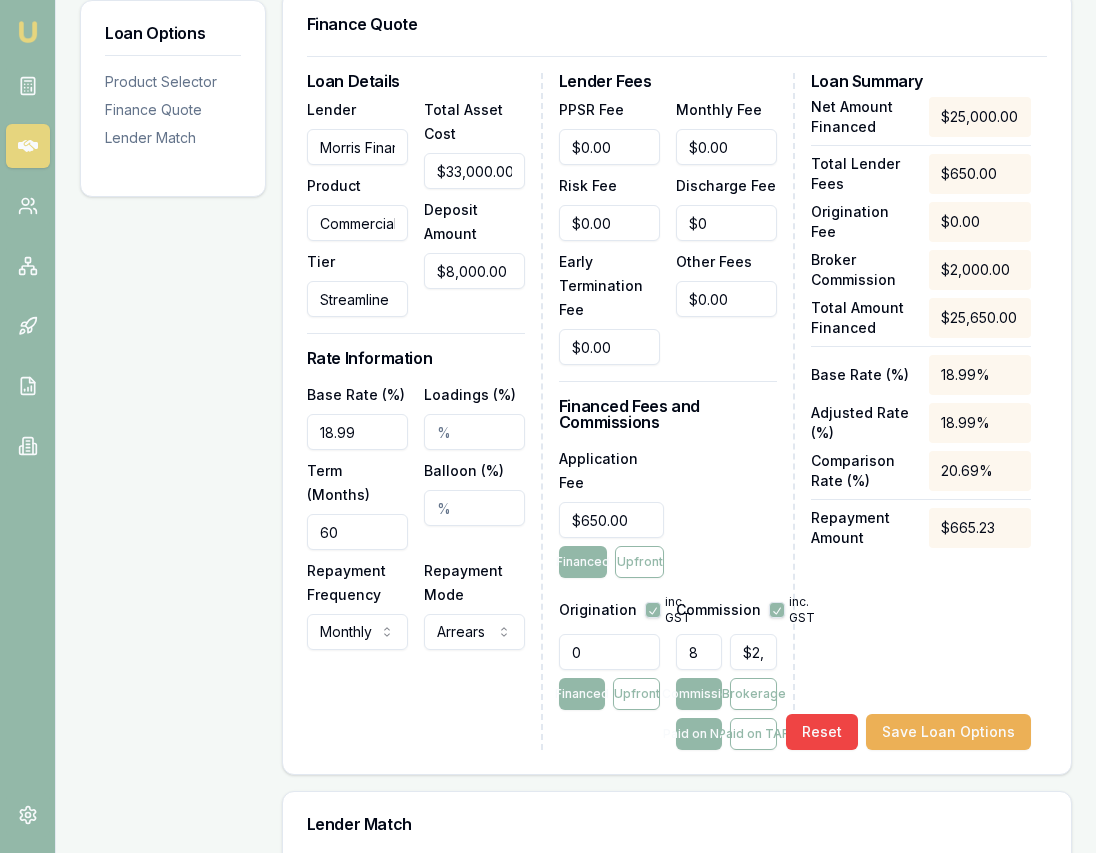 click on "Loan Details Lender  Morris Finance Product  Commercial Assets Tier  Streamline Total Asset Cost  $33,000.00 Deposit Amount  $8,000.00 Rate Information Base Rate (%)  18.99 Loadings (%)  Term (Months)  60 Balloon (%)  Repayment Frequency  Monthly Weekly Fortnightly Monthly Repayment Mode  Arrears Arrears Advance" at bounding box center (425, 411) 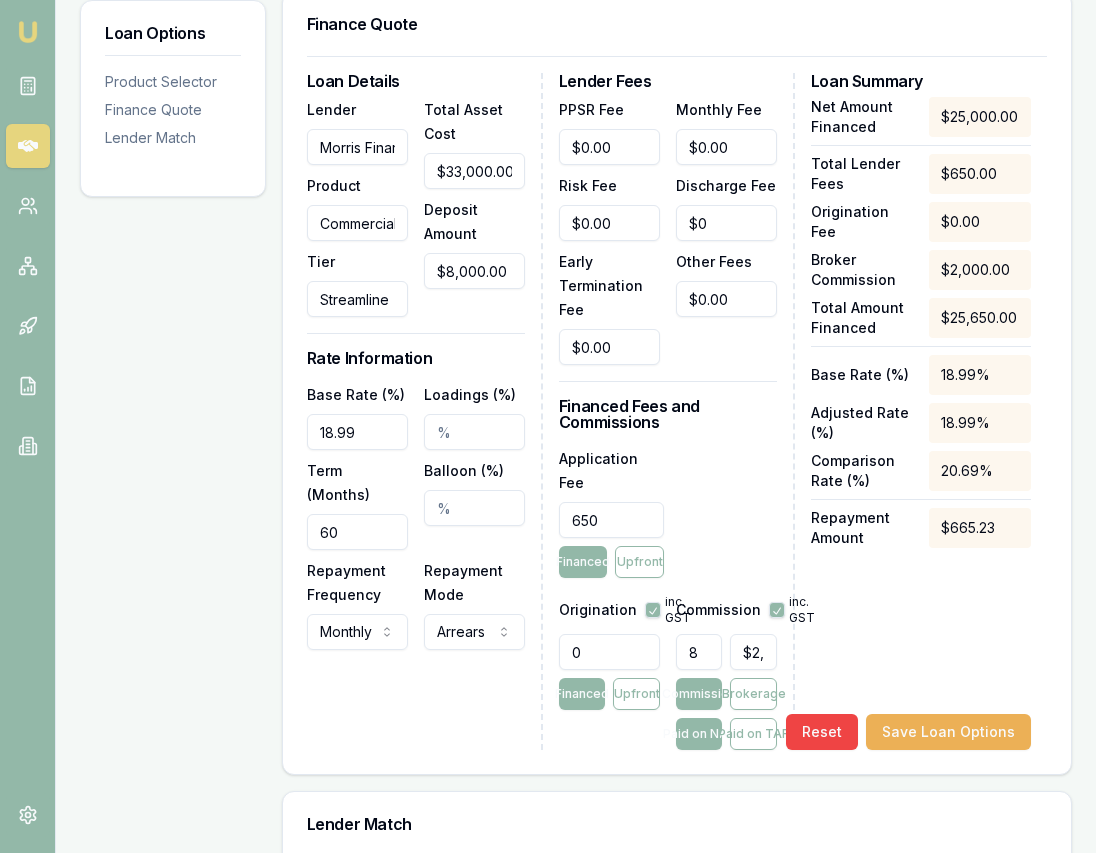 click on "650" at bounding box center [611, 520] 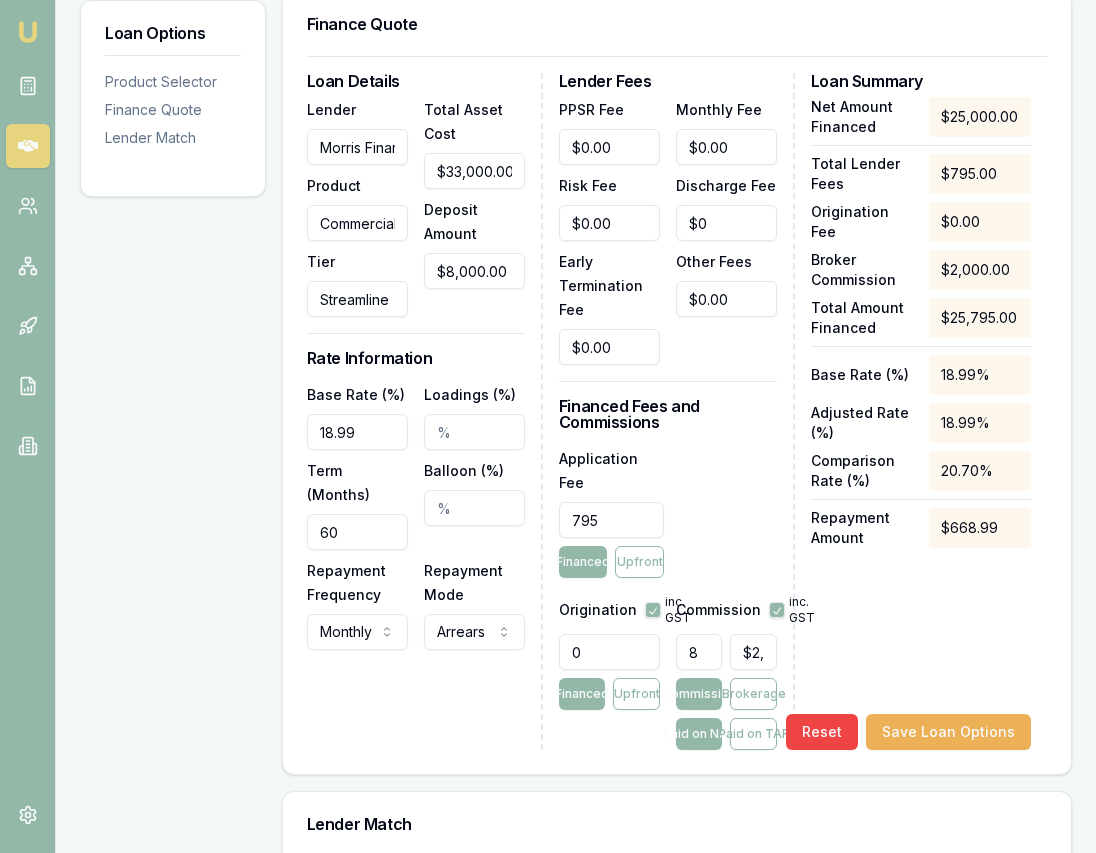 type on "$795.00" 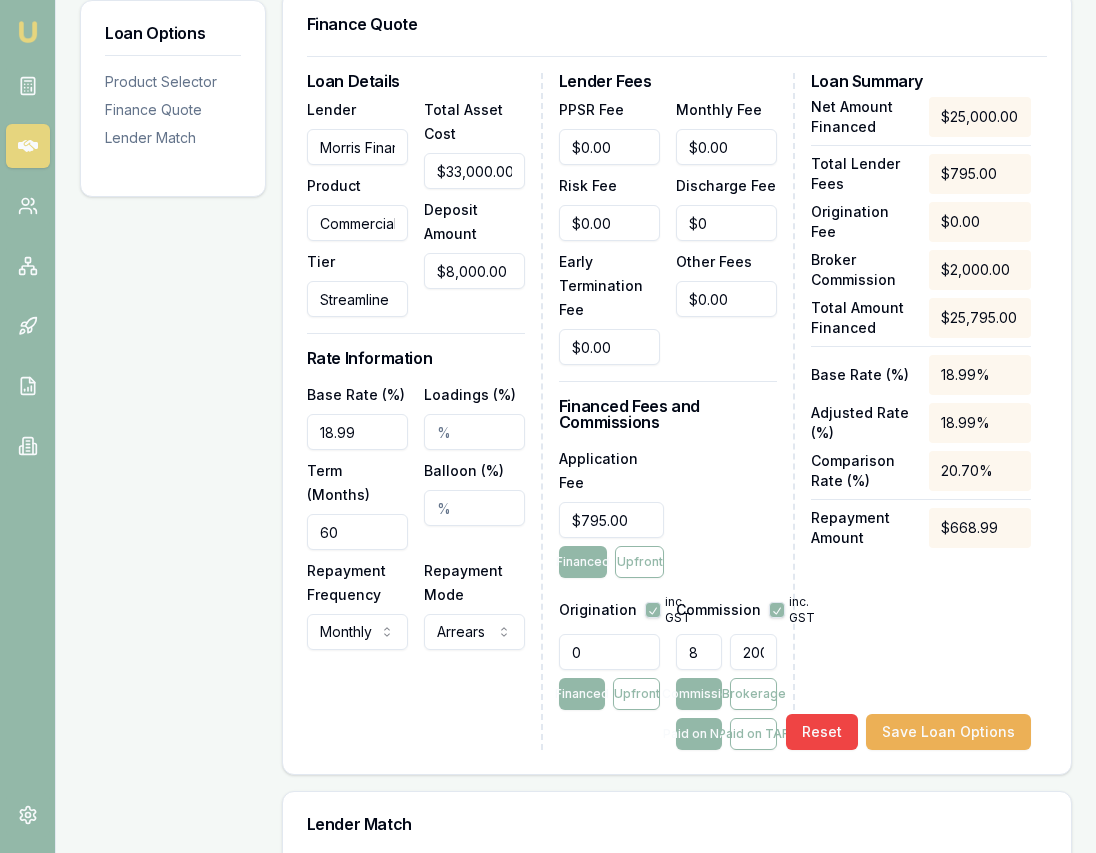 scroll, scrollTop: 0, scrollLeft: 14, axis: horizontal 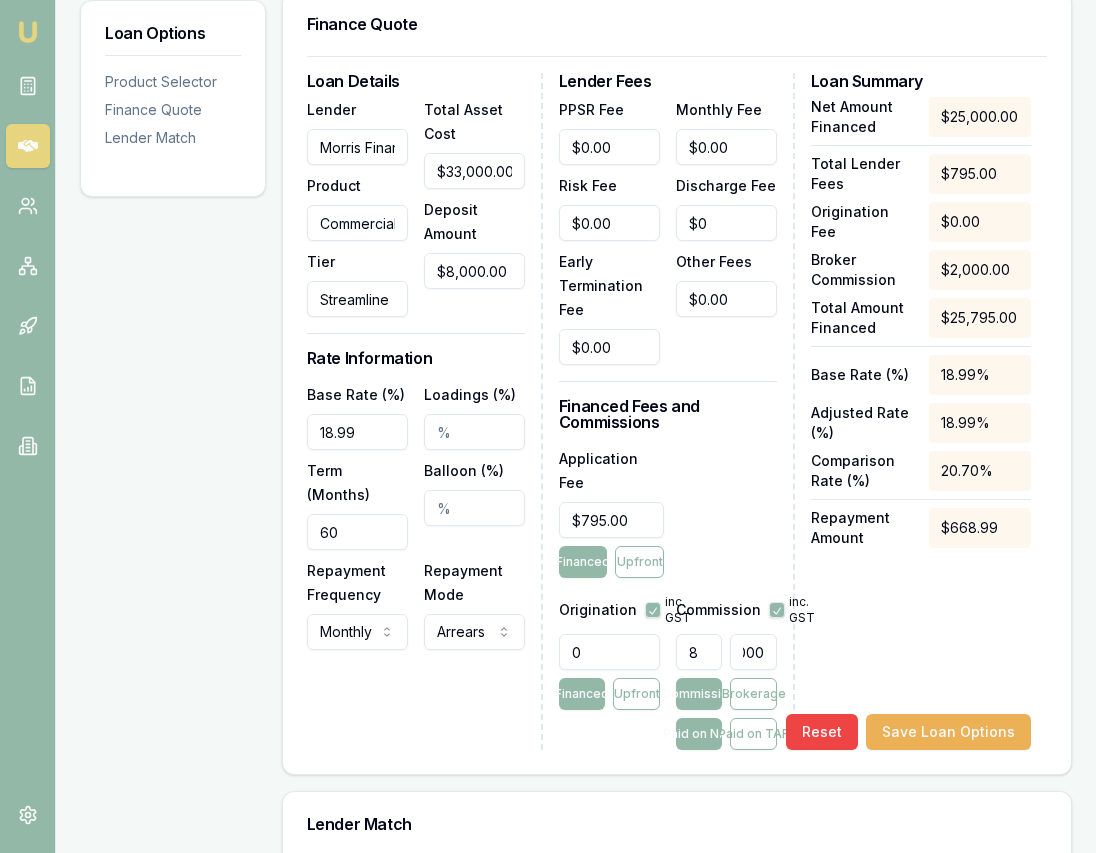 drag, startPoint x: 744, startPoint y: 669, endPoint x: 788, endPoint y: 669, distance: 44 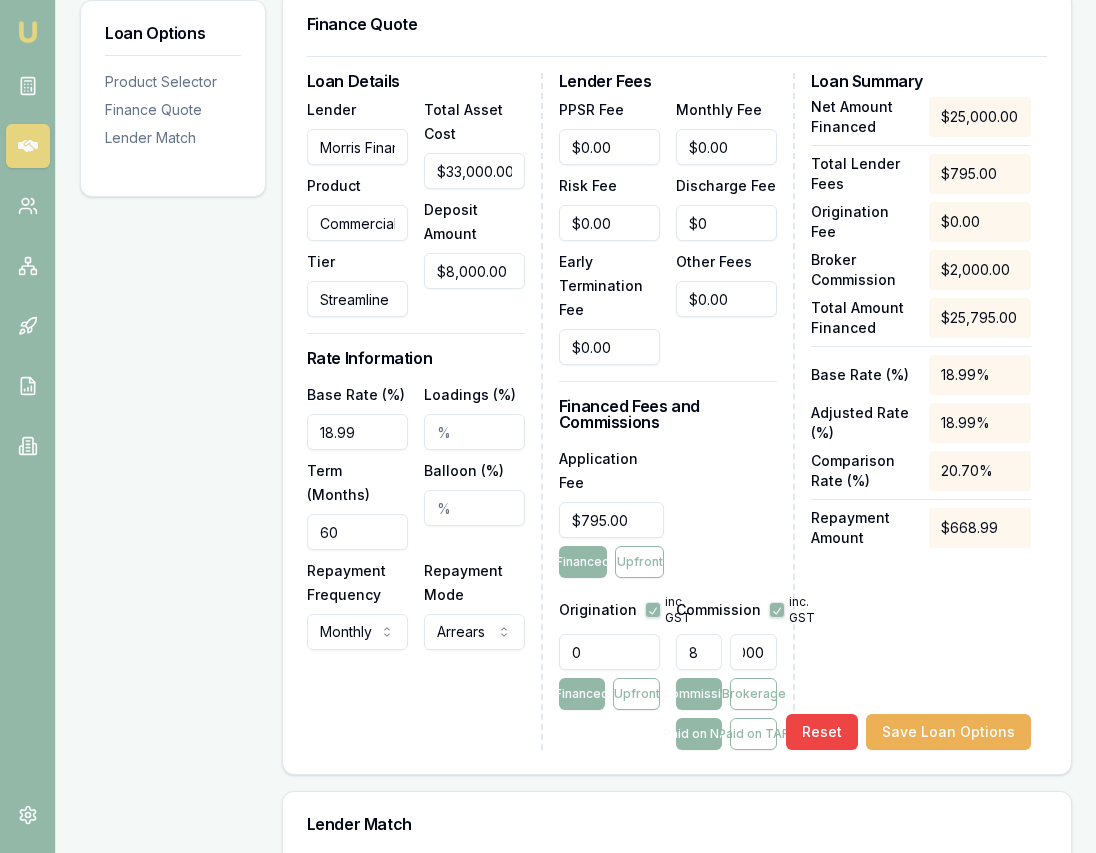 click on "Lender Fees PPSR Fee  $0.00 Monthly Fee  $0.00 Risk Fee  $0.00 Discharge Fee  $0 Early Termination Fee  $0.00 Other Fees  $0.00 Financed Fees and Commissions Application Fee  $795.00 Financed Upfront Origination inc. GST   0 Financed Upfront Commission inc. GST   8 2000 Commission Brokerage Paid on NAF Paid on TAF" at bounding box center (677, 411) 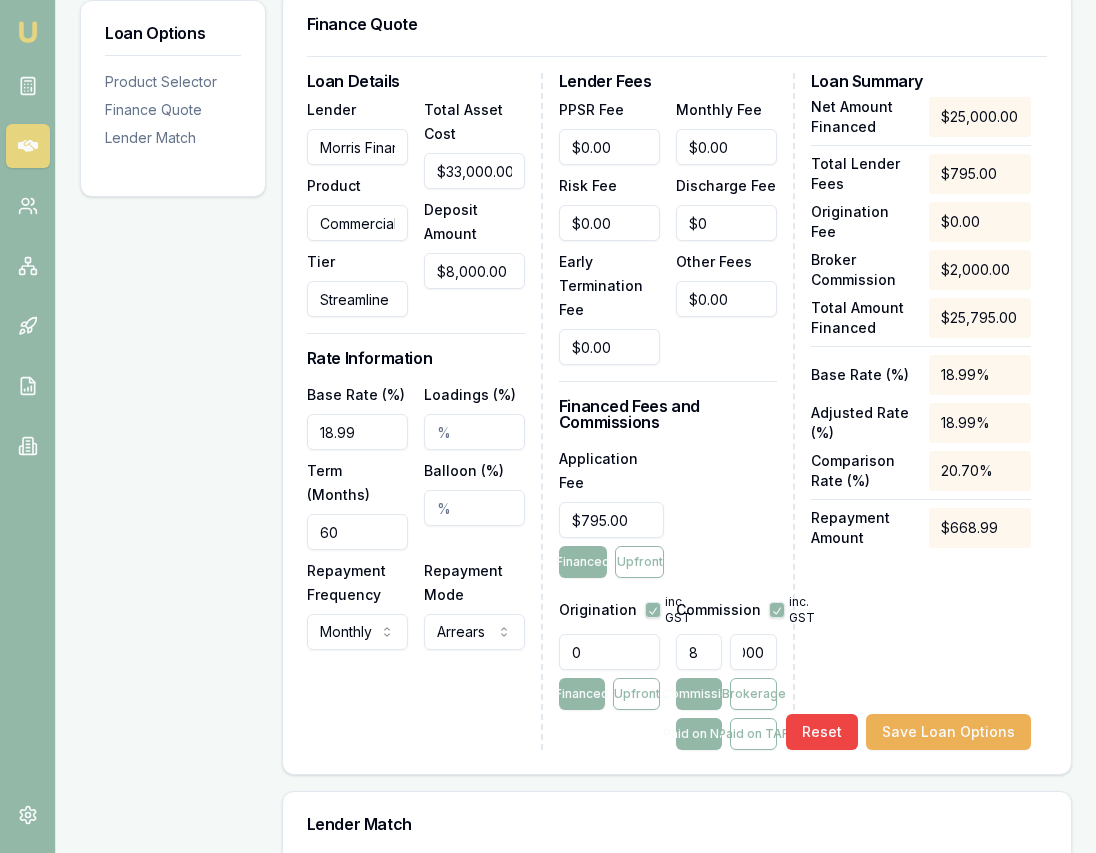 type on "0.008" 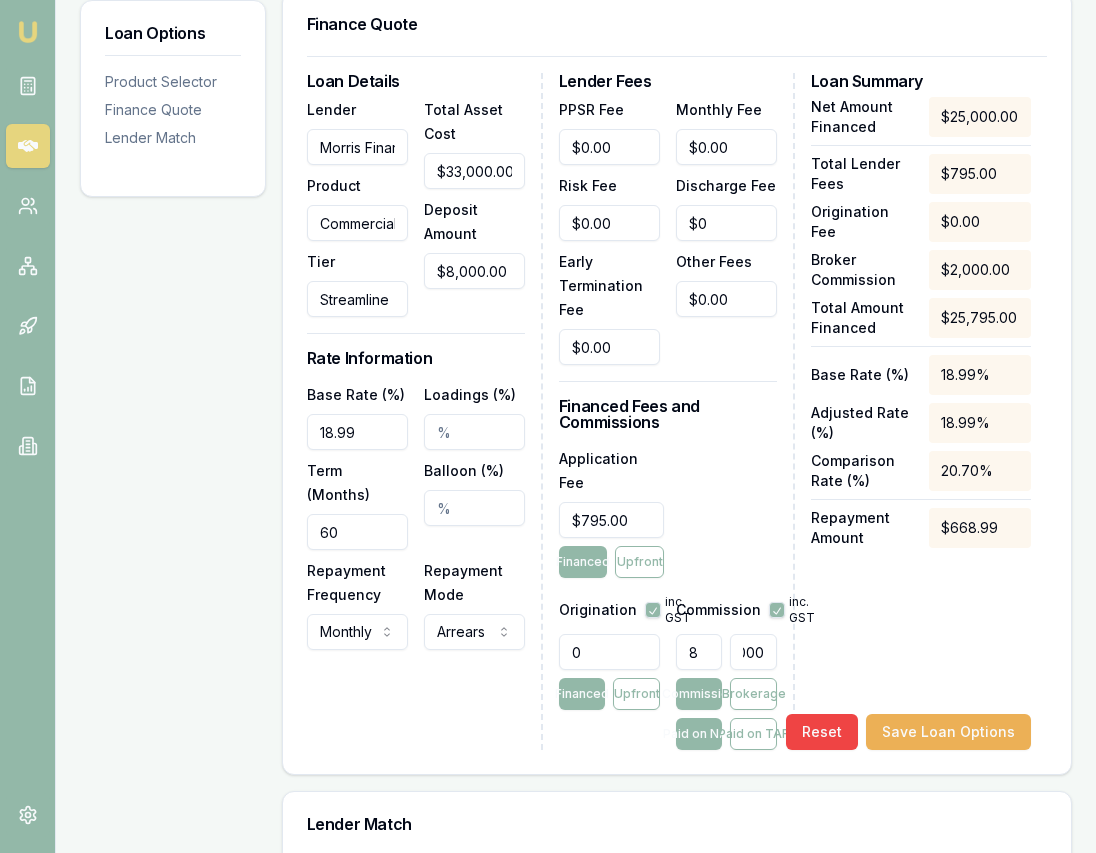 type on "2" 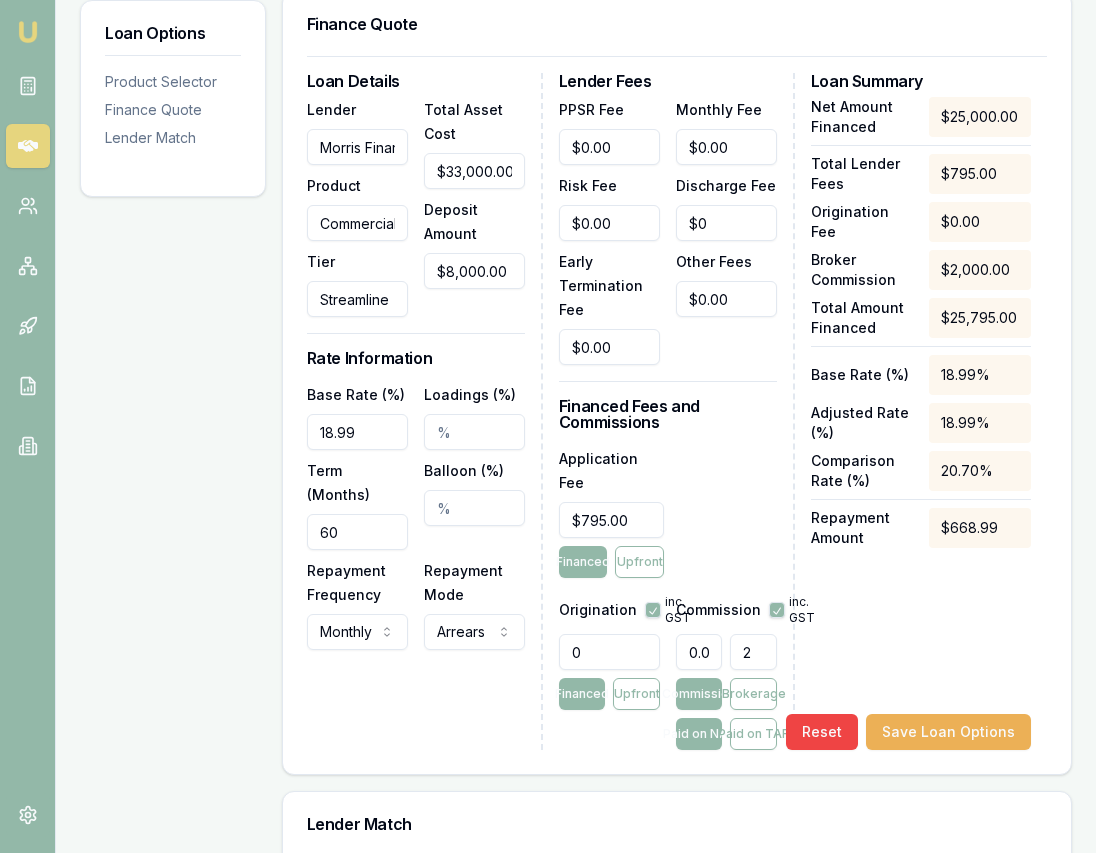 scroll, scrollTop: 0, scrollLeft: 0, axis: both 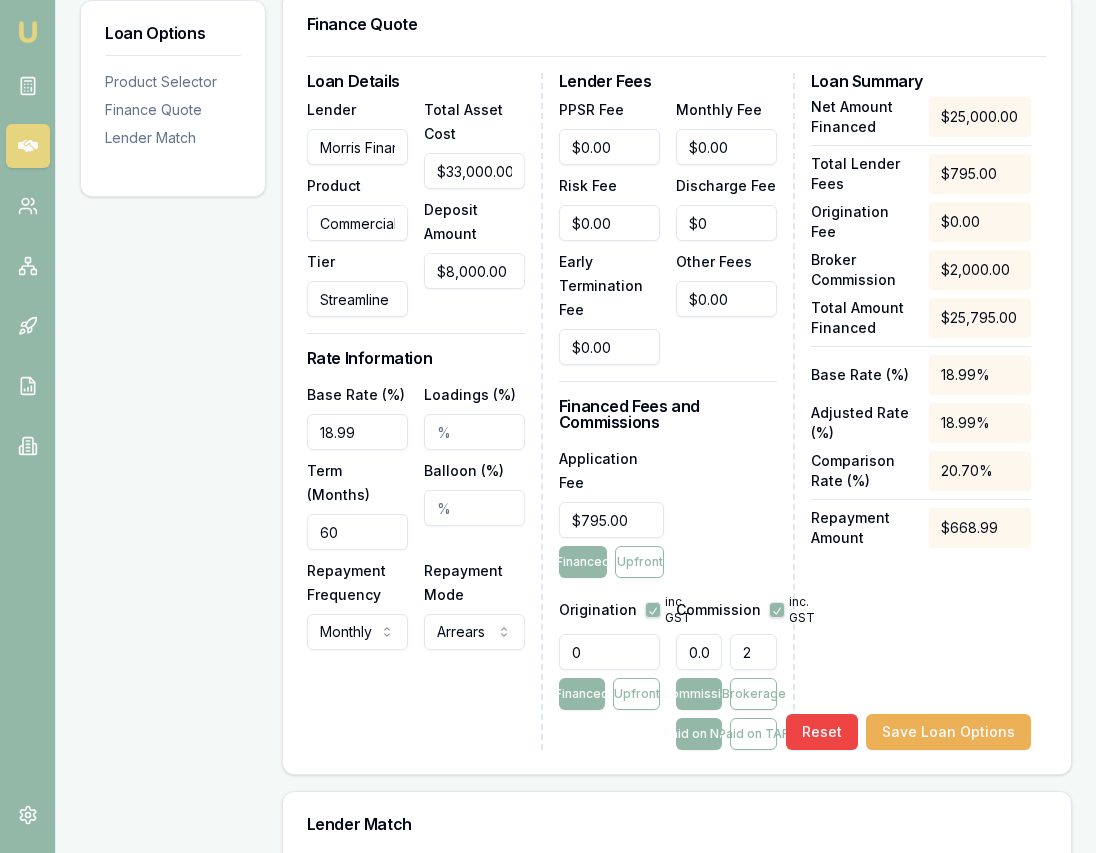 type on "0.08800000000000001" 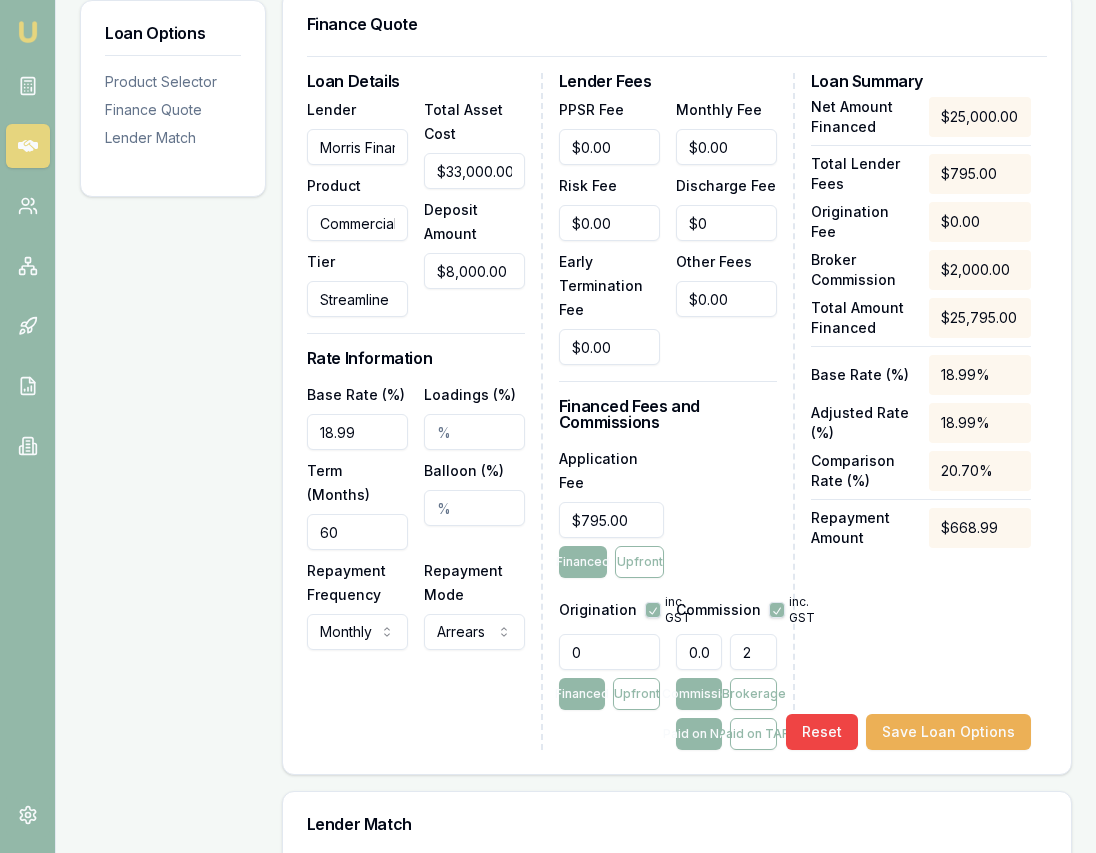 type on "22" 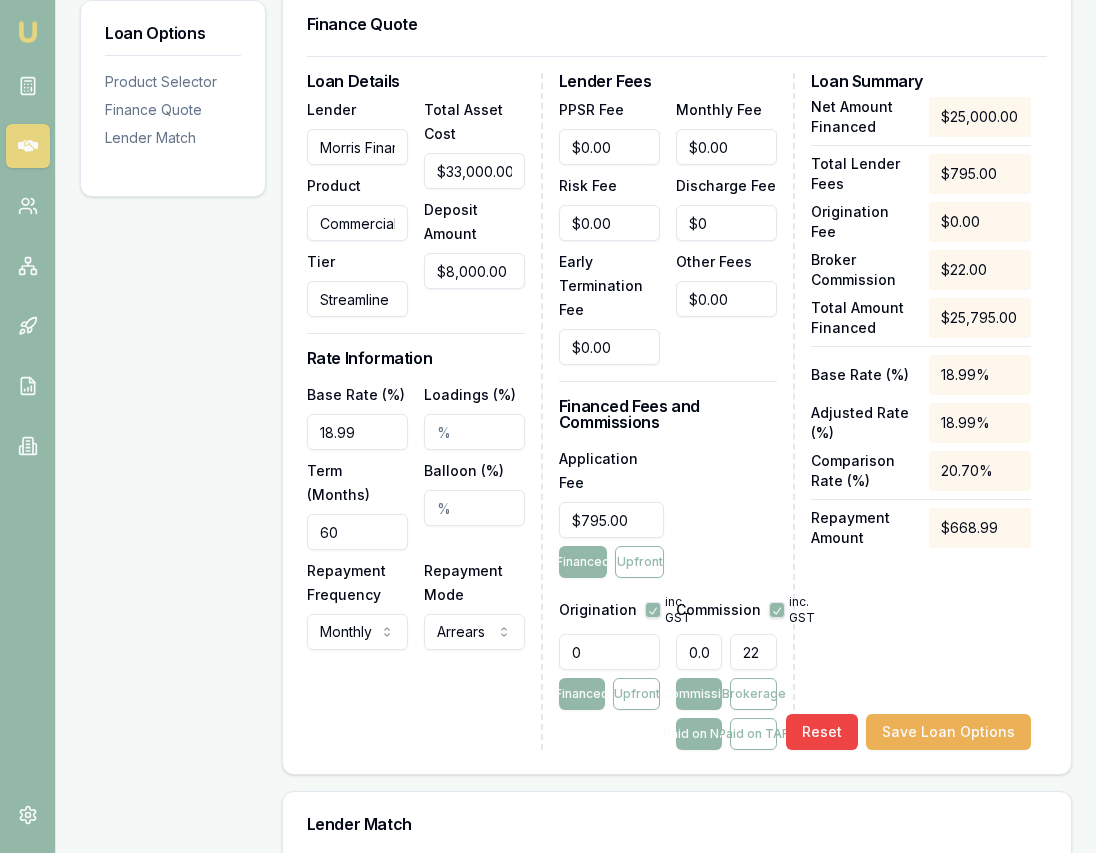 type on "0.88" 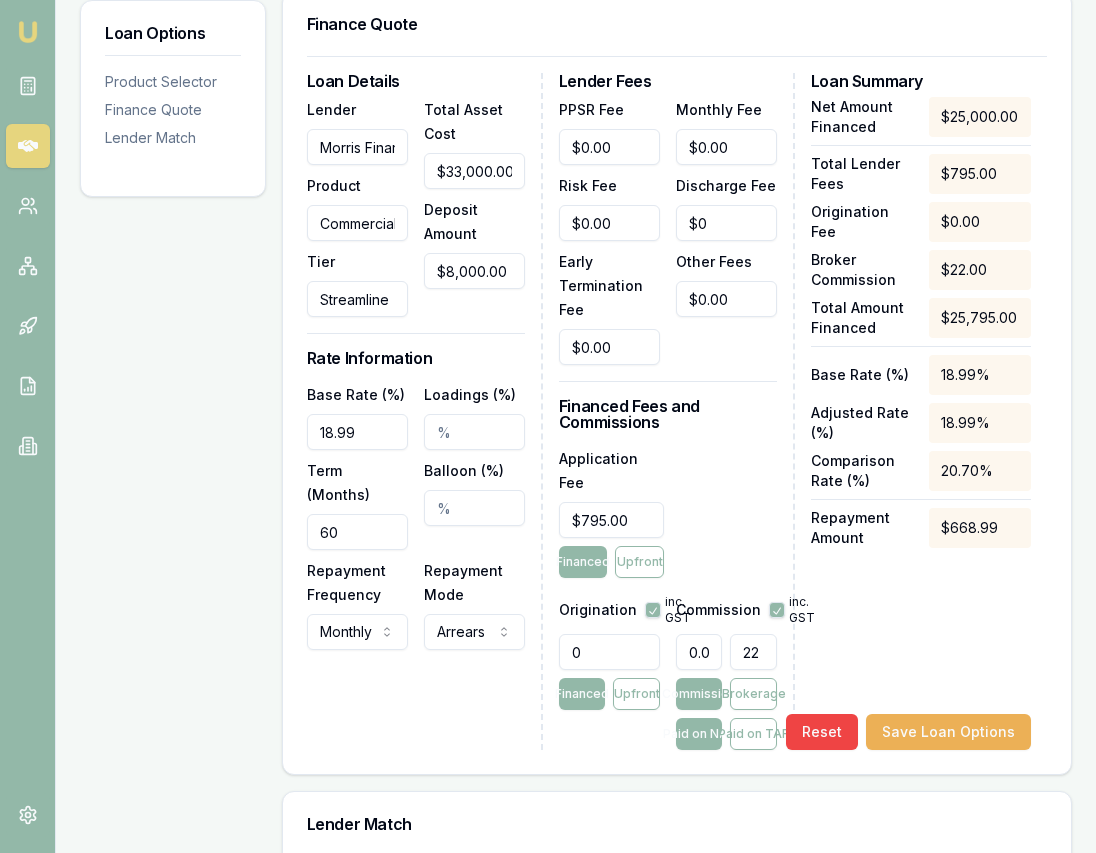 type on "220" 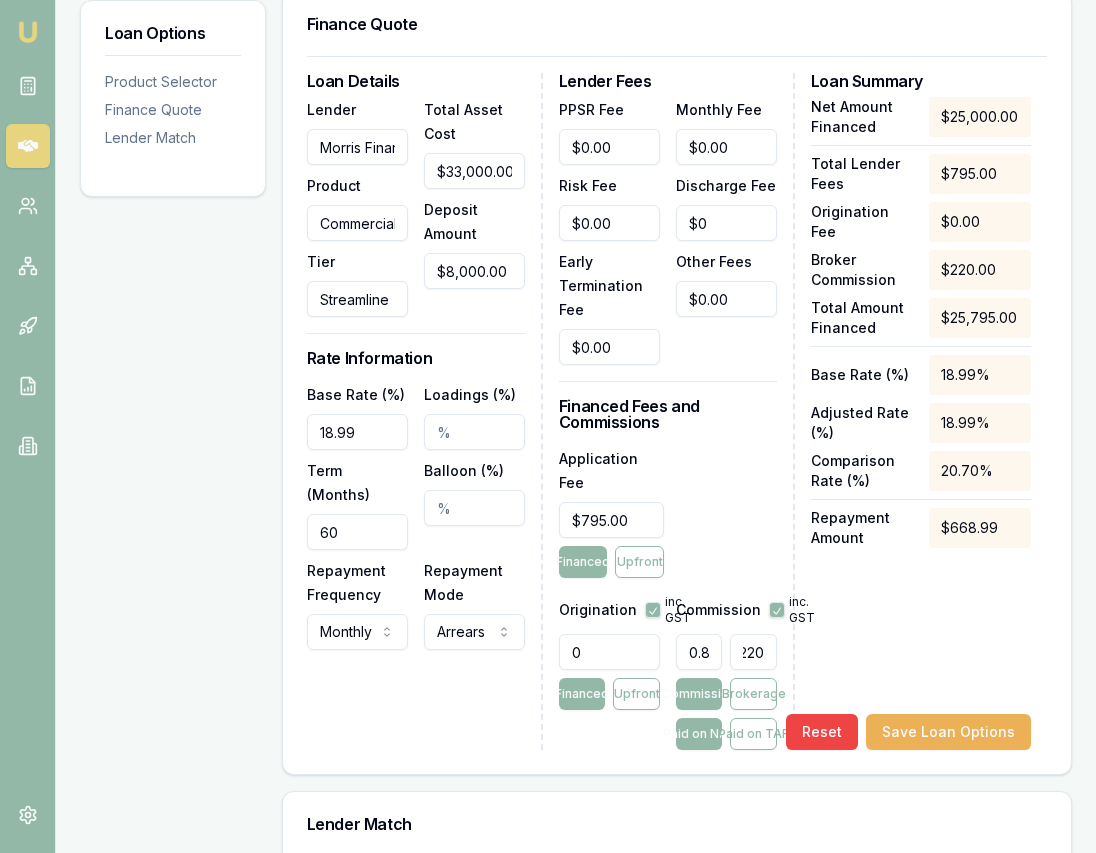 type on "8.799999999999999" 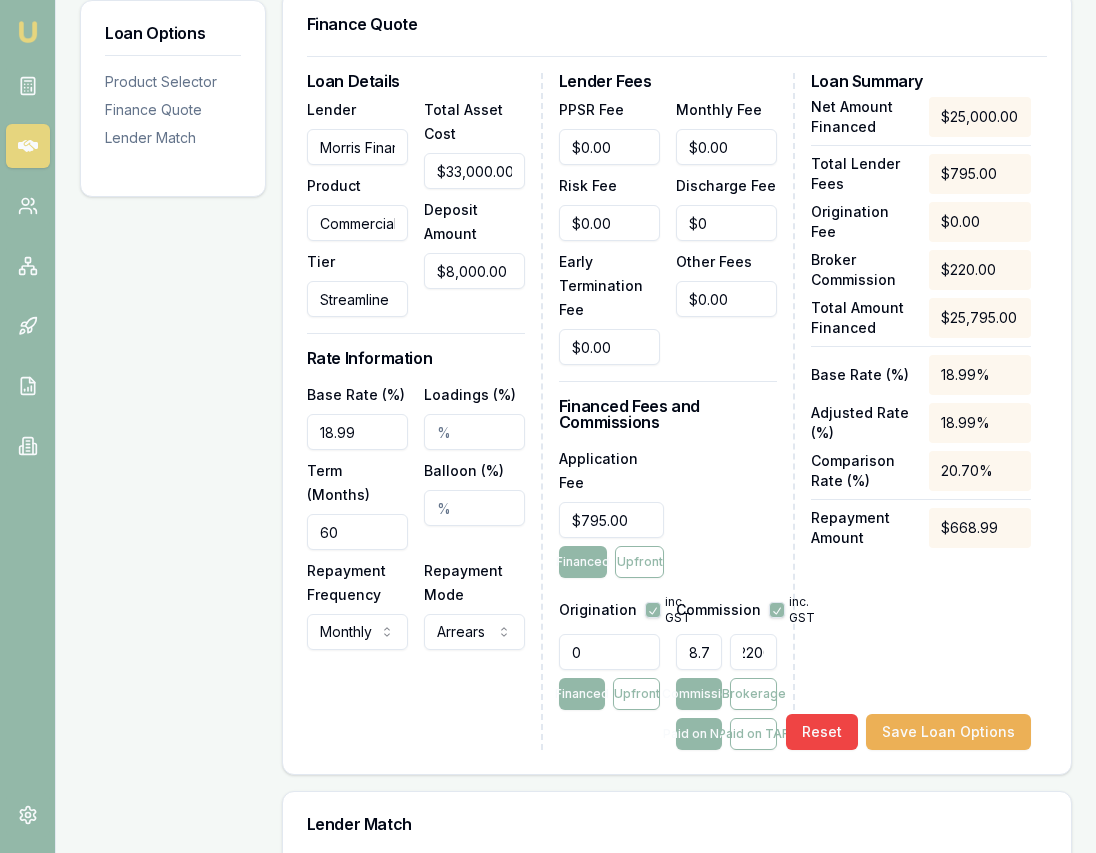 scroll, scrollTop: 0, scrollLeft: 14, axis: horizontal 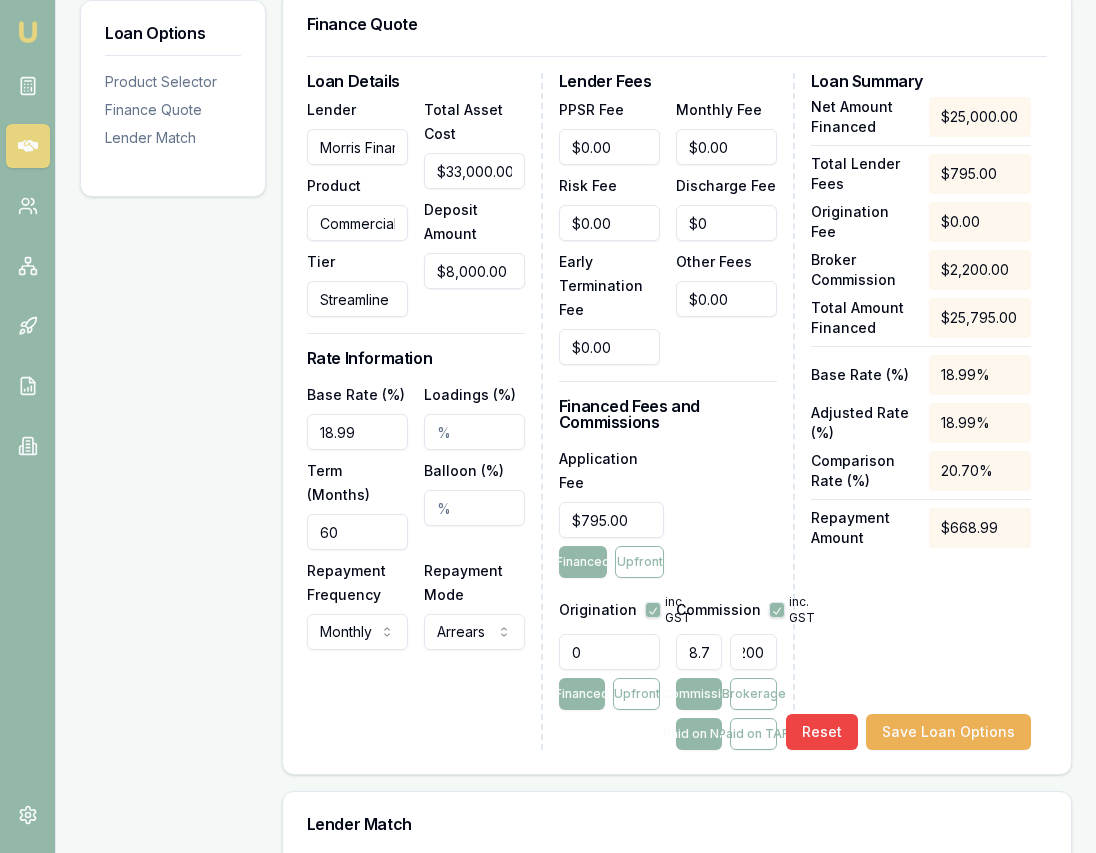 type on "$2,200.00" 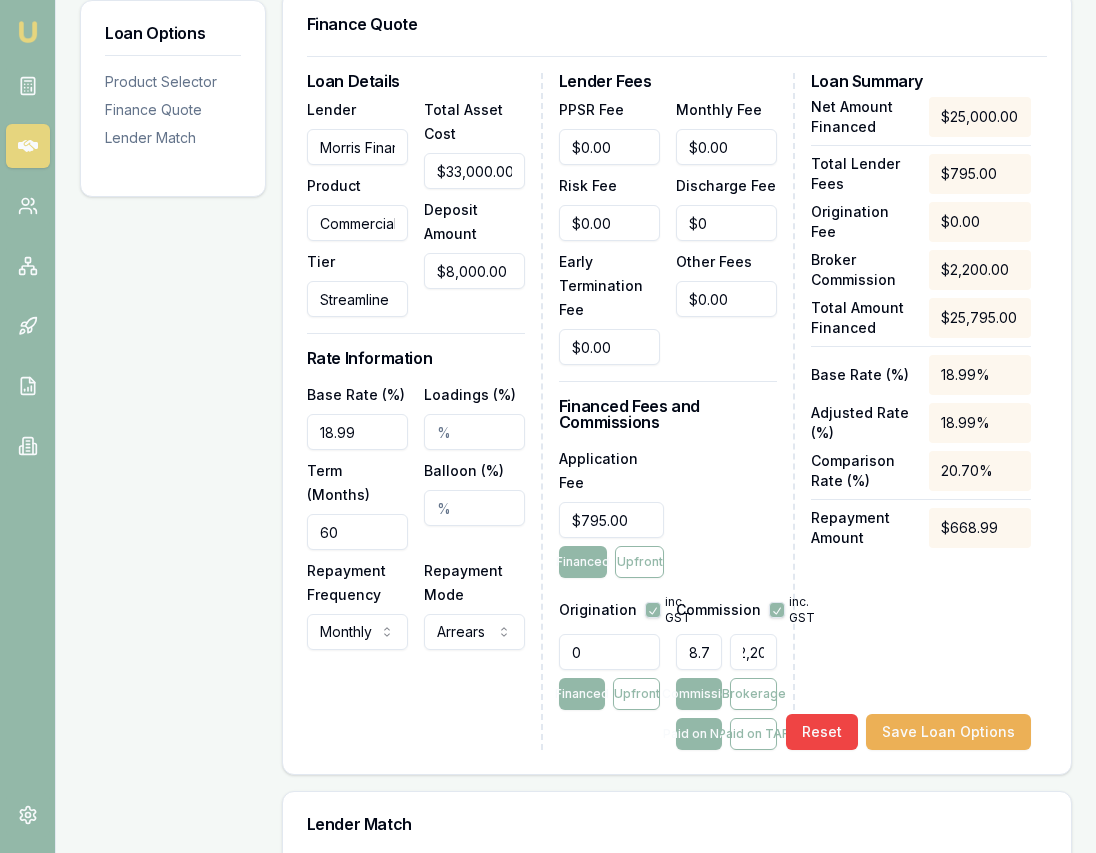 scroll, scrollTop: 0, scrollLeft: 0, axis: both 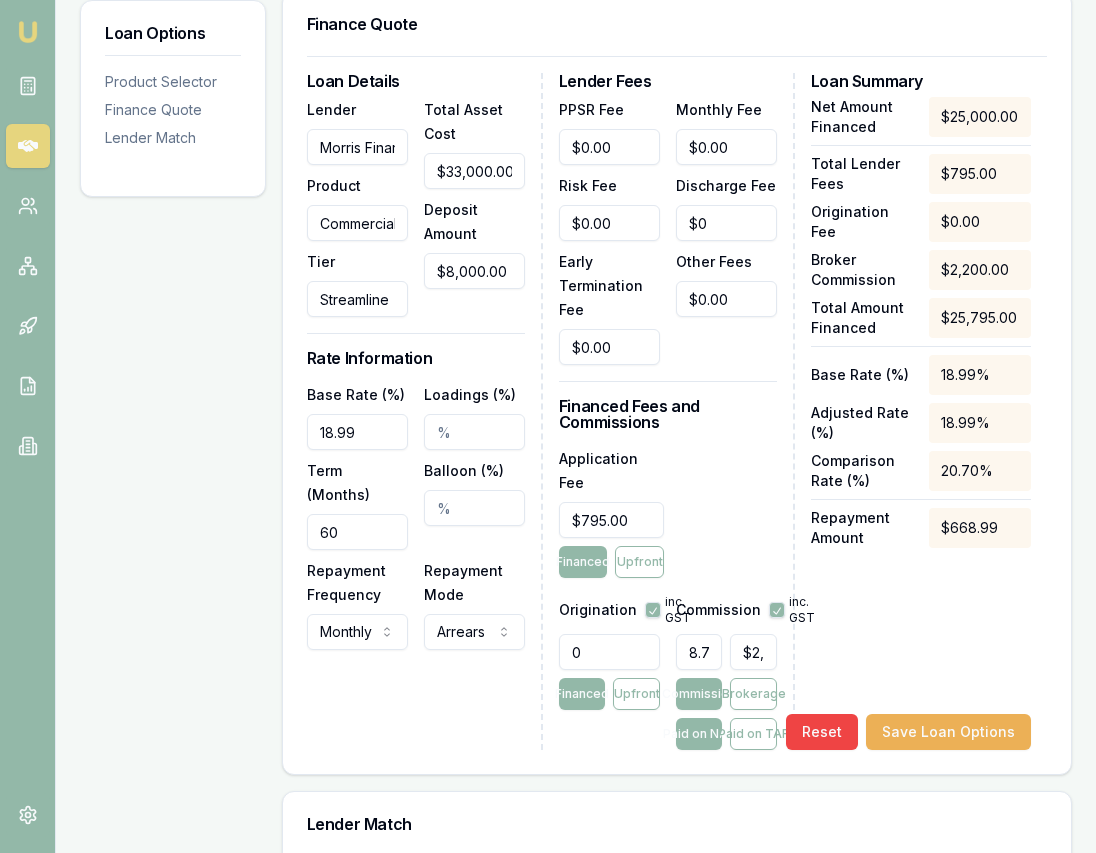 click on "Net Amount Financed $25,000.00 Total Lender Fees $795.00 Origination Fee $0.00 Broker Commission $2,200.00 Total Amount Financed $25,795.00 Base Rate (%) 18.99% Adjusted Rate (%) 18.99% Comparison Rate (%) 20.70% Repayment Amount $668.99 Reset Save Loan Options" at bounding box center [921, 423] 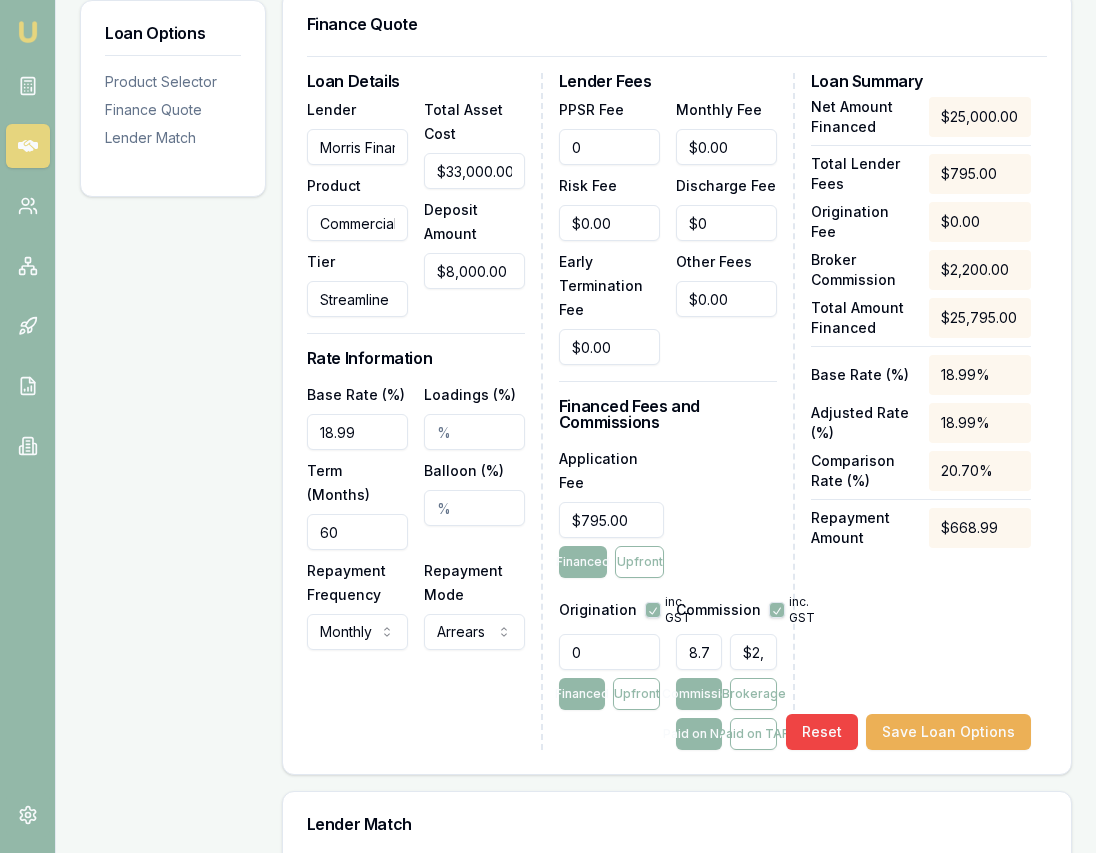 click on "0" at bounding box center [609, 147] 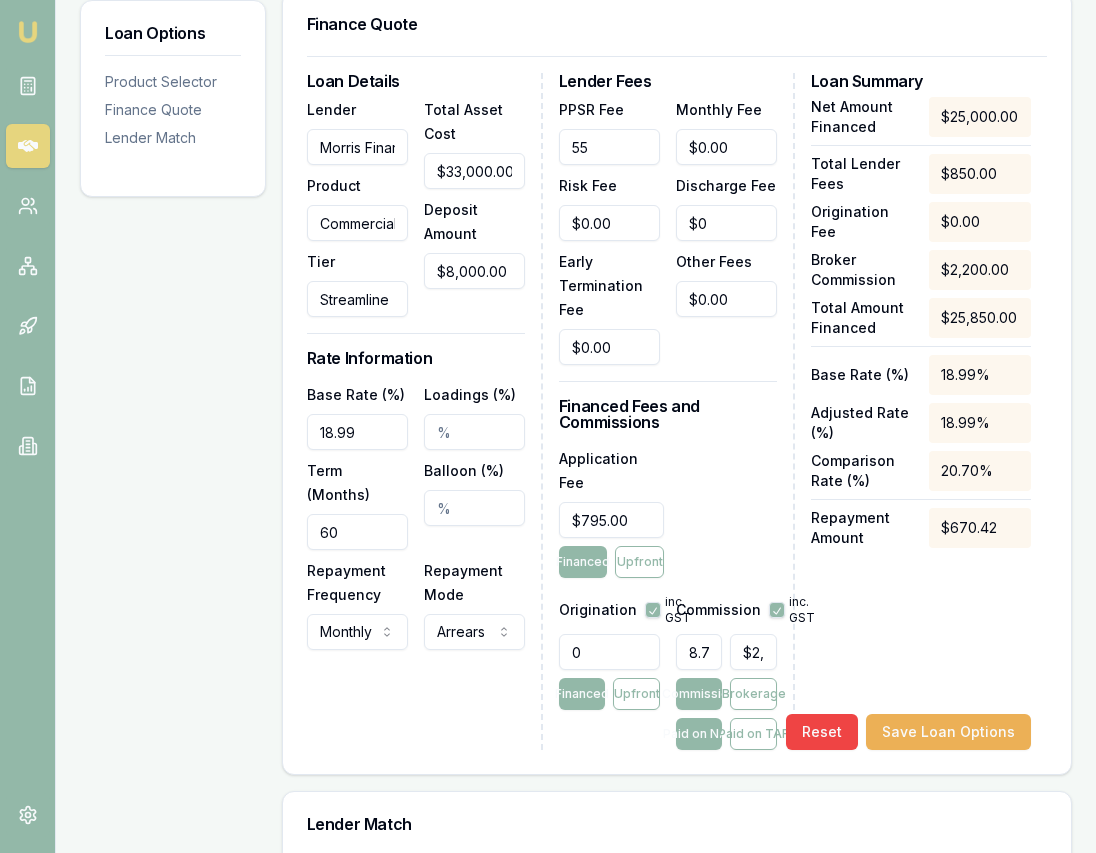 type on "$55.00" 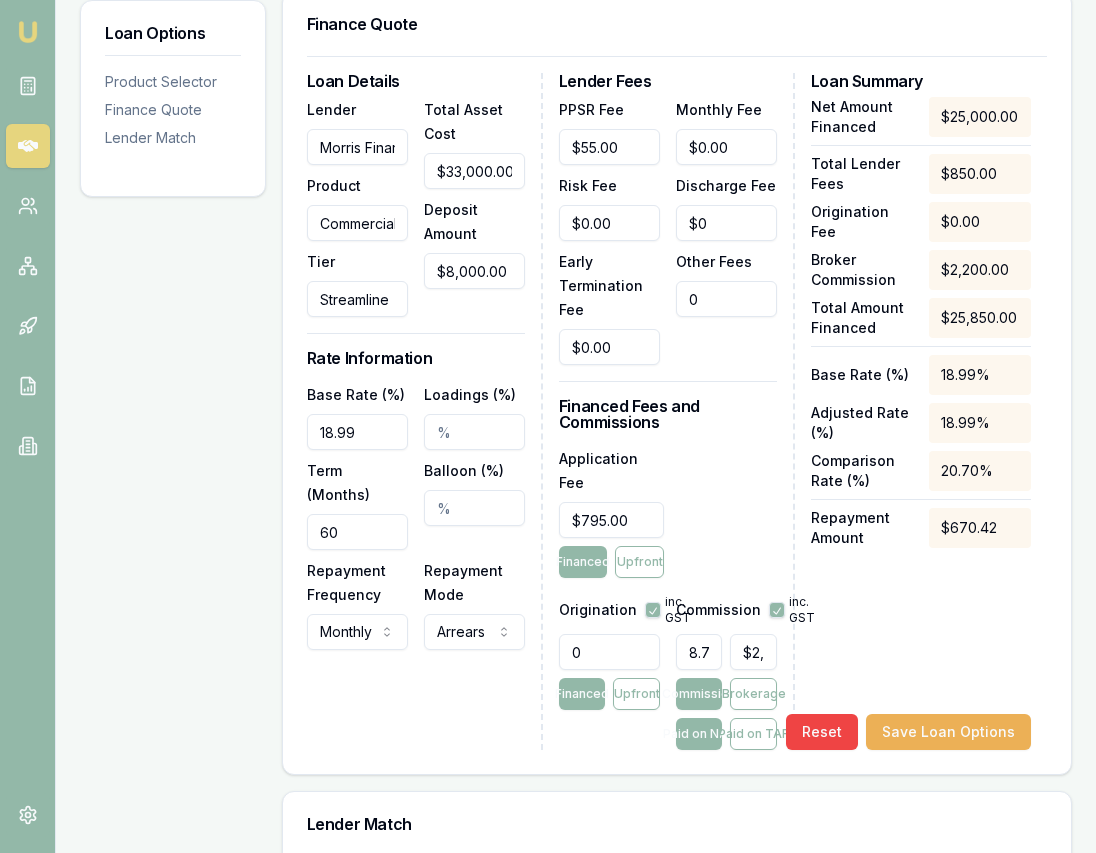 click on "0" at bounding box center (726, 299) 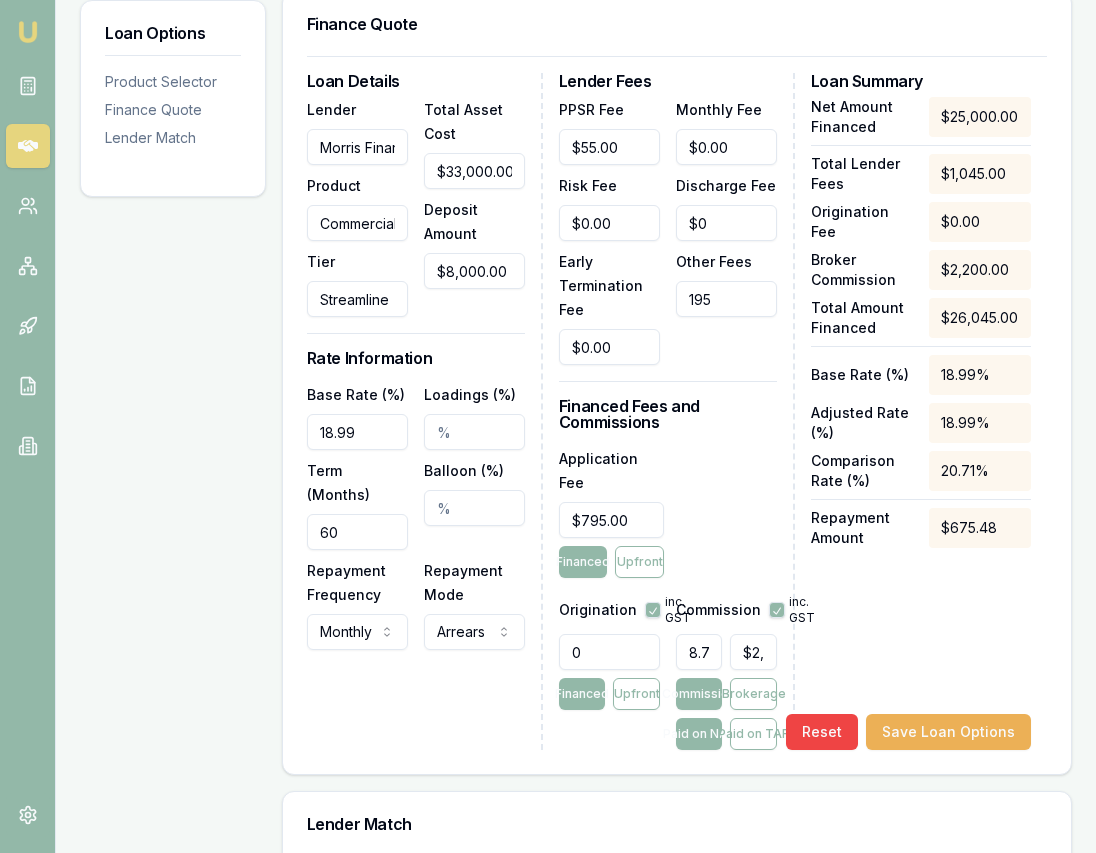 type on "$195.00" 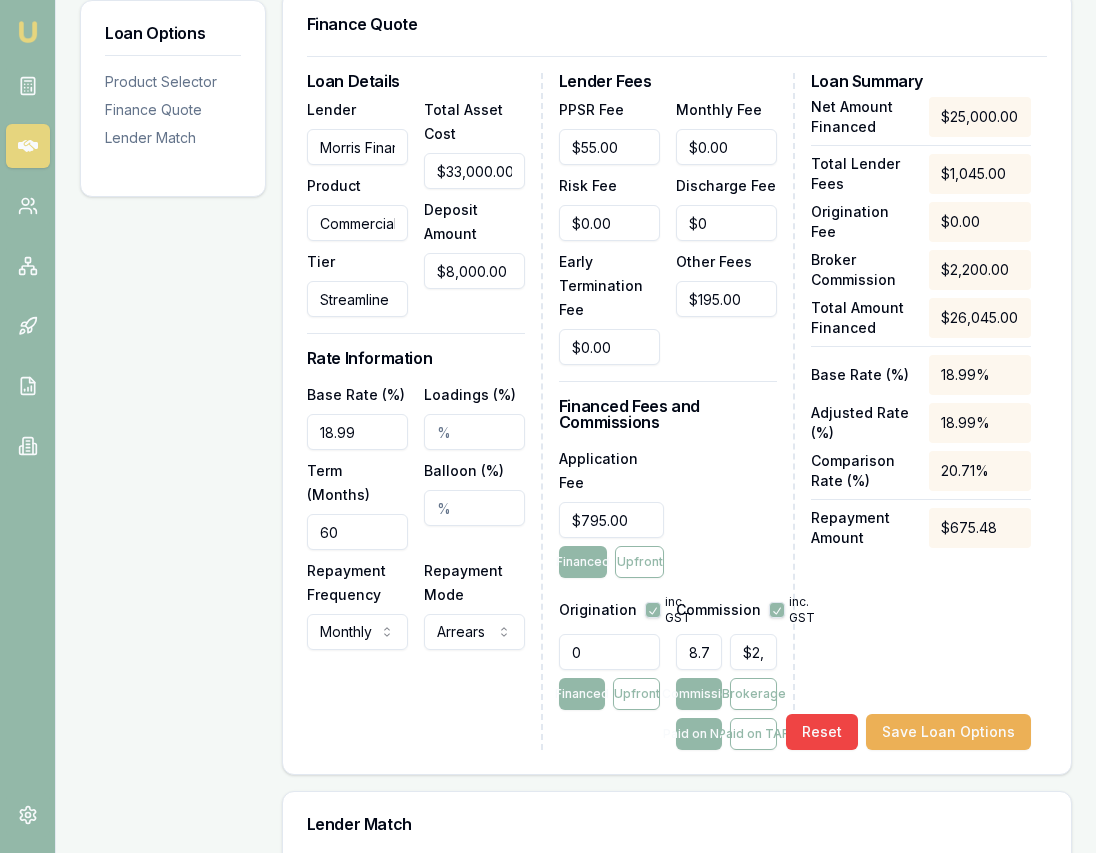 click on "Lender Fees PPSR Fee  $55.00 Monthly Fee  $0.00 Risk Fee  $0.00 Discharge Fee  $0 Early Termination Fee  $0.00 Other Fees  $195.00 Financed Fees and Commissions Application Fee  $795.00 Financed Upfront Origination inc. GST   0 Financed Upfront Commission inc. GST   8.799999999999999 $2,200.00 Commission Brokerage Paid on NAF Paid on TAF" at bounding box center (677, 411) 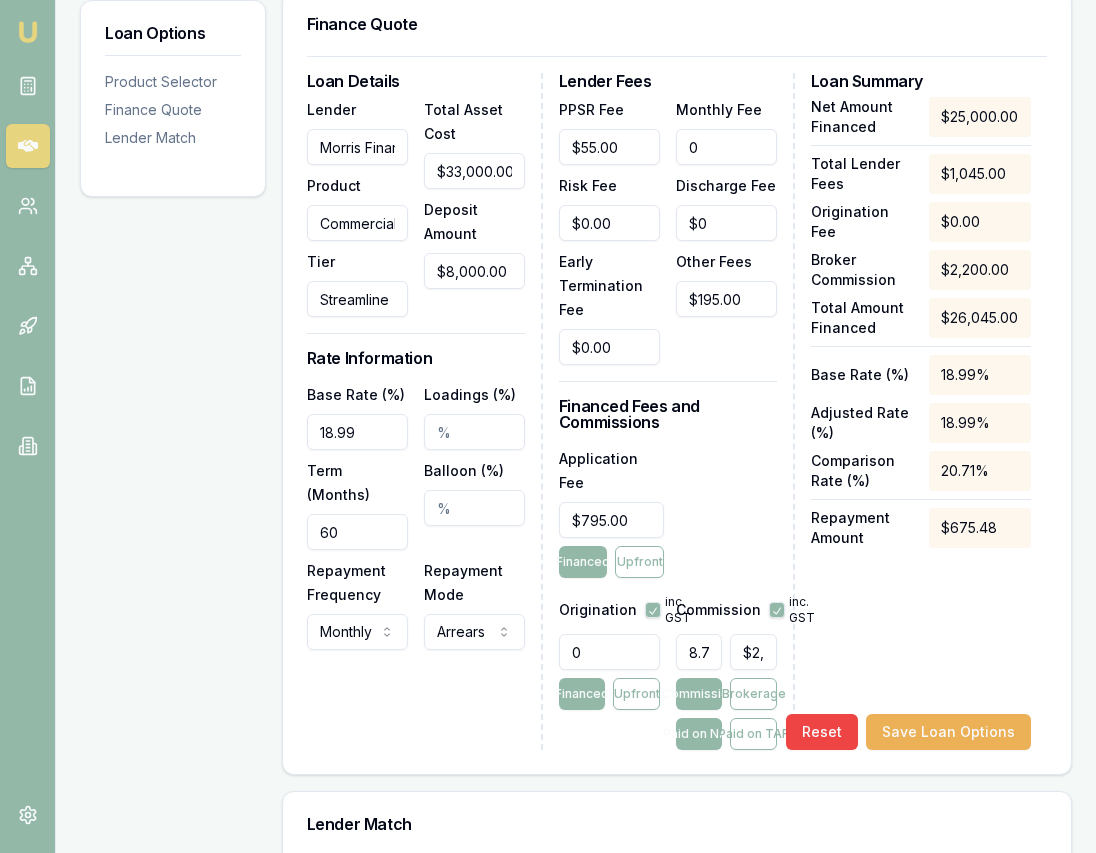 click on "0" at bounding box center [726, 147] 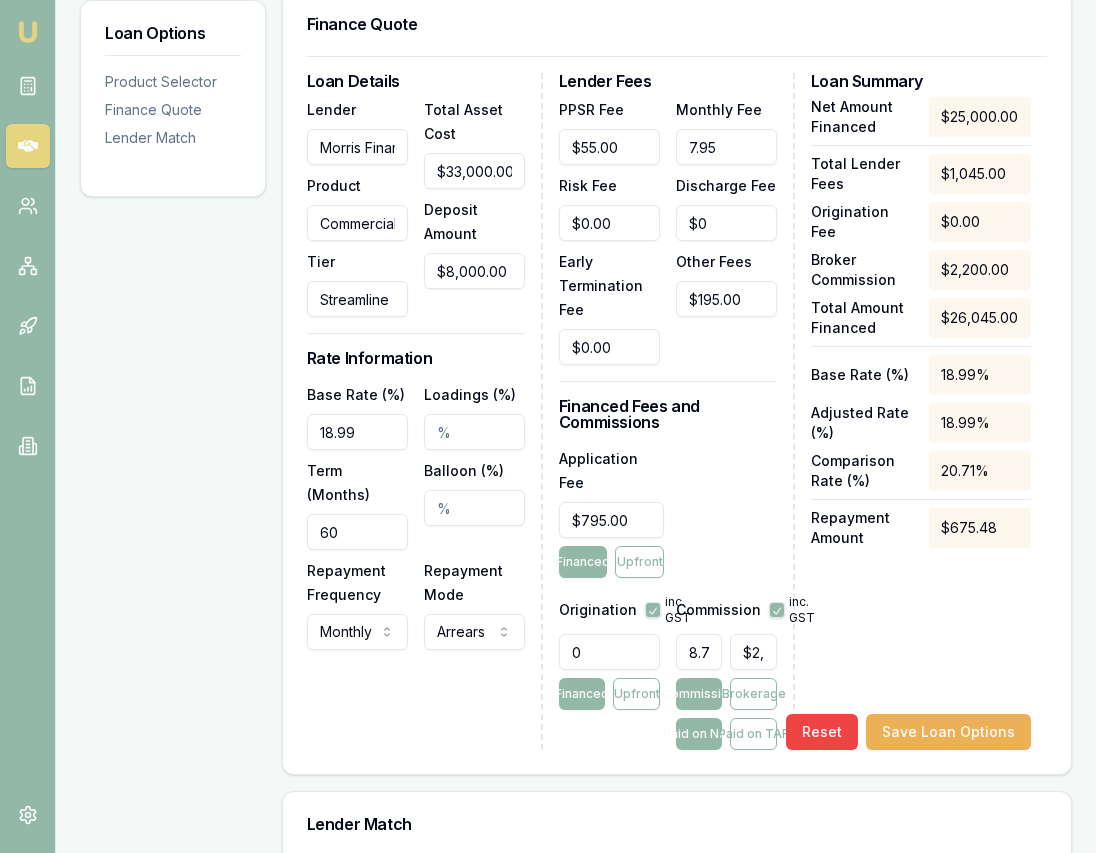 type on "$7.95" 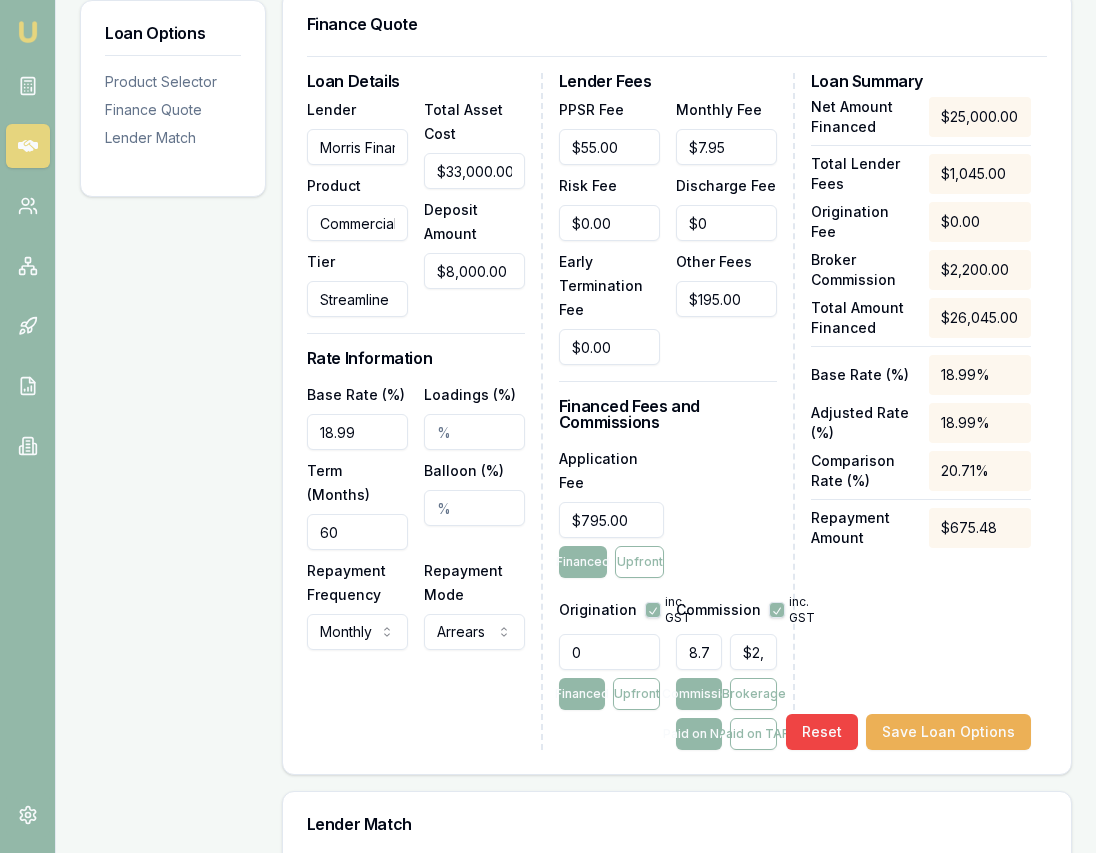 click on "Net Amount Financed $25,000.00 Total Lender Fees $1,045.00 Origination Fee $0.00 Broker Commission $2,200.00 Total Amount Financed $26,045.00 Base Rate (%) 18.99% Adjusted Rate (%) 18.99% Comparison Rate (%) 20.71% Repayment Amount $675.48 Reset Save Loan Options" at bounding box center [921, 423] 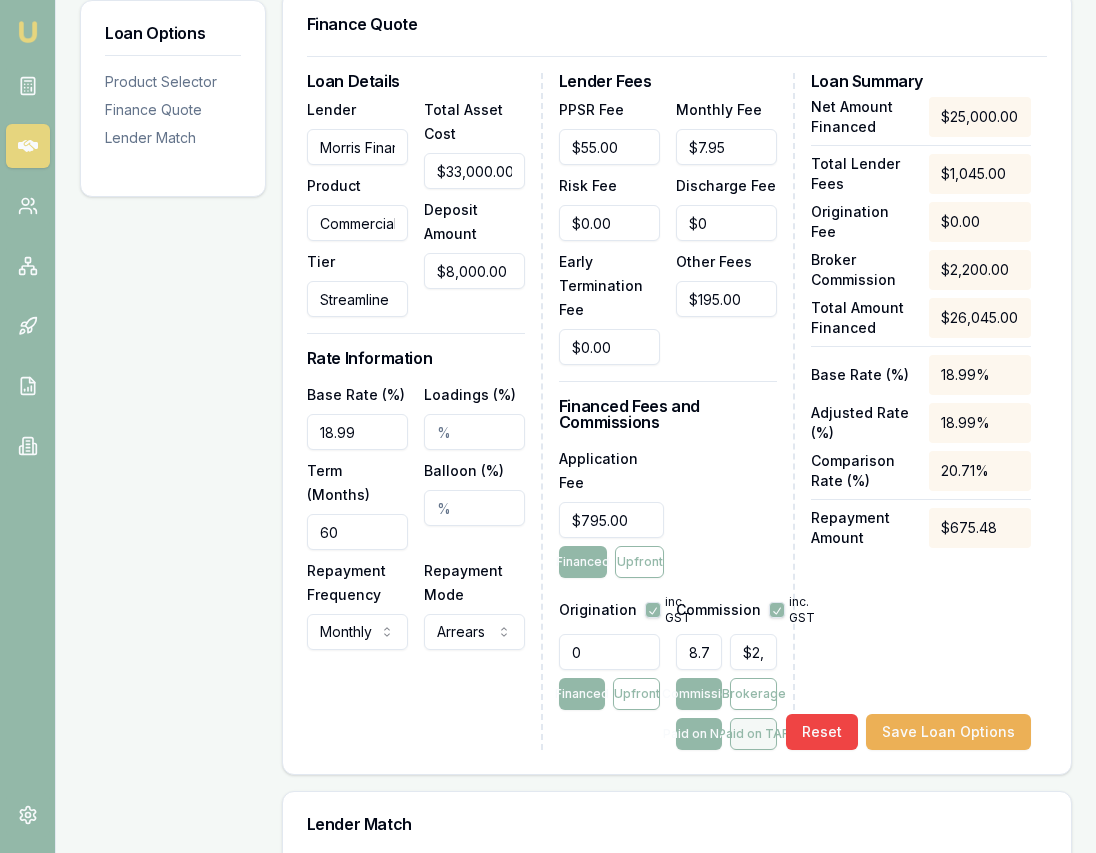 click on "Paid on TAF" at bounding box center (753, 734) 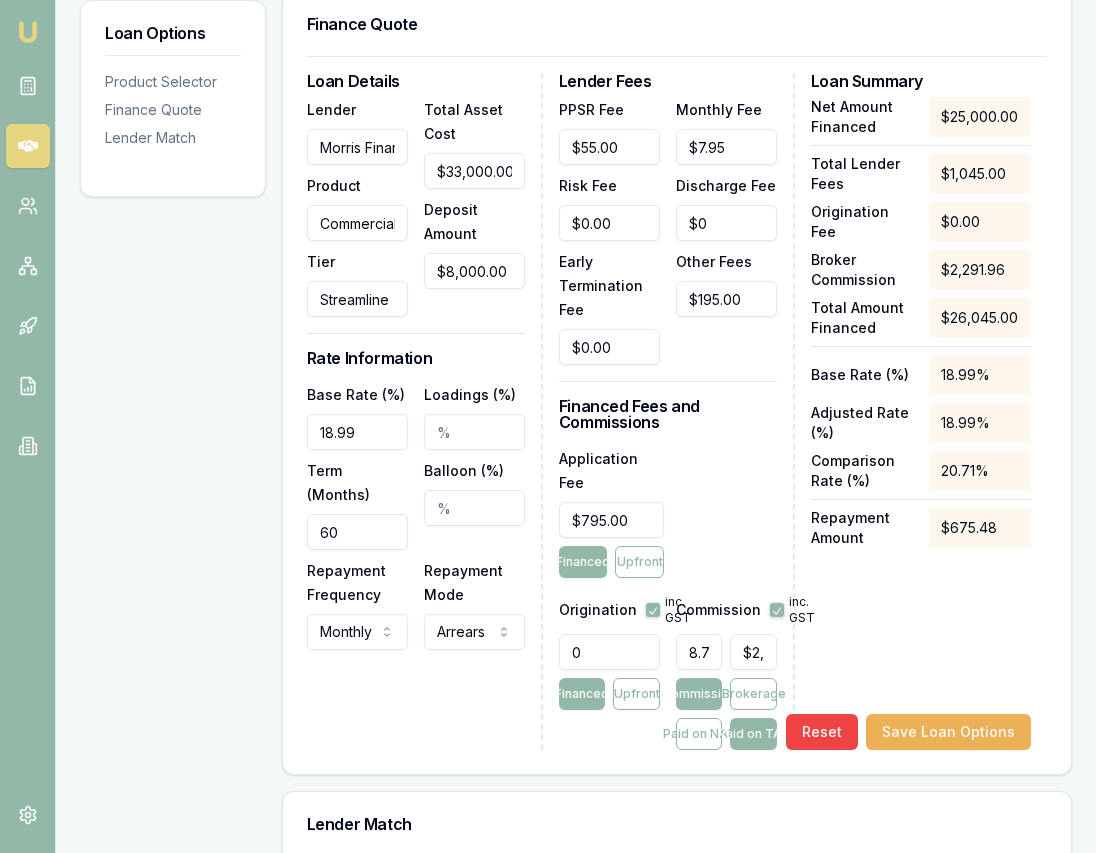 type on "2291" 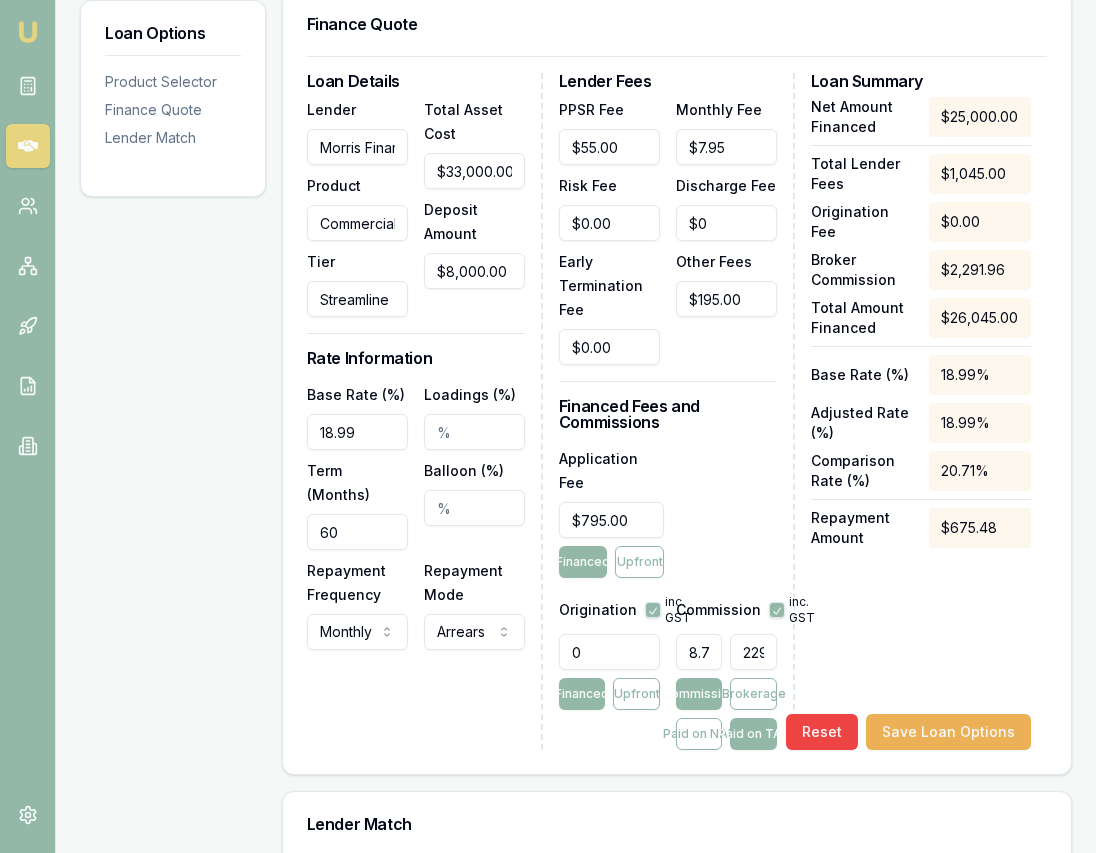 click on "2291" at bounding box center [753, 652] 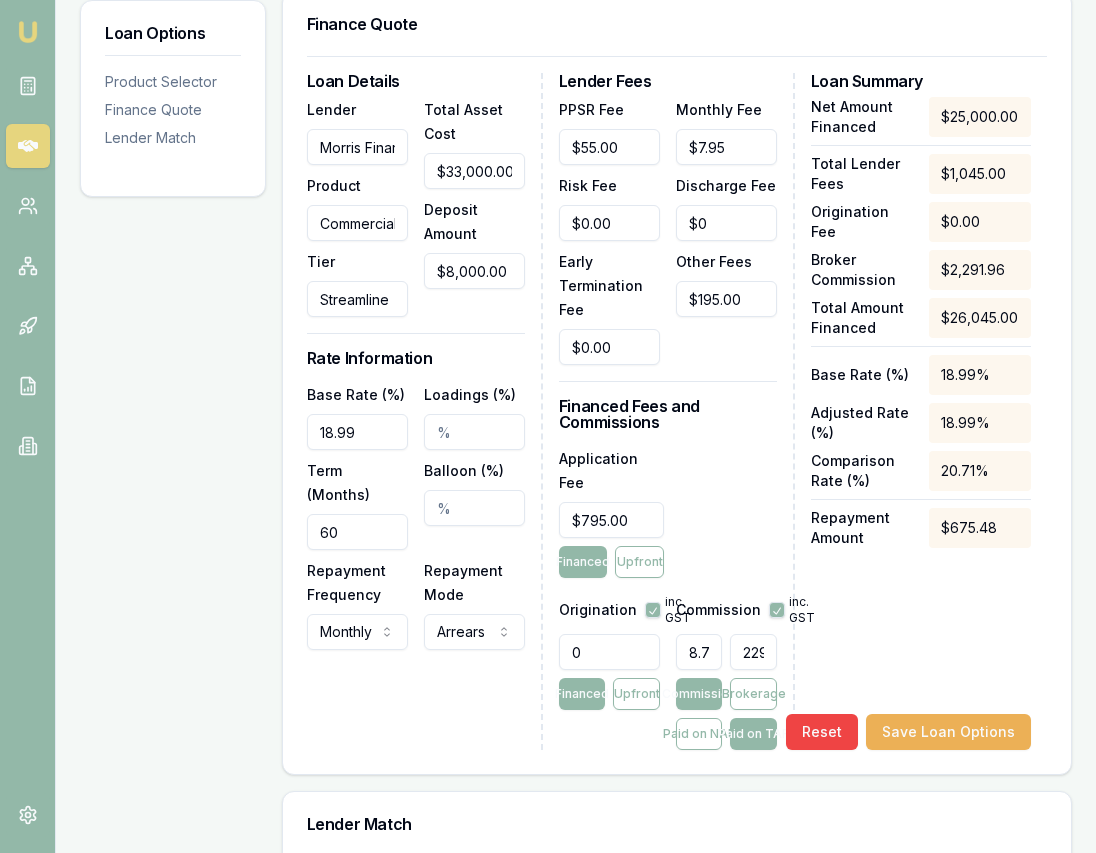 type on "0.007679017085813016" 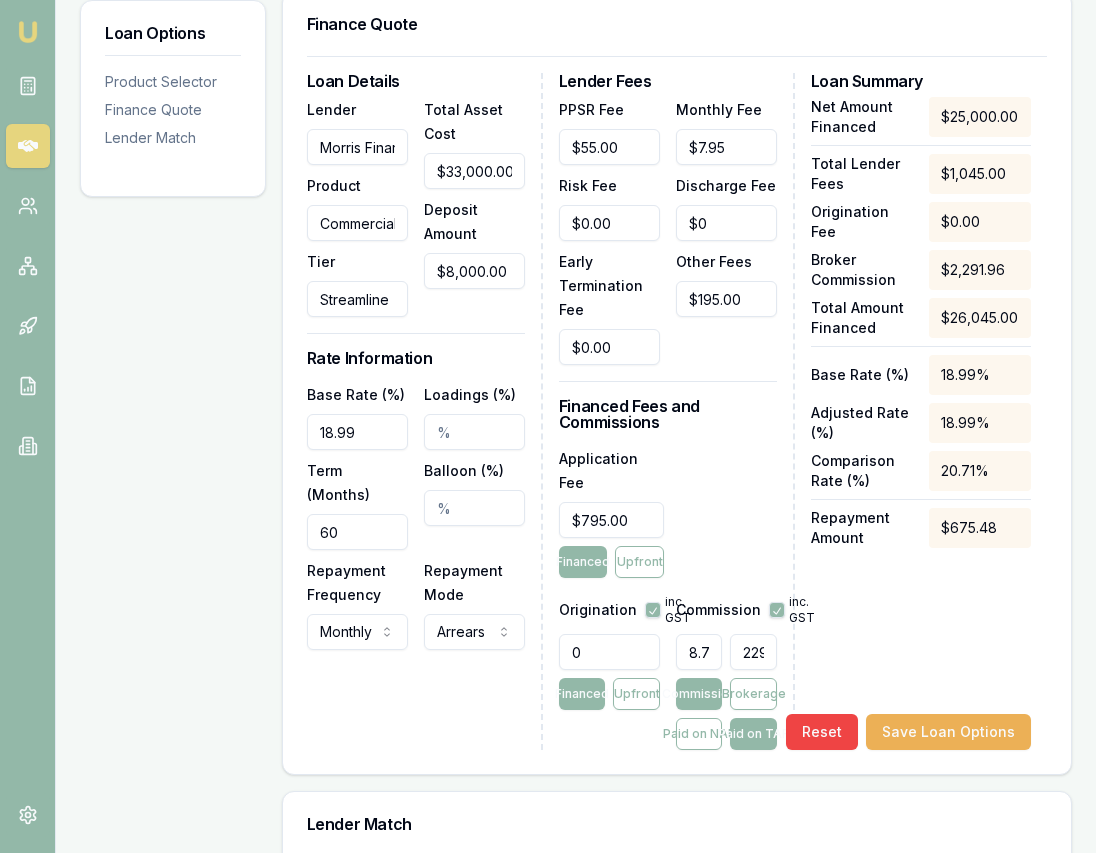type on "2" 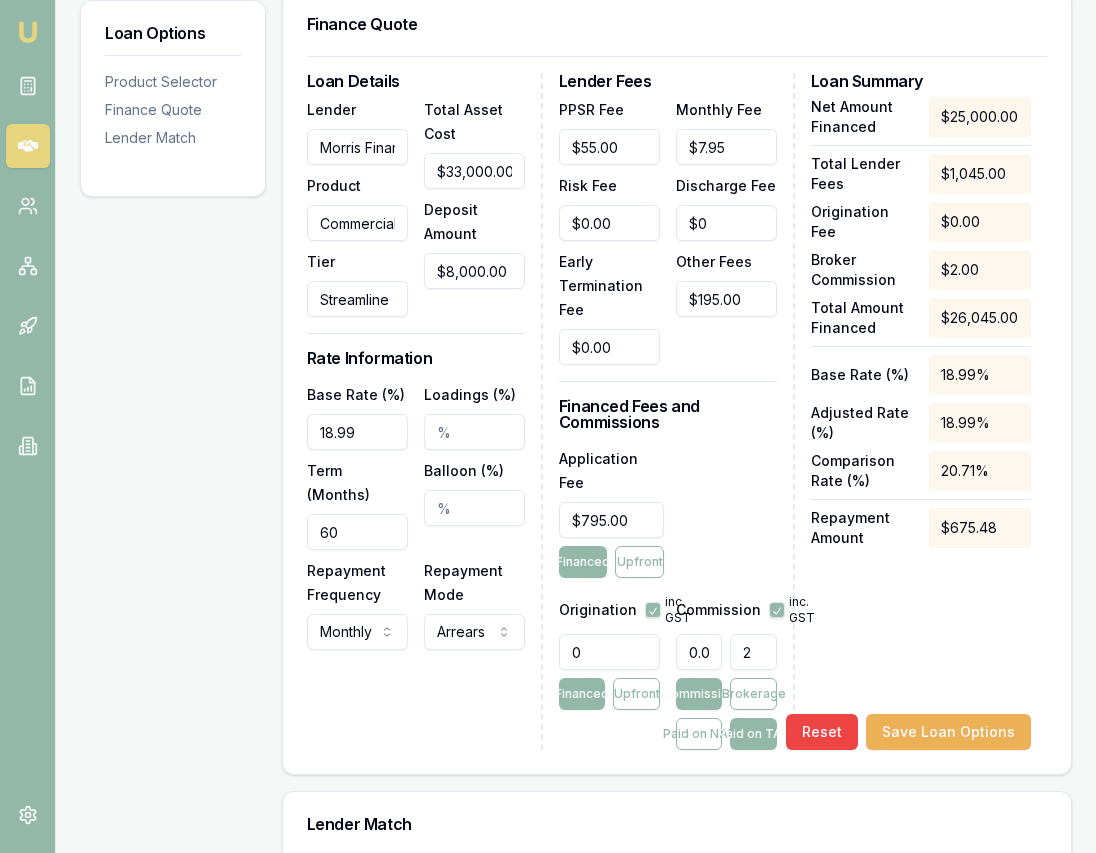 type on "0.08446918794394317" 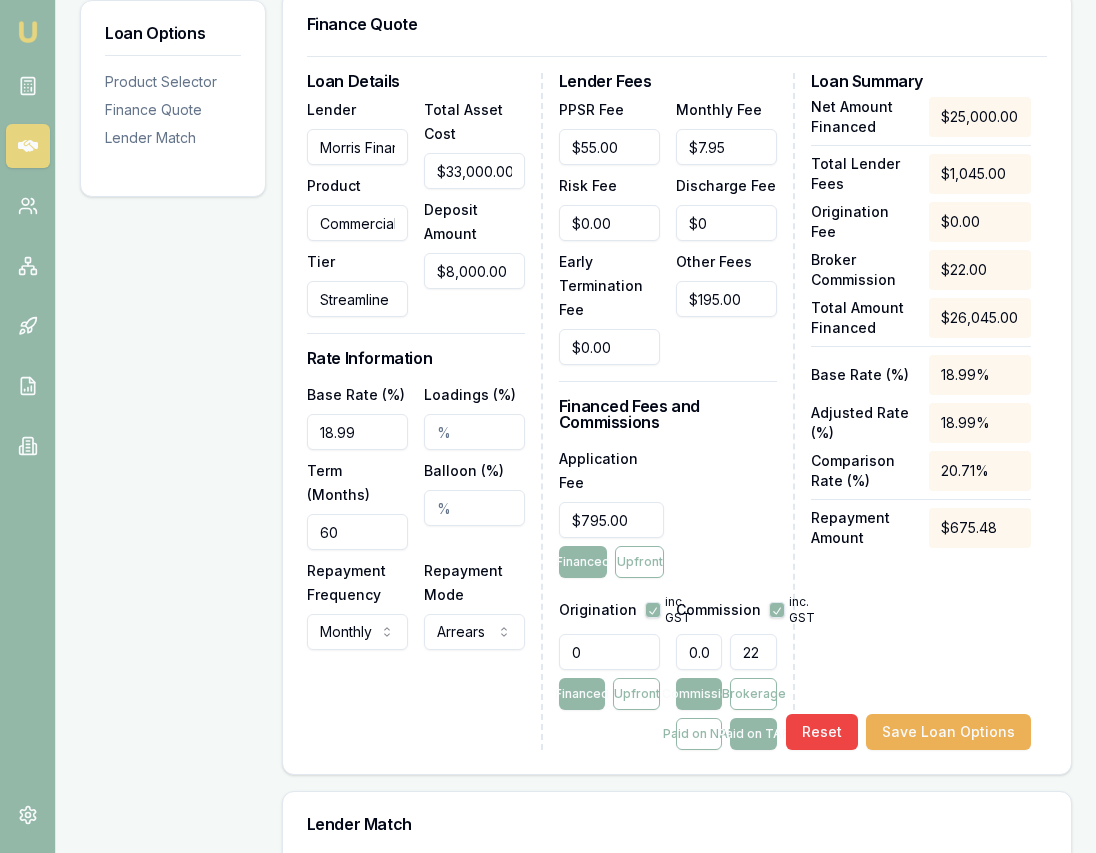 type on "0.8446918794394317" 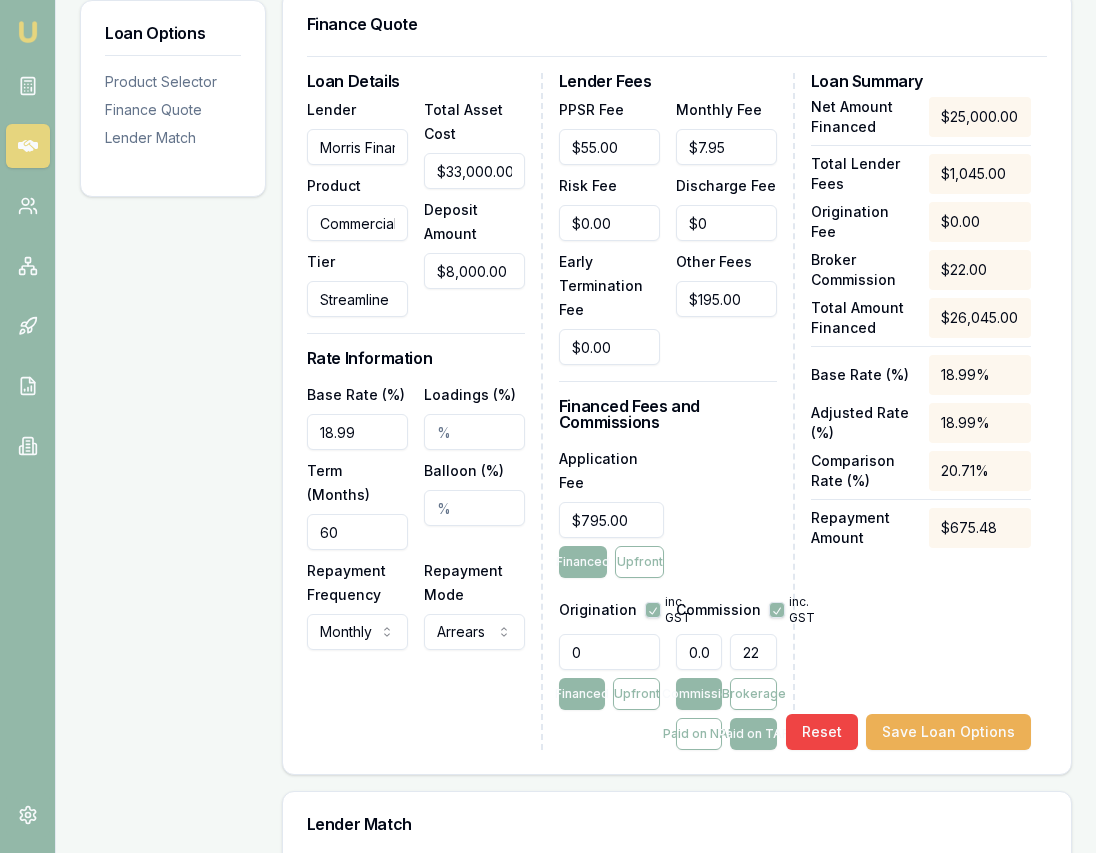 type on "220" 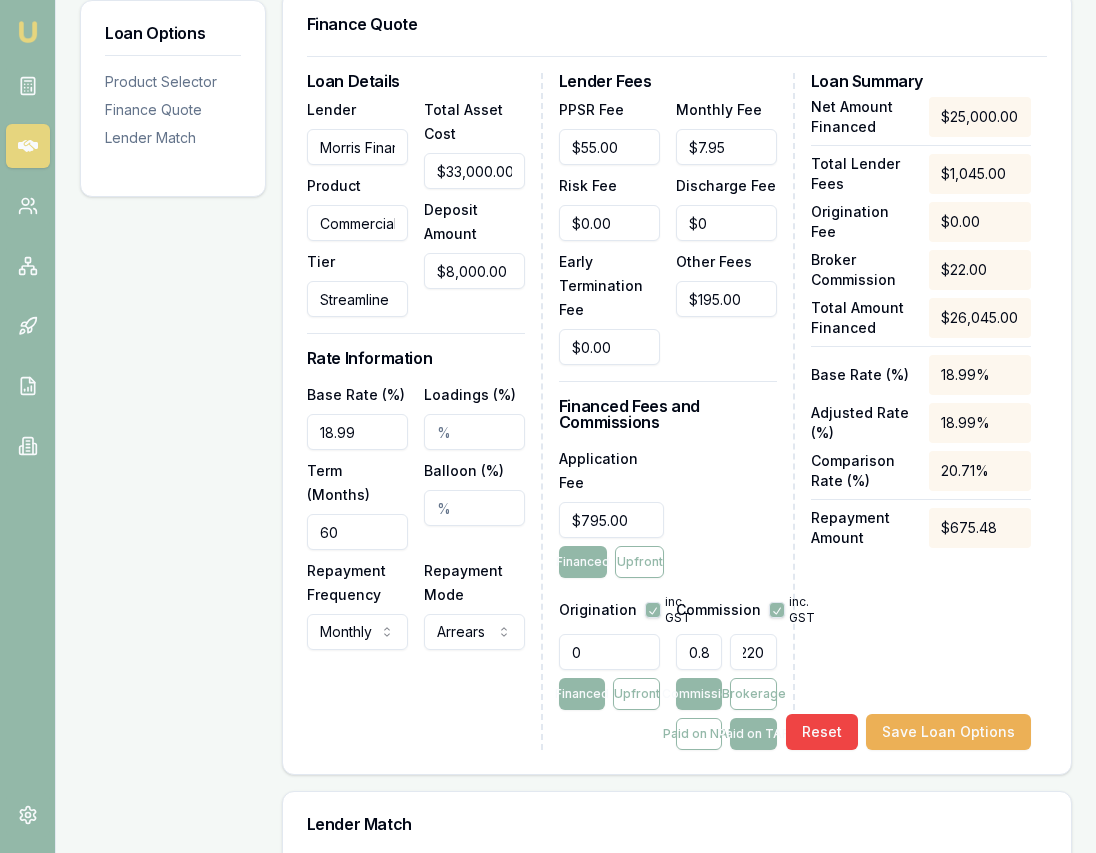 type on "8.446918794394318" 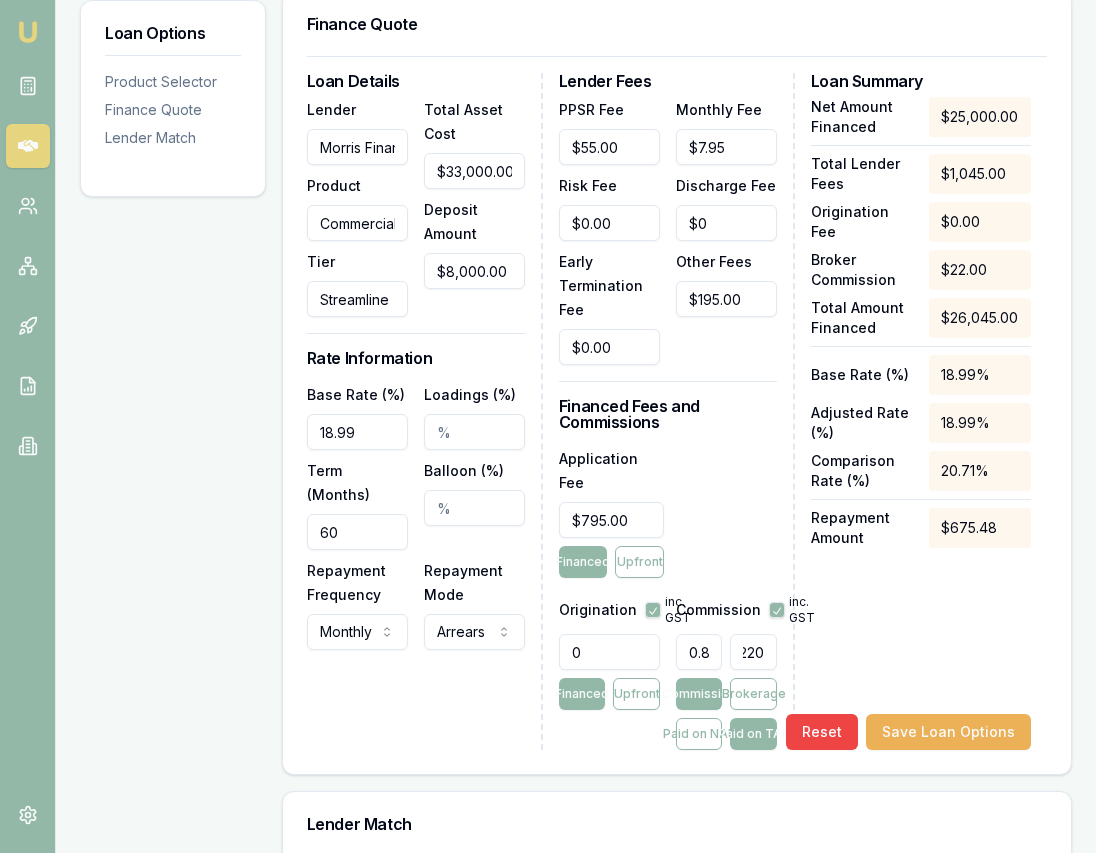 type on "2200" 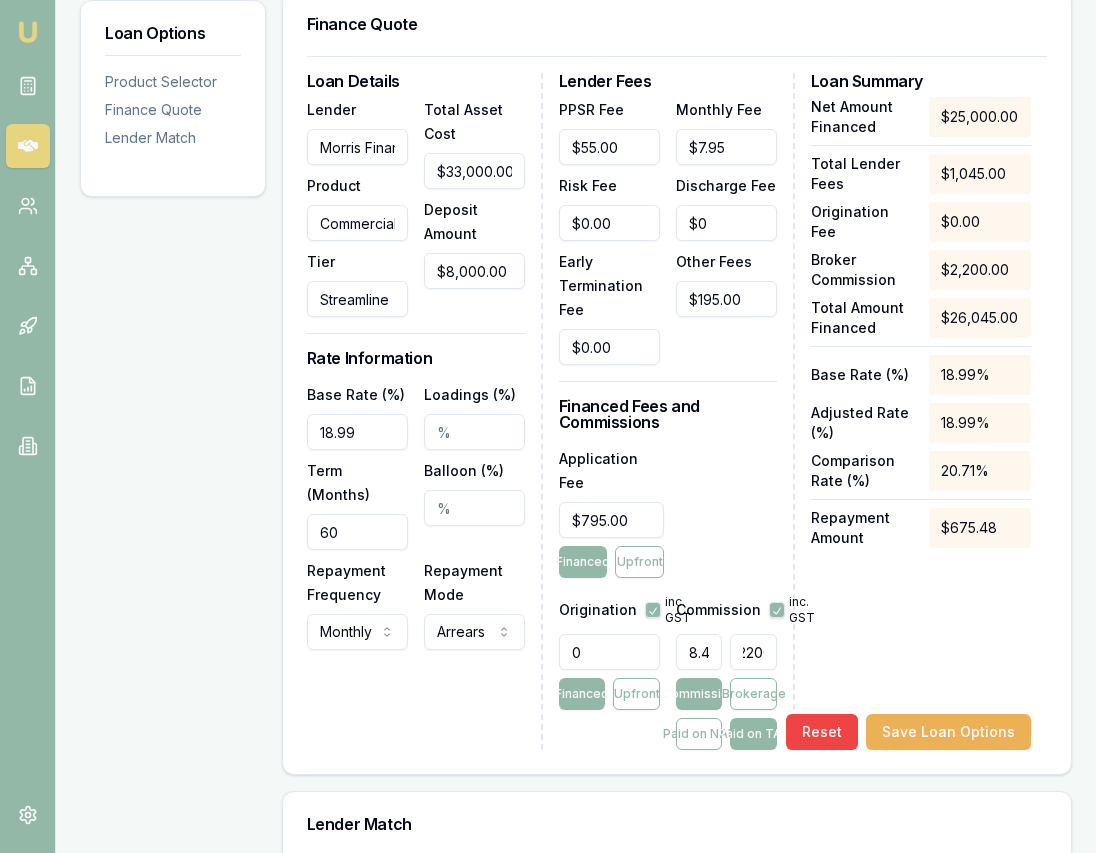 scroll, scrollTop: 0, scrollLeft: 23, axis: horizontal 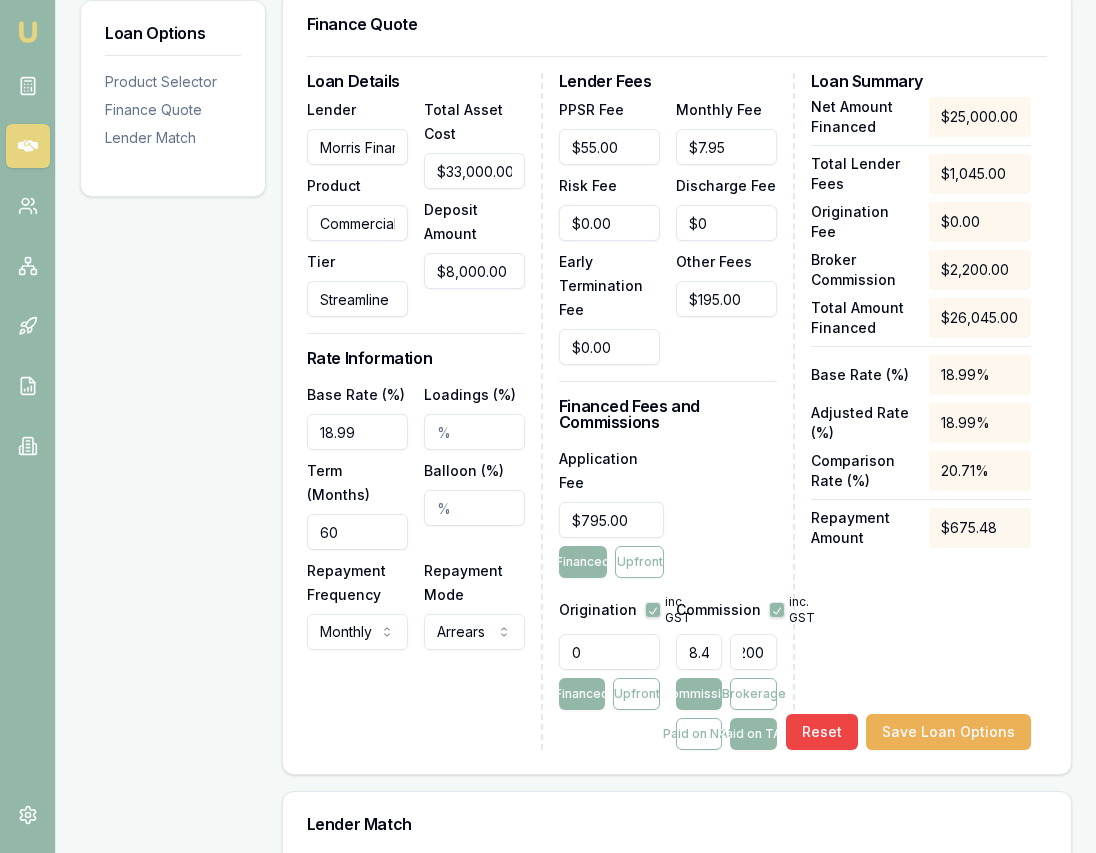 type on "84.46918794394318" 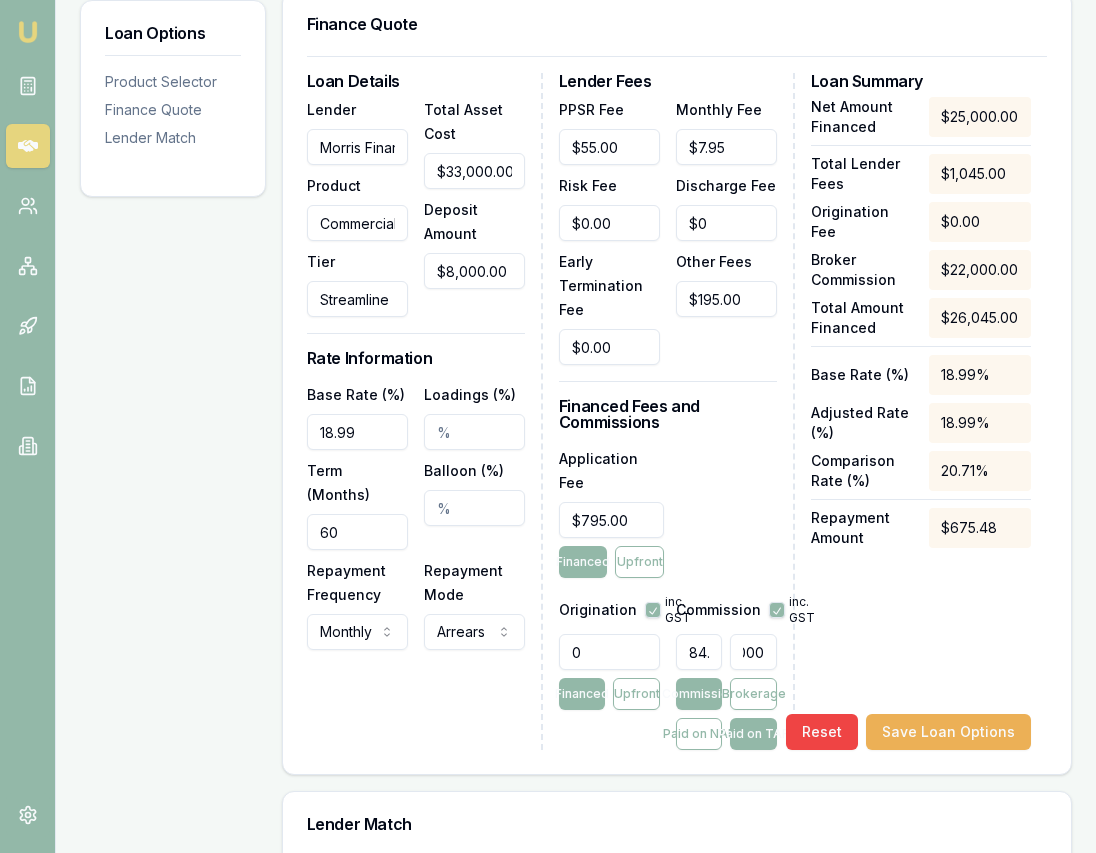 scroll, scrollTop: 0, scrollLeft: 0, axis: both 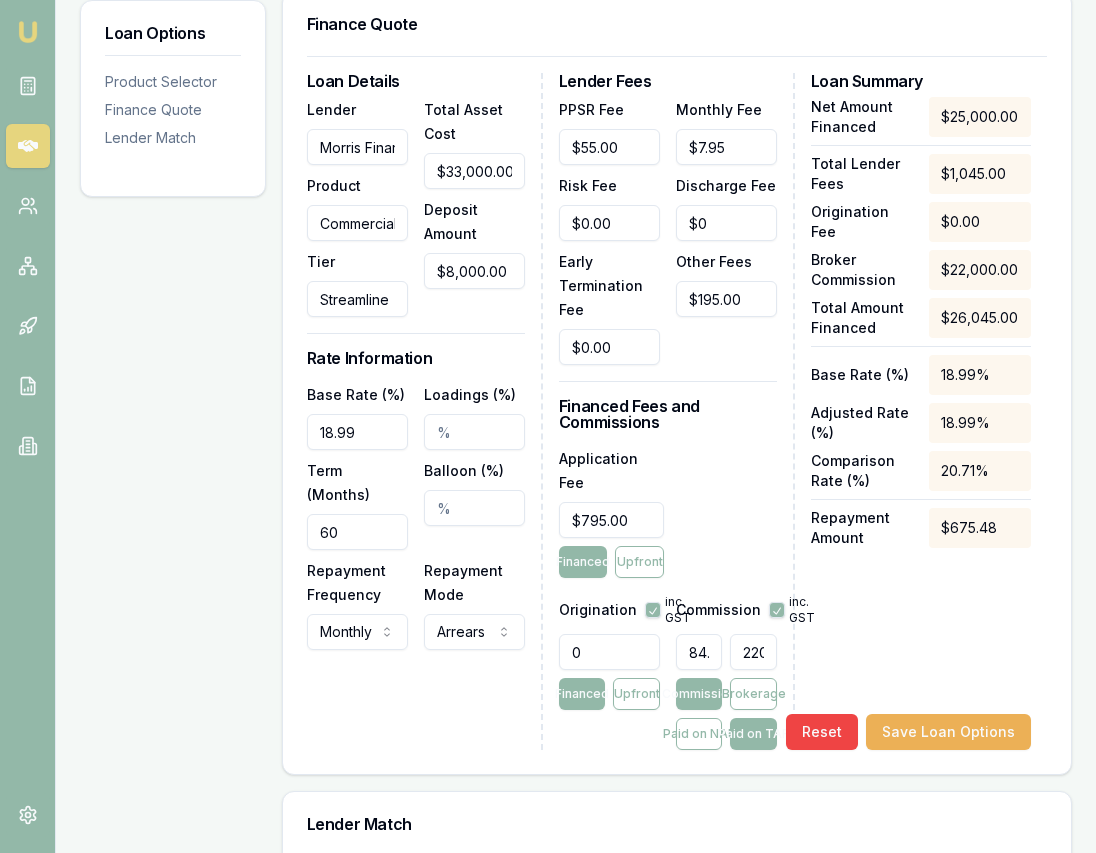 type on "8.446918794394318" 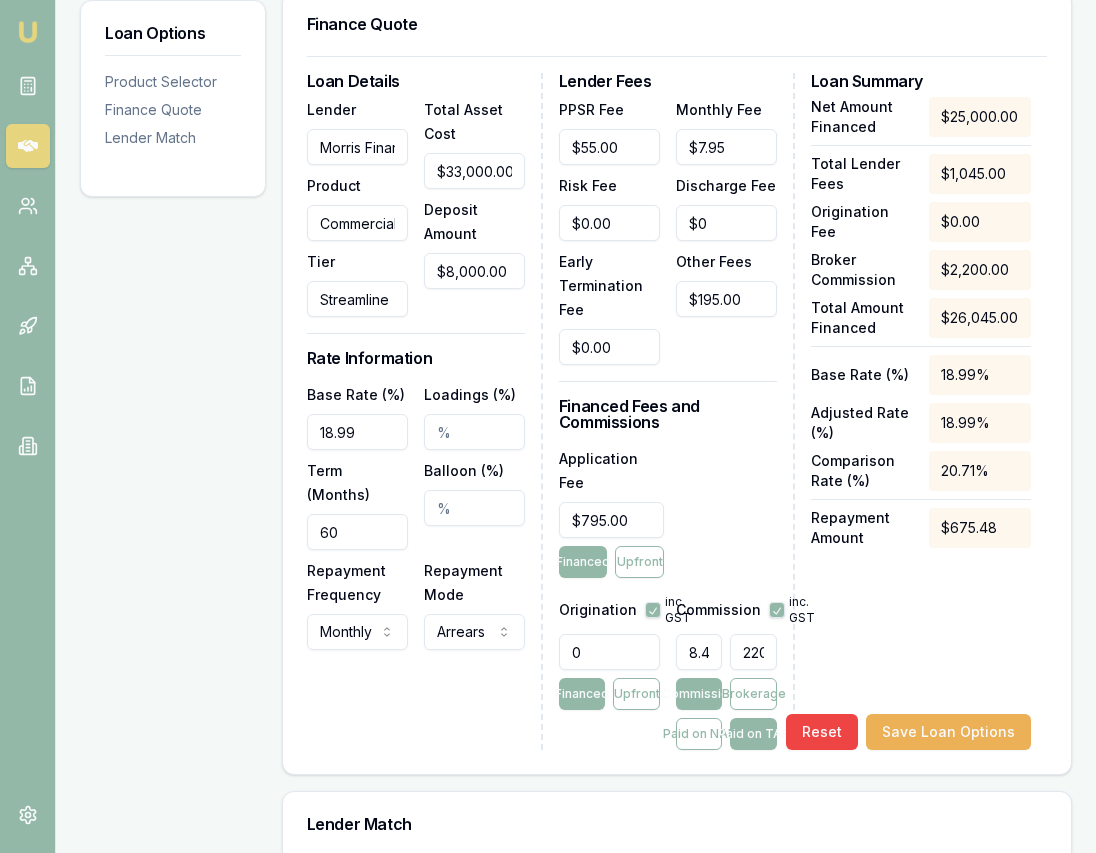 scroll, scrollTop: 0, scrollLeft: 14, axis: horizontal 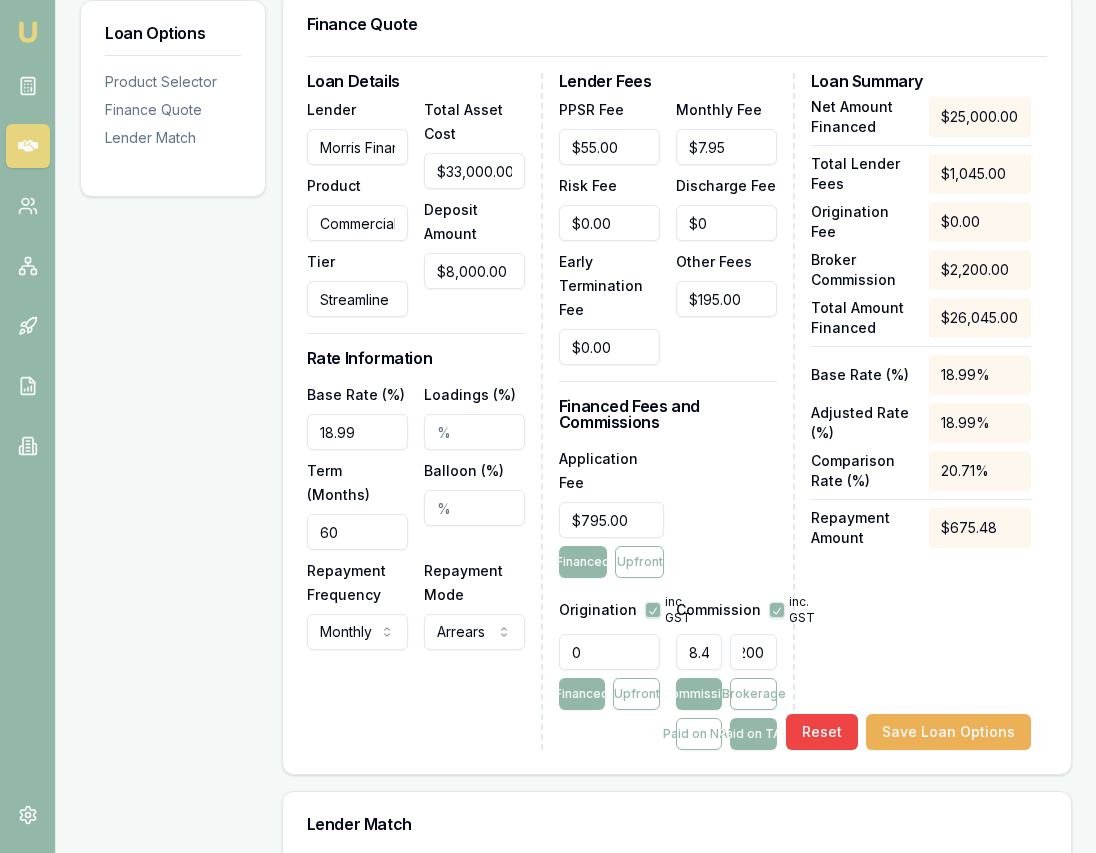 type on "$2,200.00" 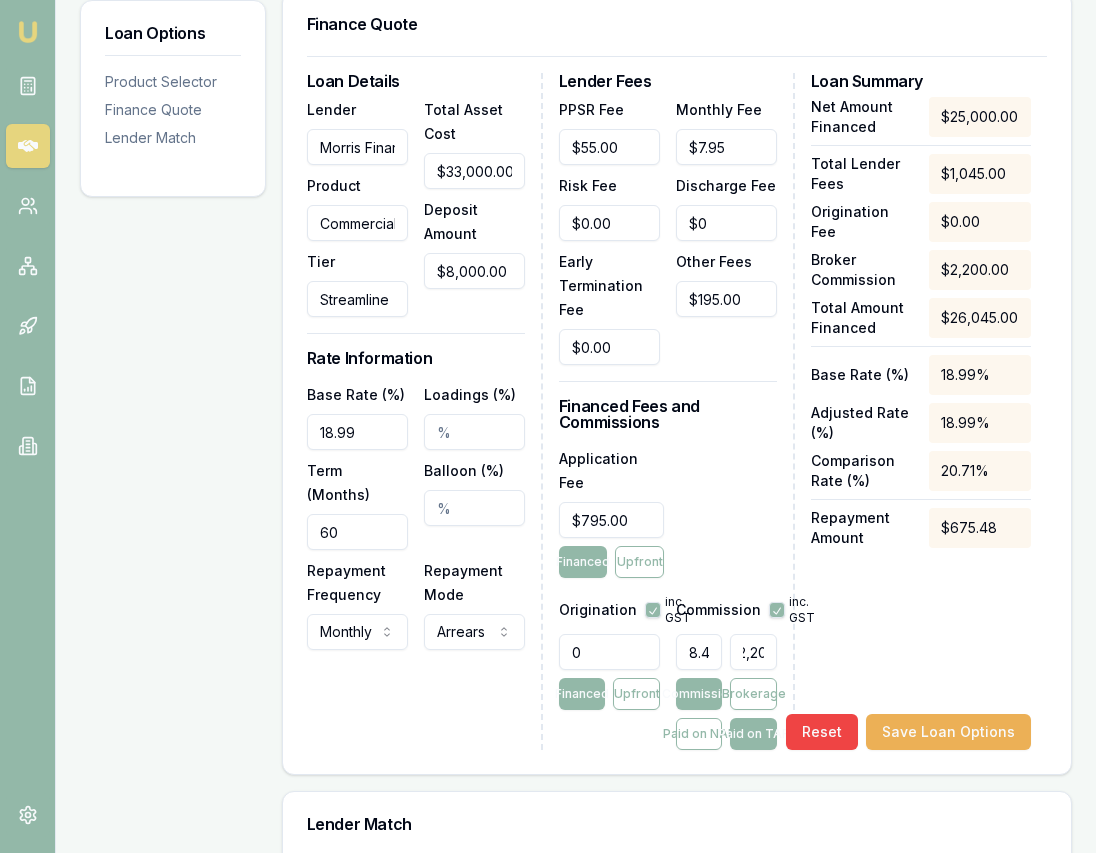 click on "Net Amount Financed $25,000.00 Total Lender Fees $1,045.00 Origination Fee $0.00 Broker Commission $2,200.00 Total Amount Financed $26,045.00 Base Rate (%) 18.99% Adjusted Rate (%) 18.99% Comparison Rate (%) 20.71% Repayment Amount $675.48 Reset Save Loan Options" at bounding box center [921, 423] 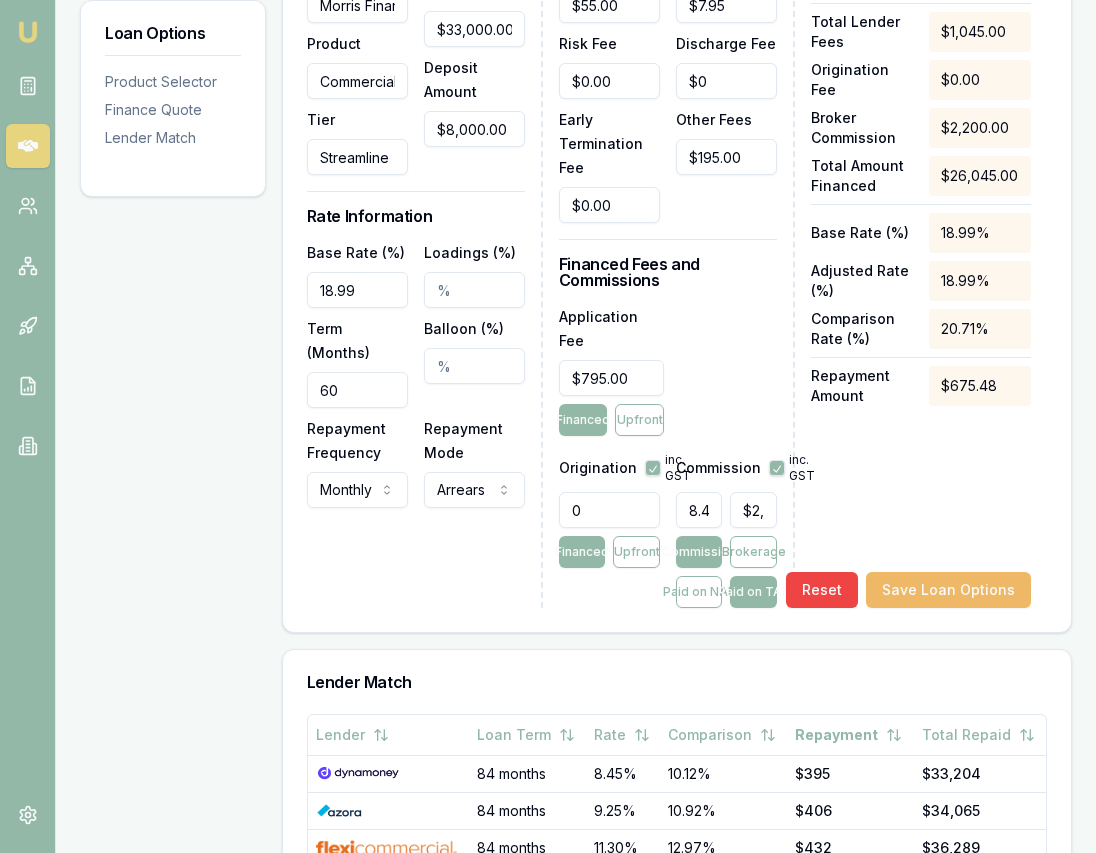 click on "Save Loan Options" at bounding box center [948, 590] 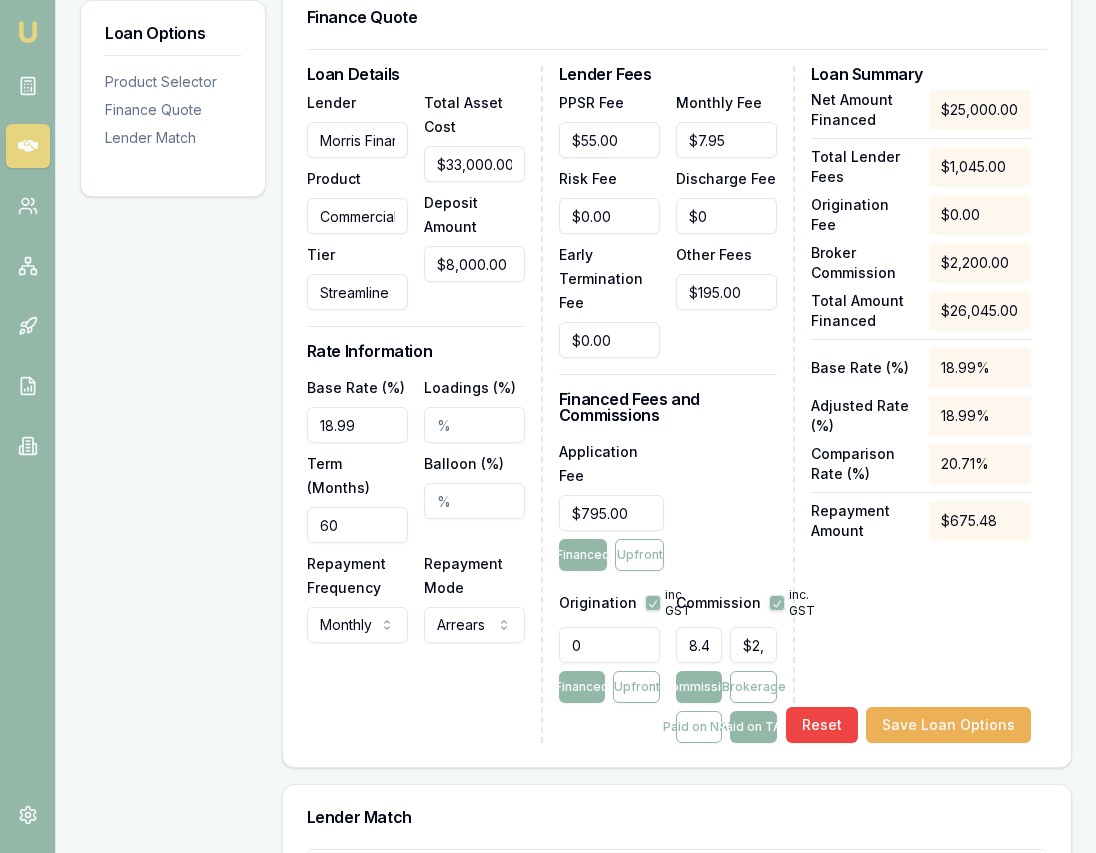 scroll, scrollTop: 525, scrollLeft: 0, axis: vertical 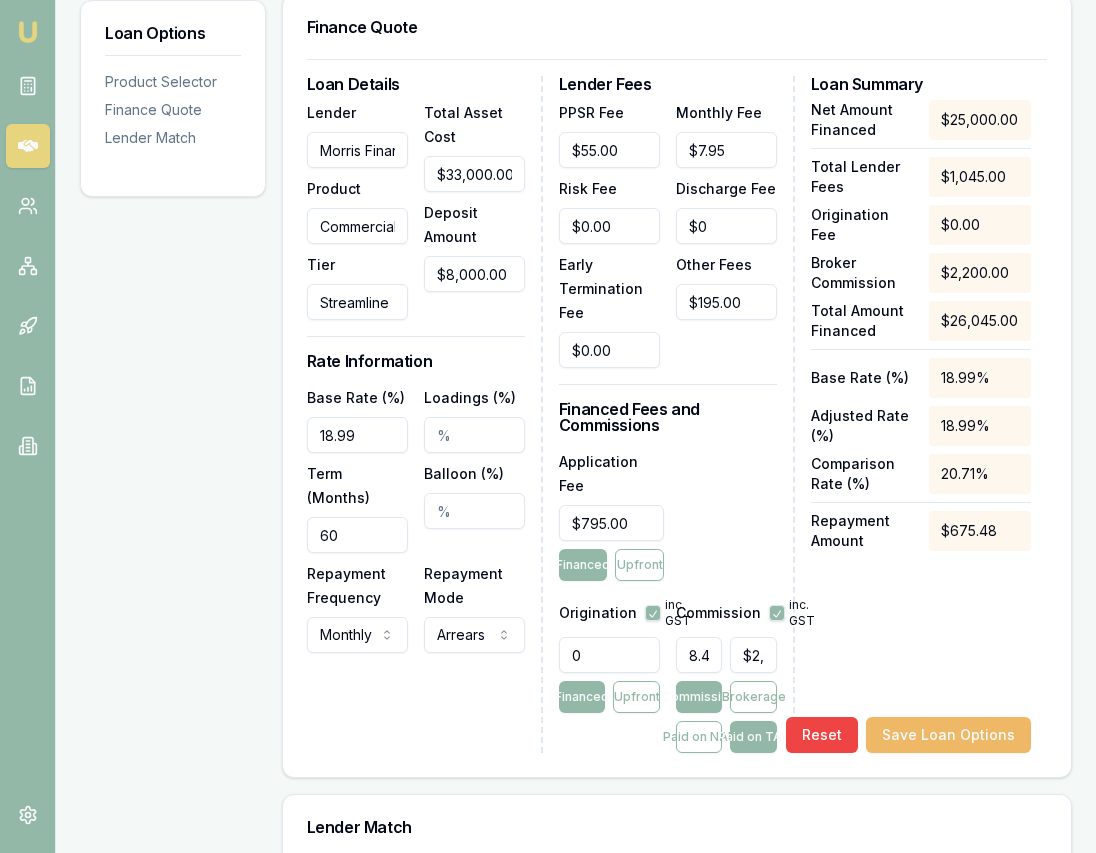 click on "Save Loan Options" at bounding box center (948, 735) 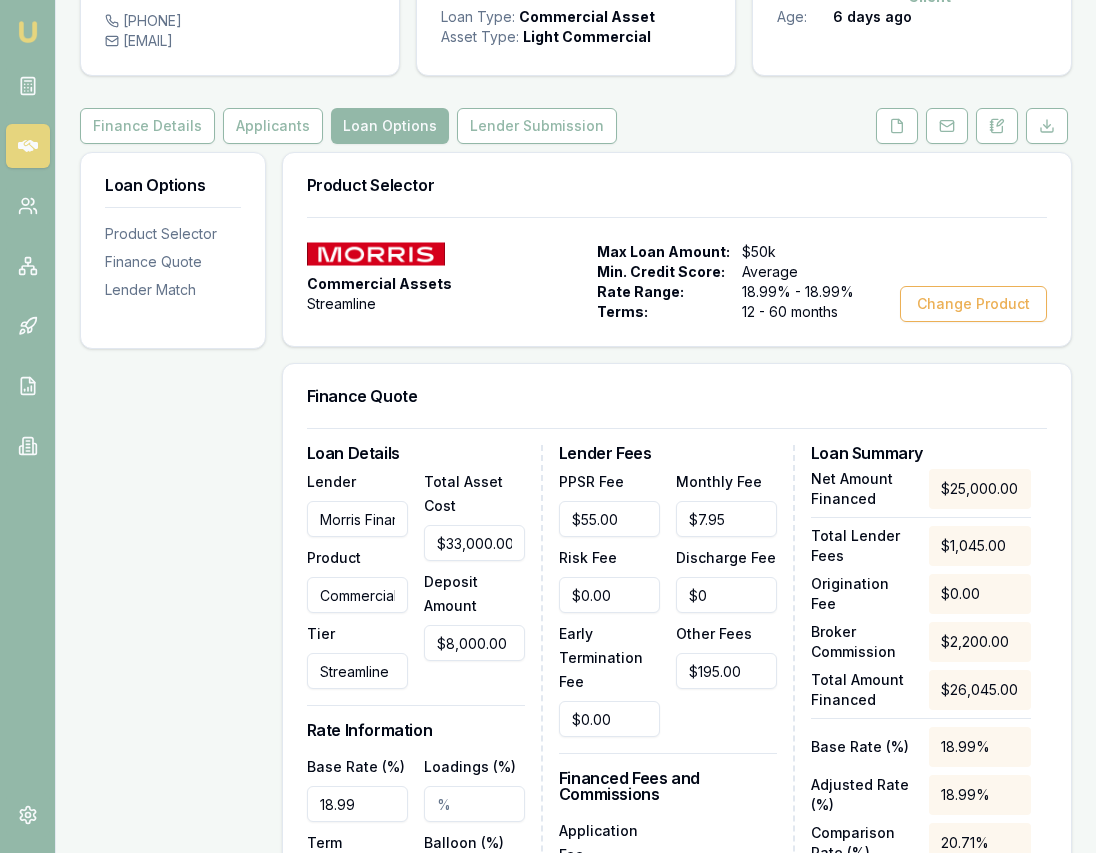 scroll, scrollTop: 0, scrollLeft: 0, axis: both 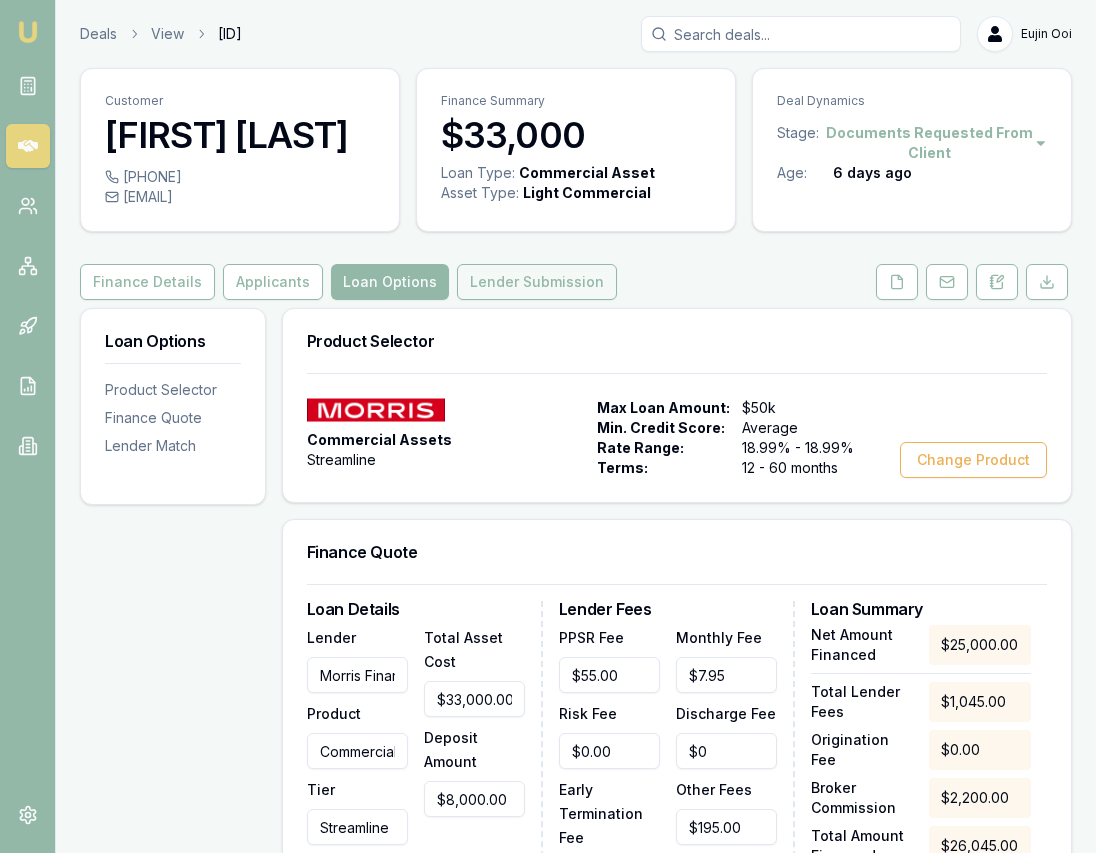 click on "Lender Submission" at bounding box center [537, 282] 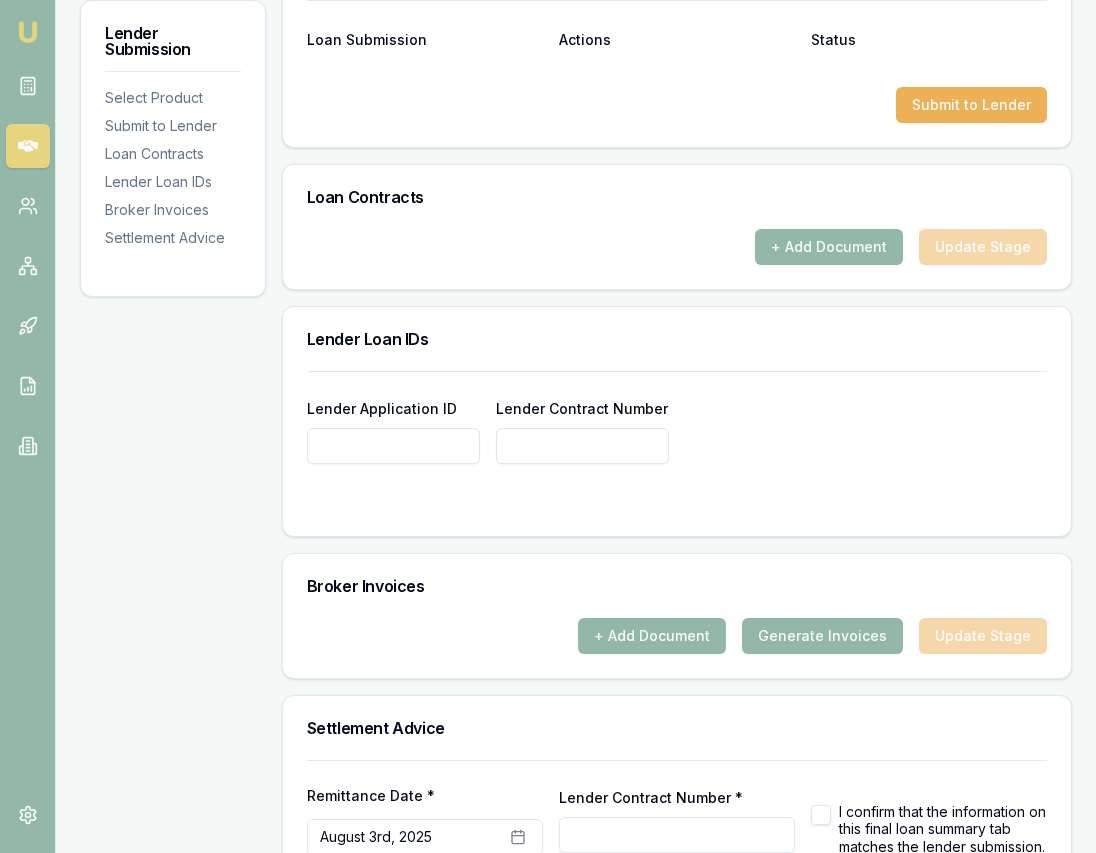 scroll, scrollTop: 1160, scrollLeft: 0, axis: vertical 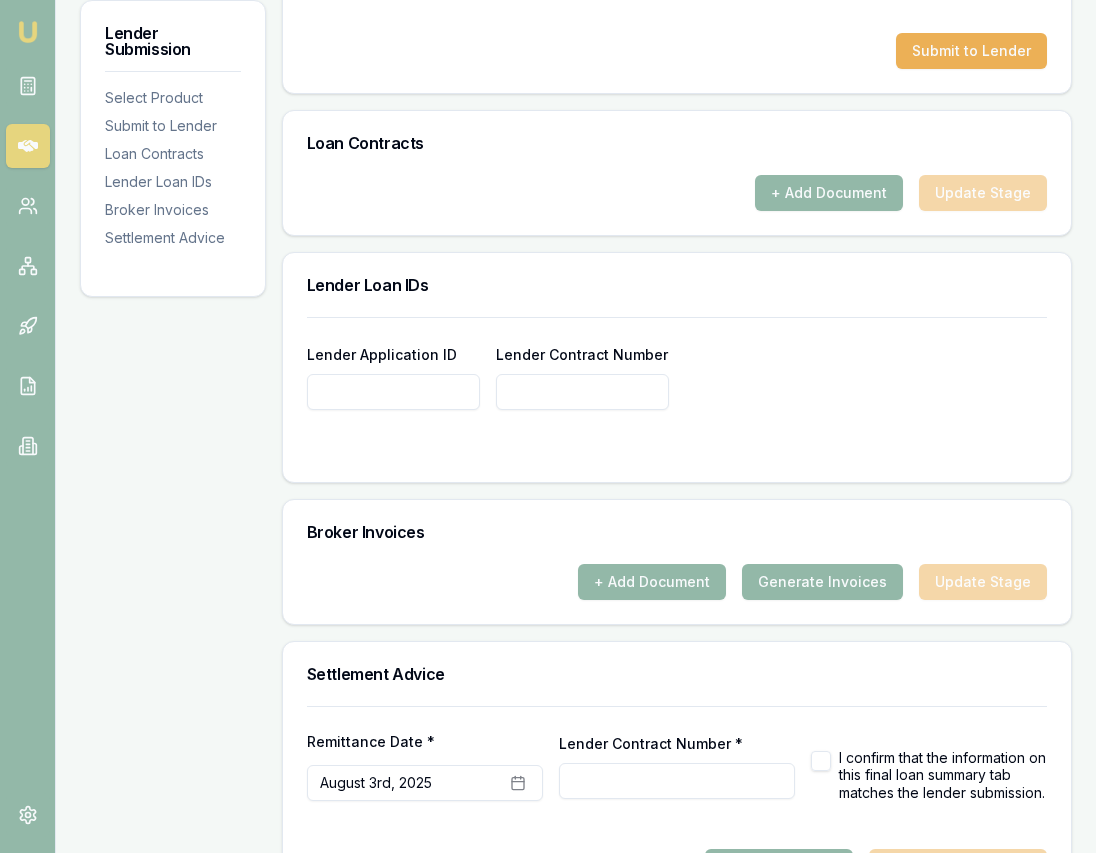 click on "Lender Application ID" at bounding box center (393, 392) 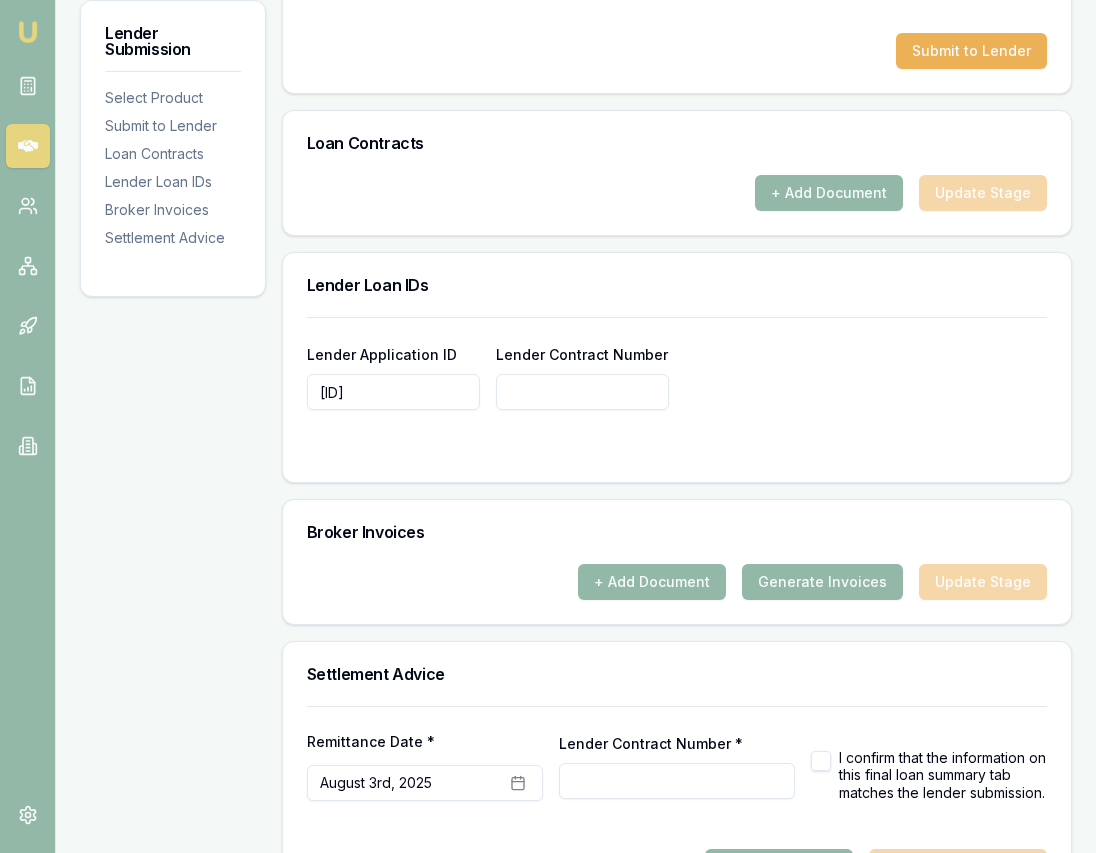 type on "C04093" 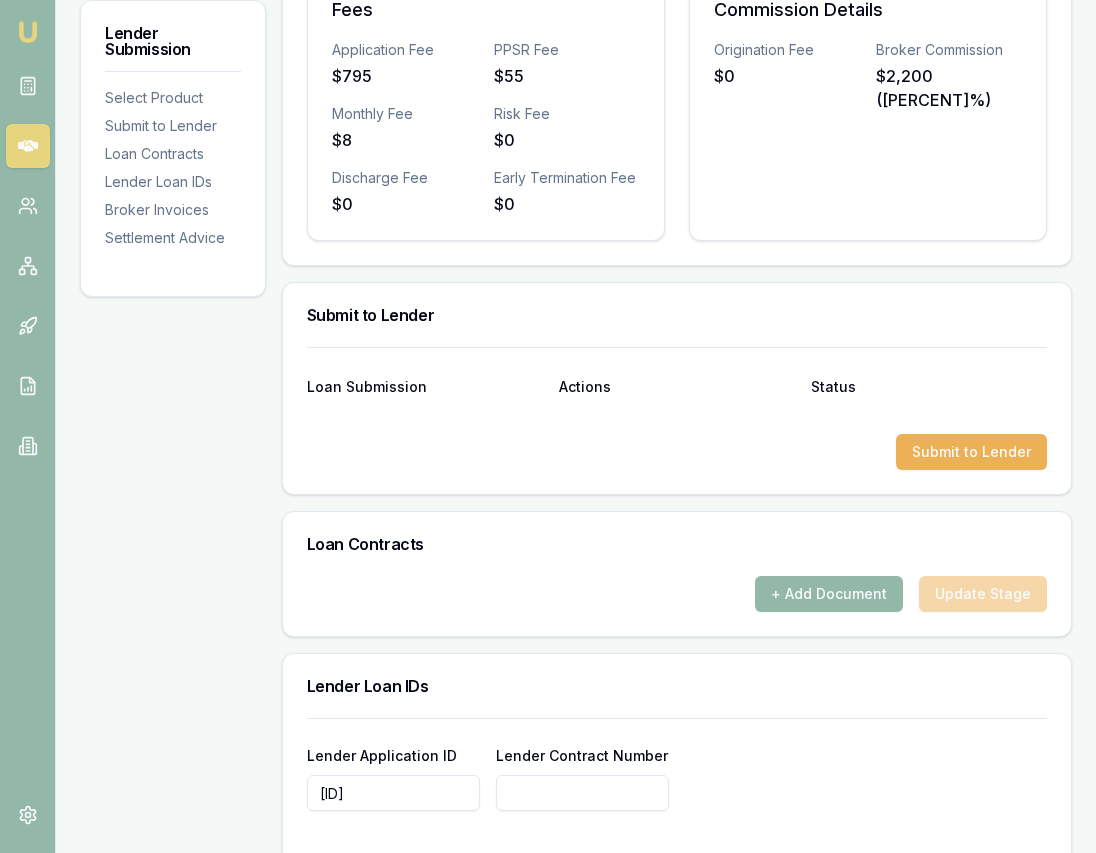 scroll, scrollTop: 777, scrollLeft: 0, axis: vertical 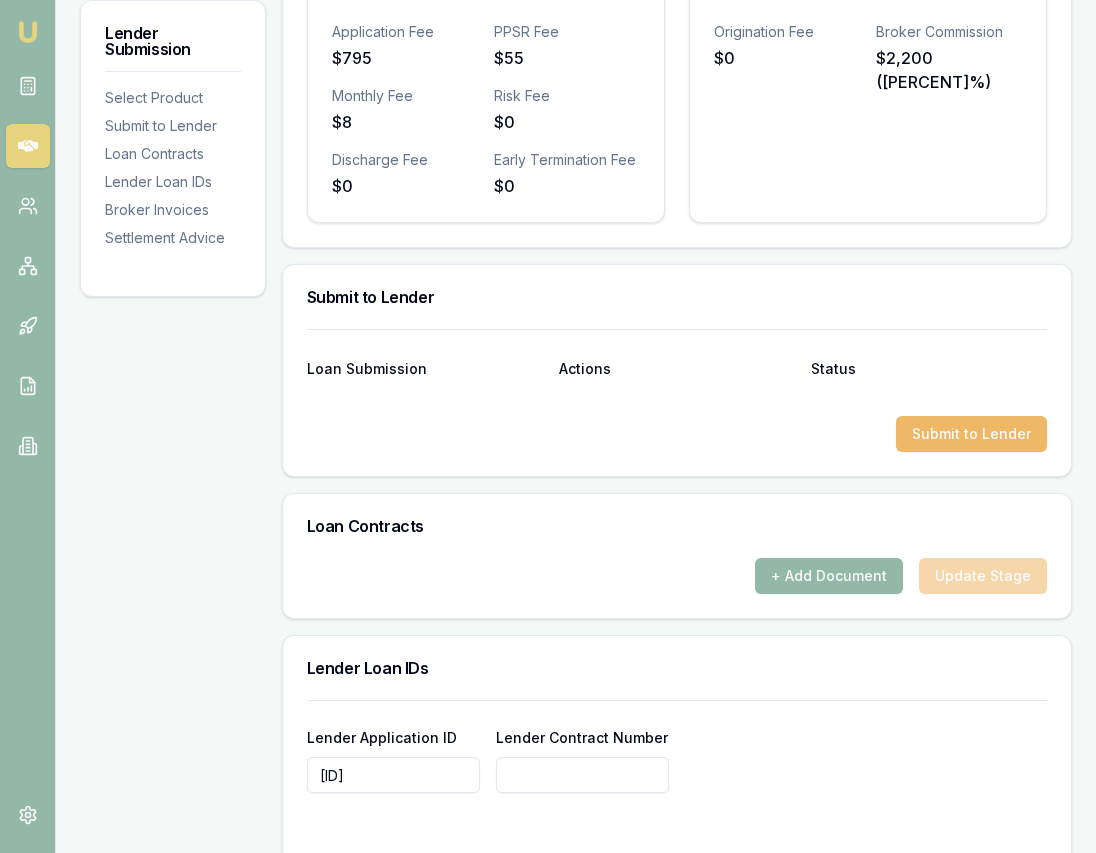 click on "Submit to Lender" at bounding box center [971, 434] 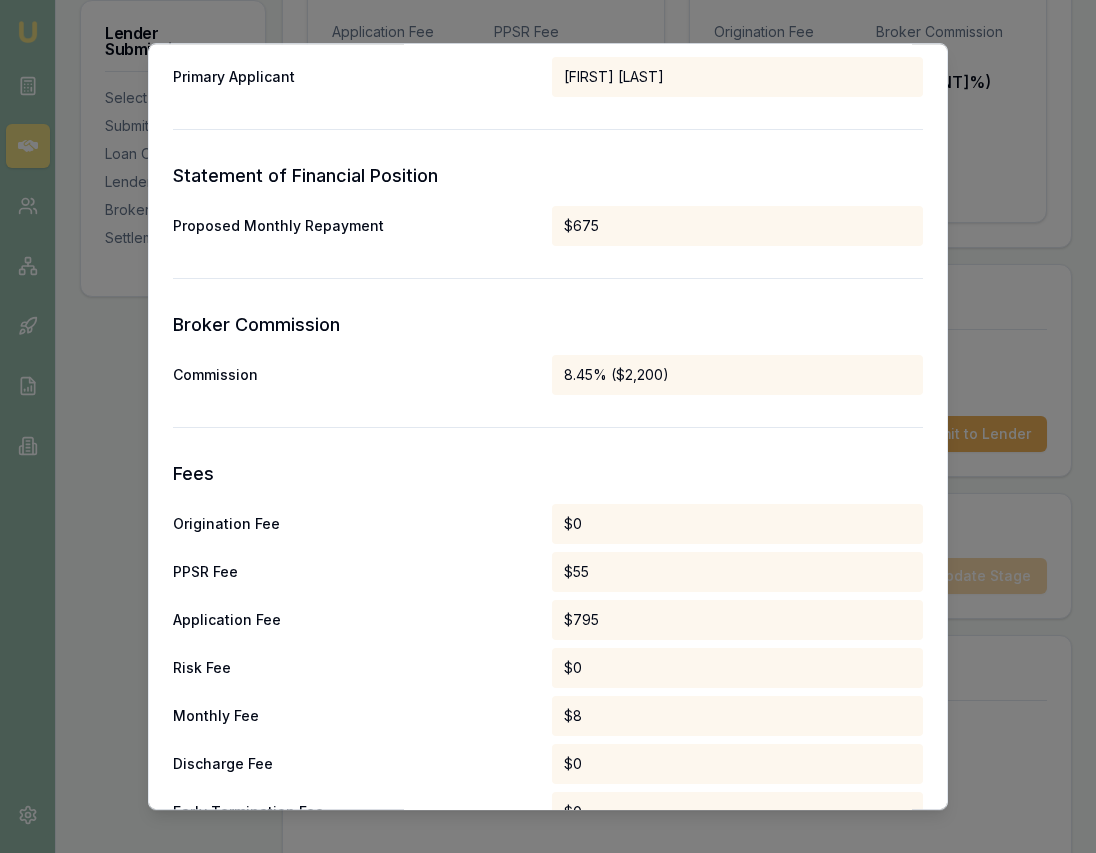 scroll, scrollTop: 987, scrollLeft: 0, axis: vertical 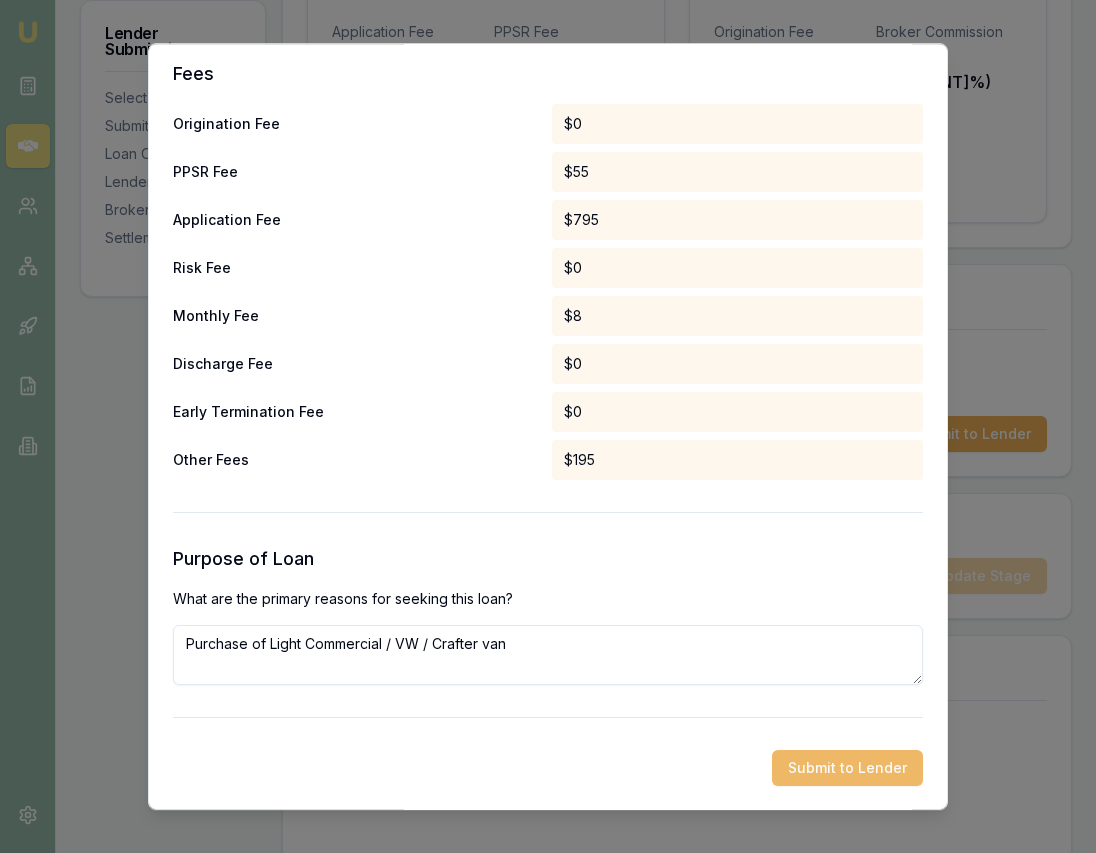 click on "Submit to Lender" at bounding box center (847, 768) 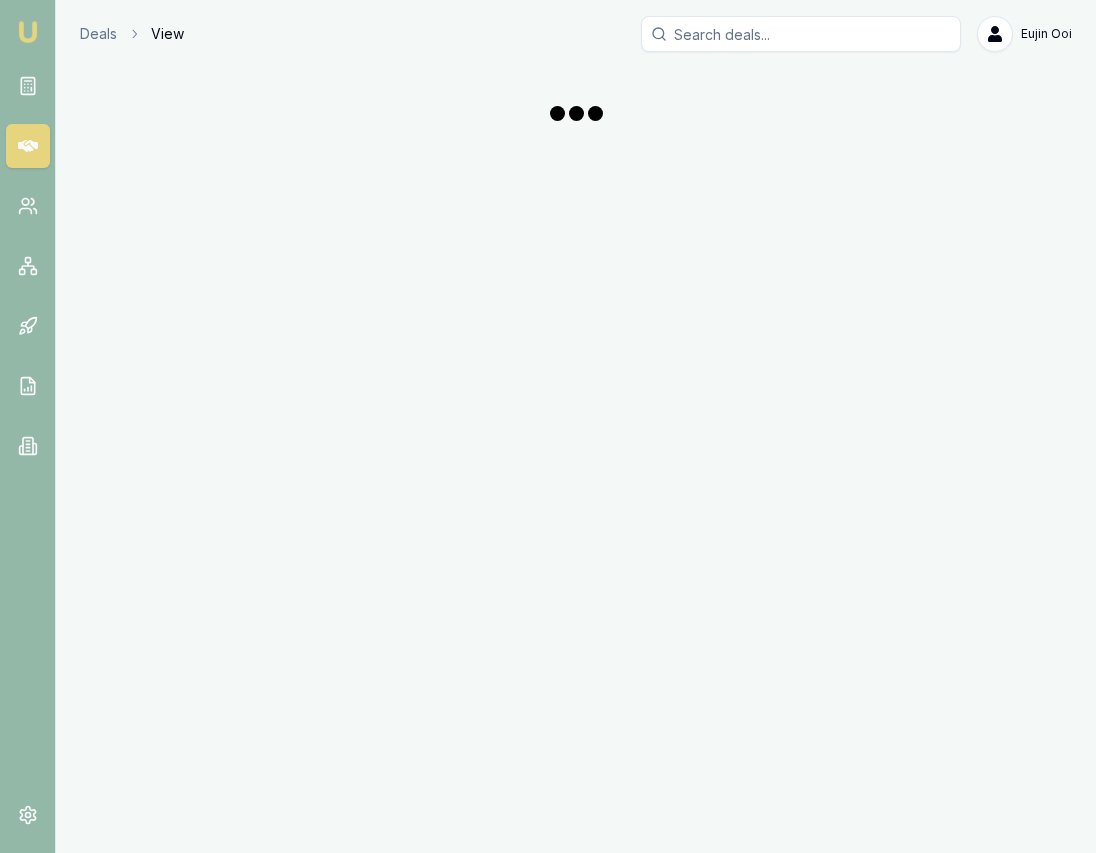 scroll, scrollTop: 0, scrollLeft: 0, axis: both 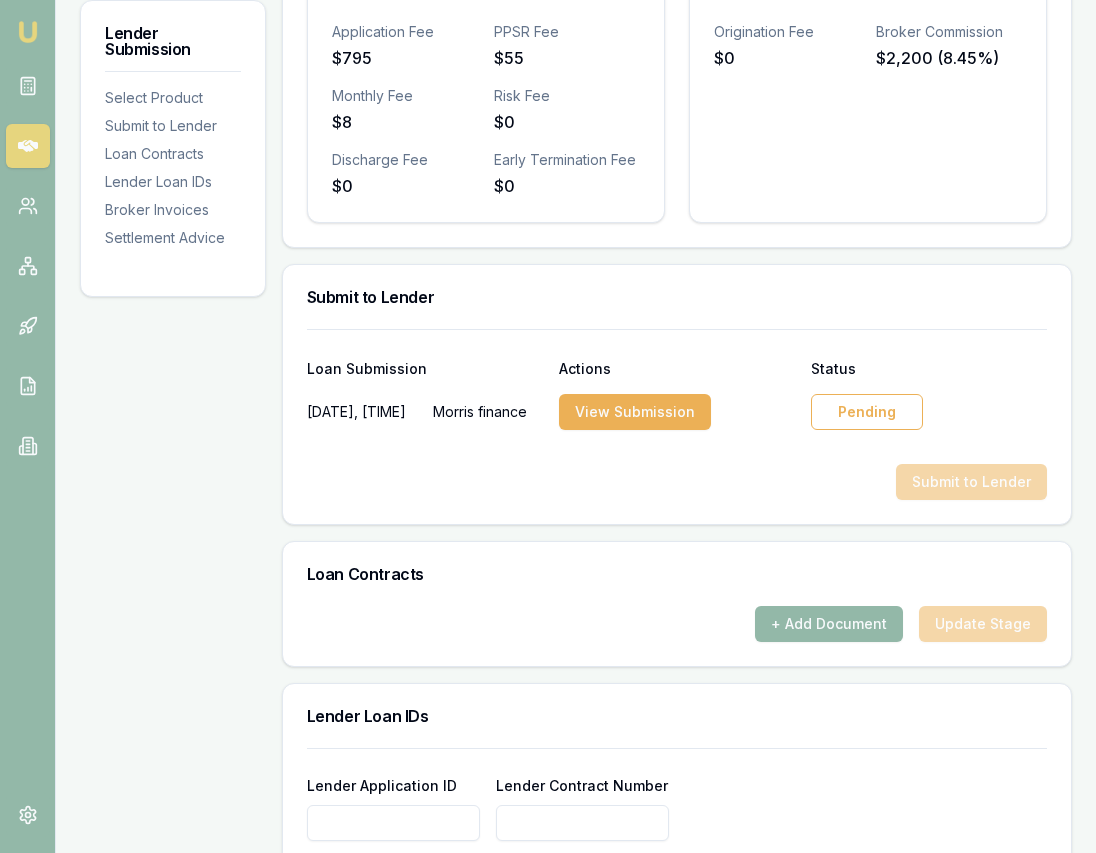 click on "Pending" at bounding box center (867, 412) 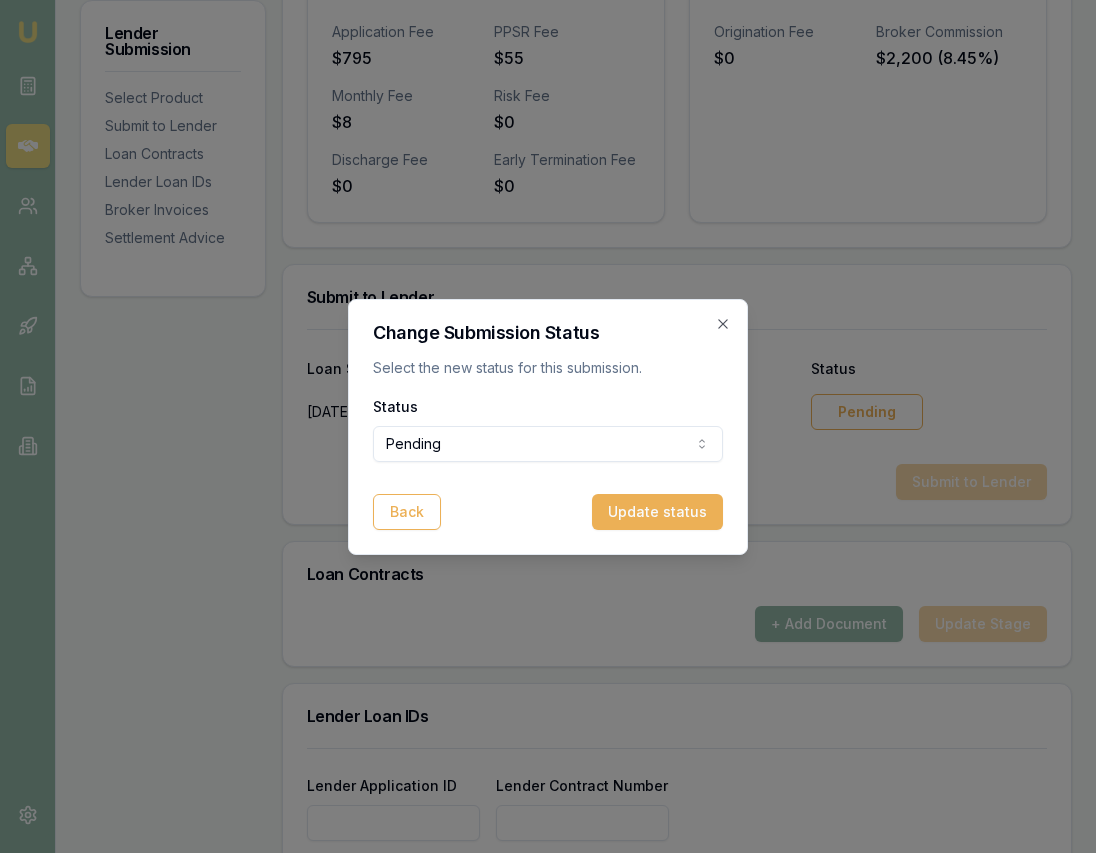drag, startPoint x: 670, startPoint y: 467, endPoint x: 662, endPoint y: 452, distance: 17 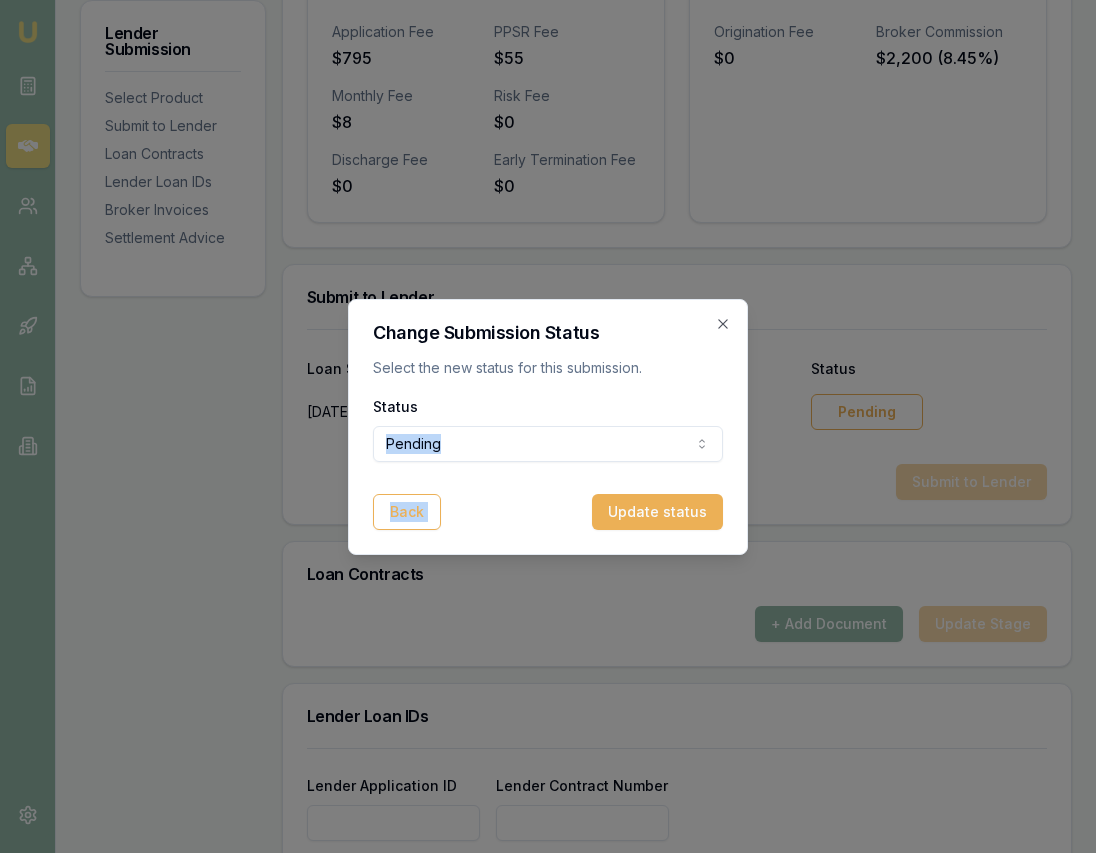 click on "Emu Broker Deals View D-319CG0FPNN Eujin Ooi Toggle Menu Customer Muzammil Shaheen 0444592105 muzammil860@gmail.com Finance Summary $33,000 Loan Type: Commercial Asset Asset Type : Light Commercial Deal Dynamics Stage: Application Submitted To Lender Age: 6 days ago Finance Details Applicants Loan Options Lender Submission Lender Submission Select Product Submit to Lender Loan Contracts Lender Loan IDs Broker Invoices Settlement Advice Product Summary Commercial Assets Streamline Total Amount $33,000 Loan Details Term 60 months Repayment Frequency Monthly Repayment Amount $675 Balloon 0% Rate Information Base Rate 18.99% Loadings 0% Adjusted Rate 18.99% Comparison Rate 20.71% Fees Application Fee $795 PPSR Fee $55 Monthly Fee $8 Risk Fee $0 Discharge Fee $0 Early Termination Fee $0 Commission Details Origination Fee $0 Broker Commission $2,200 (8.45%) Submit to Lender Loan Submission Actions Status 03/08/2025, 21:42:05 Morris finance View Submission Pending Submit to Lender Loan Contracts + Add Document" at bounding box center [548, -351] 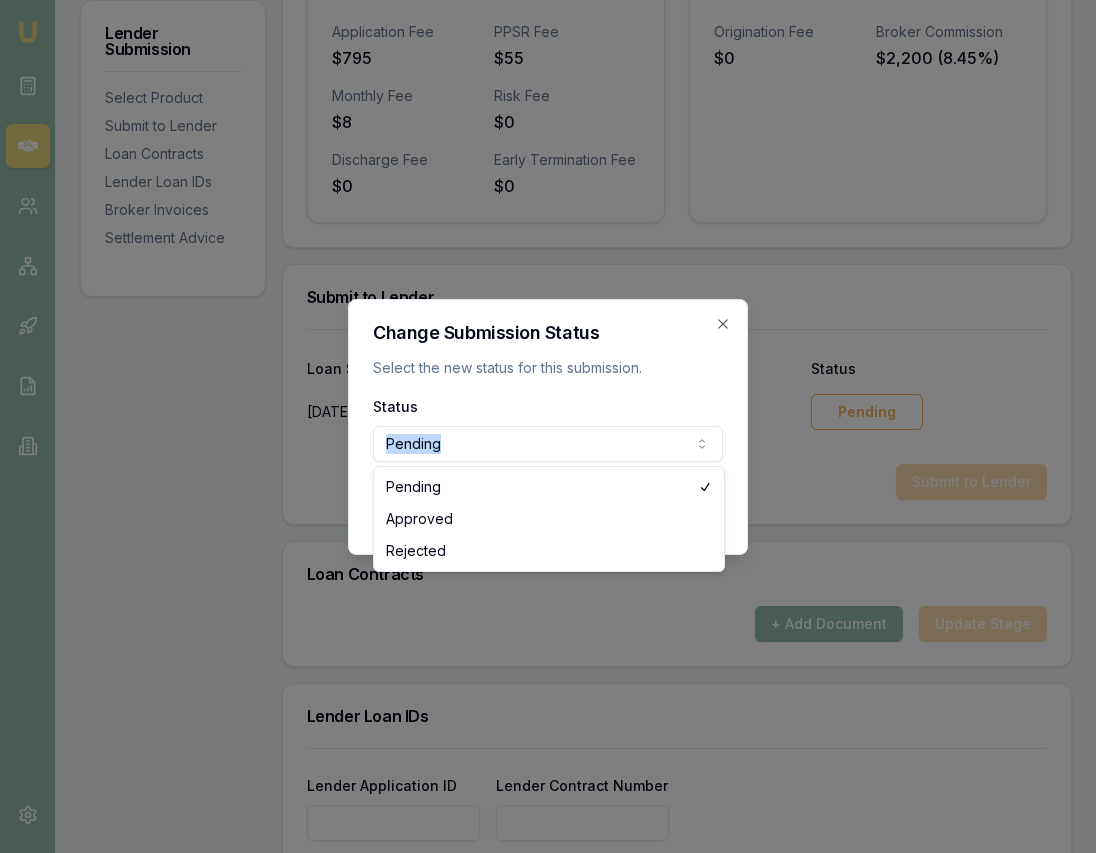 select on "APPROVED" 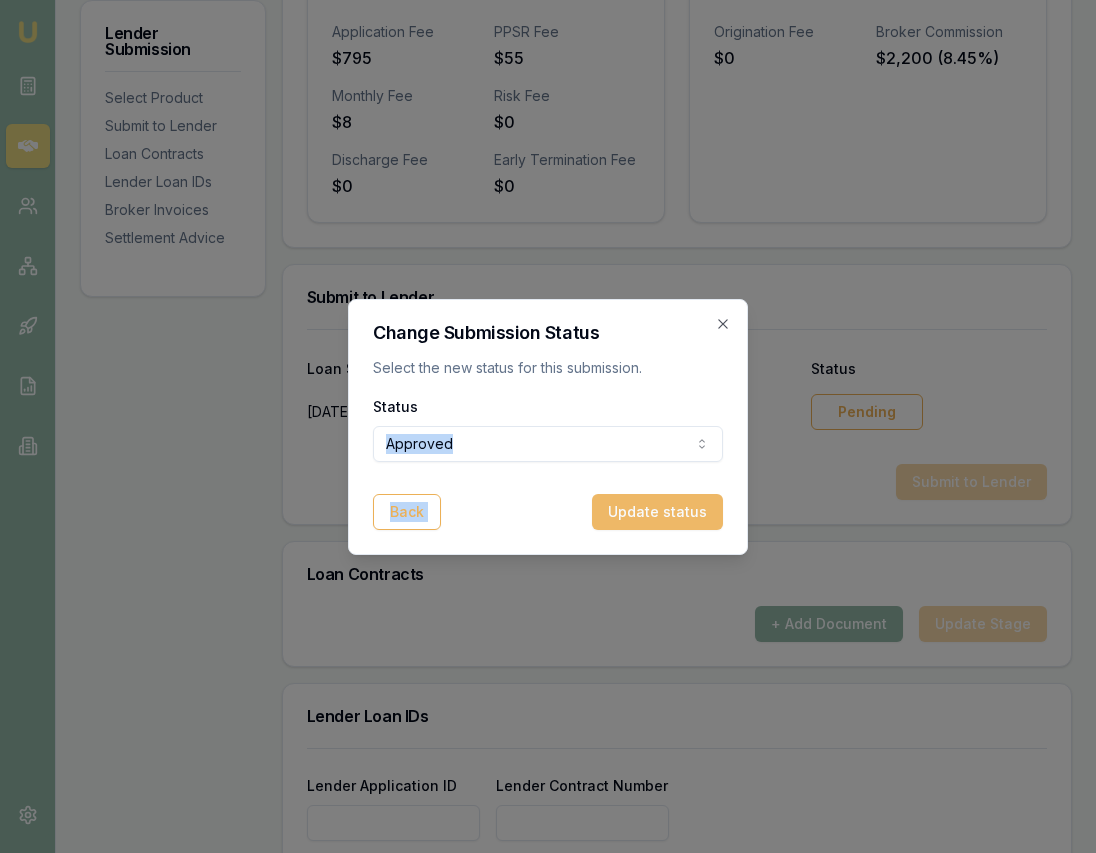 click on "Update status" at bounding box center (657, 512) 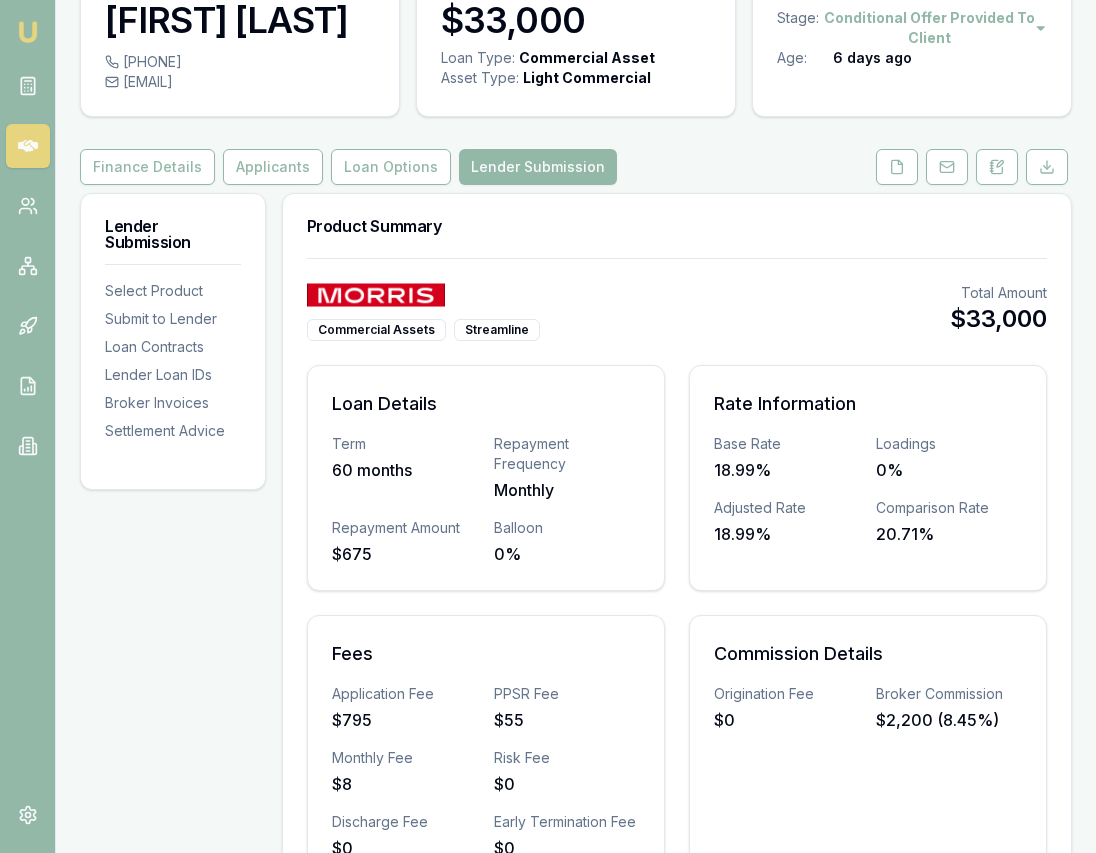 scroll, scrollTop: 0, scrollLeft: 0, axis: both 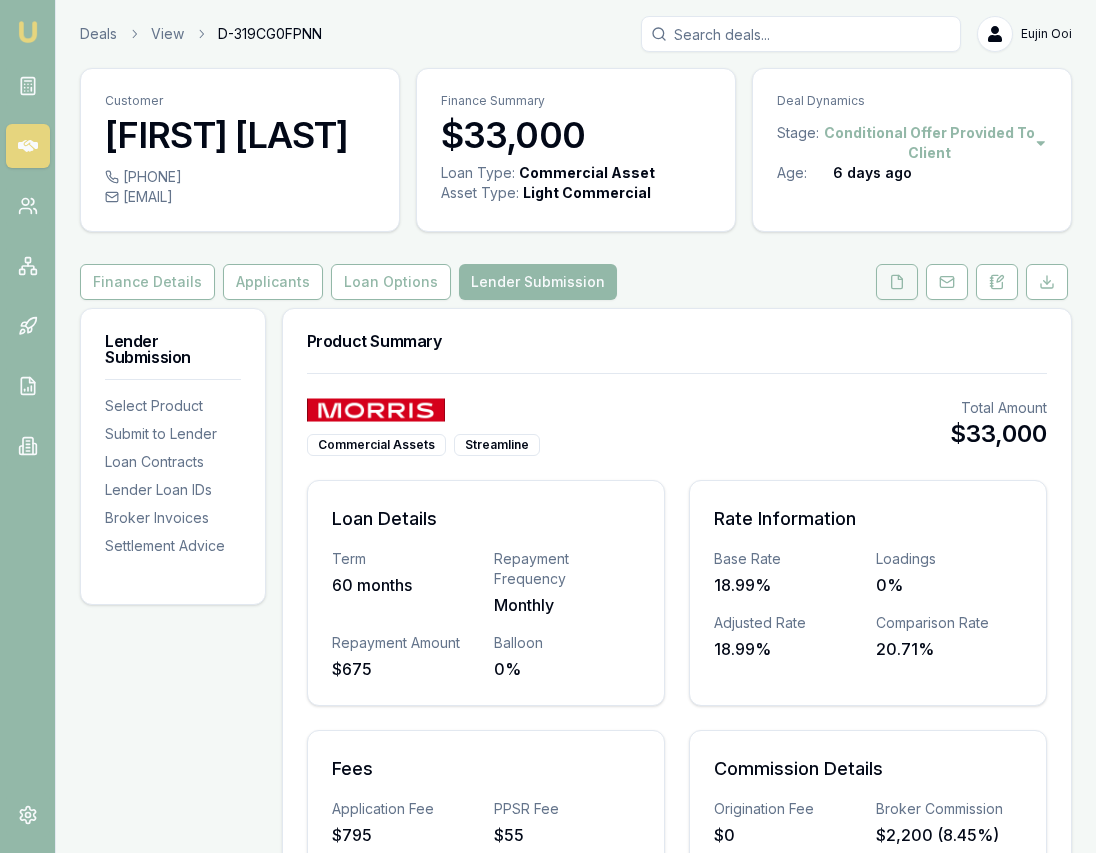 click at bounding box center [897, 282] 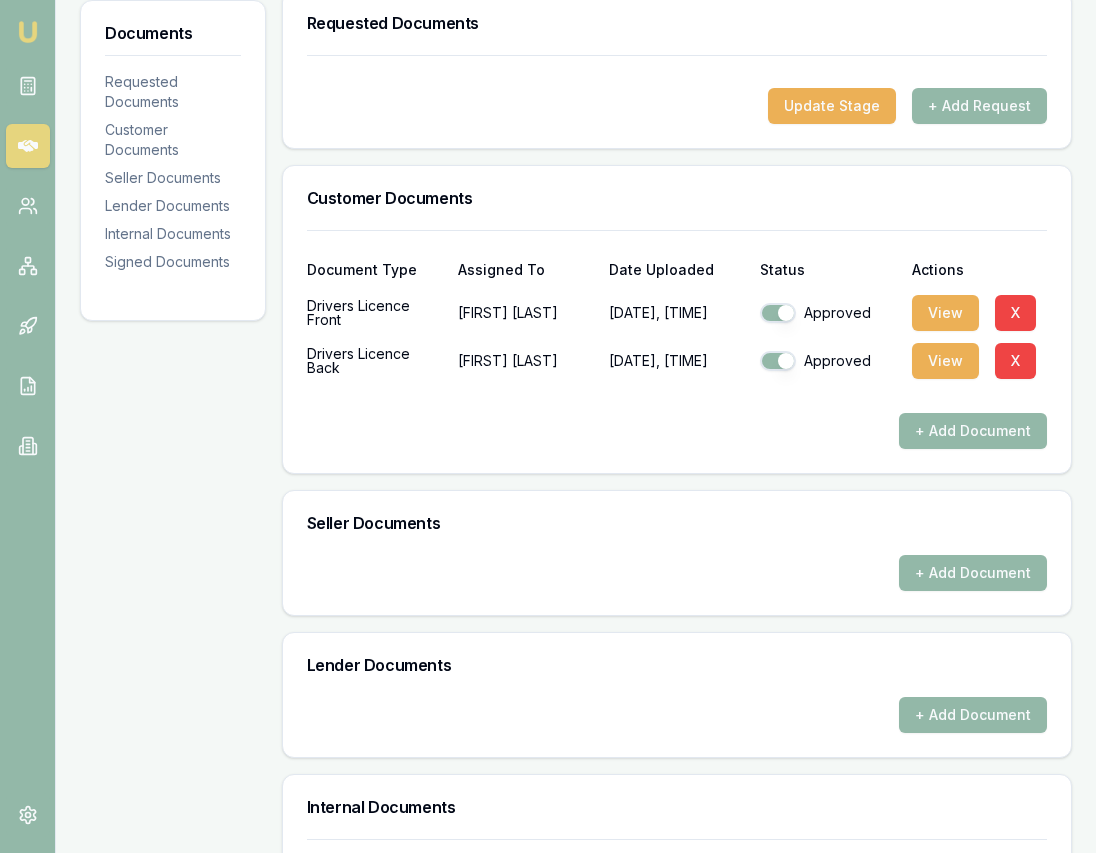 scroll, scrollTop: 350, scrollLeft: 0, axis: vertical 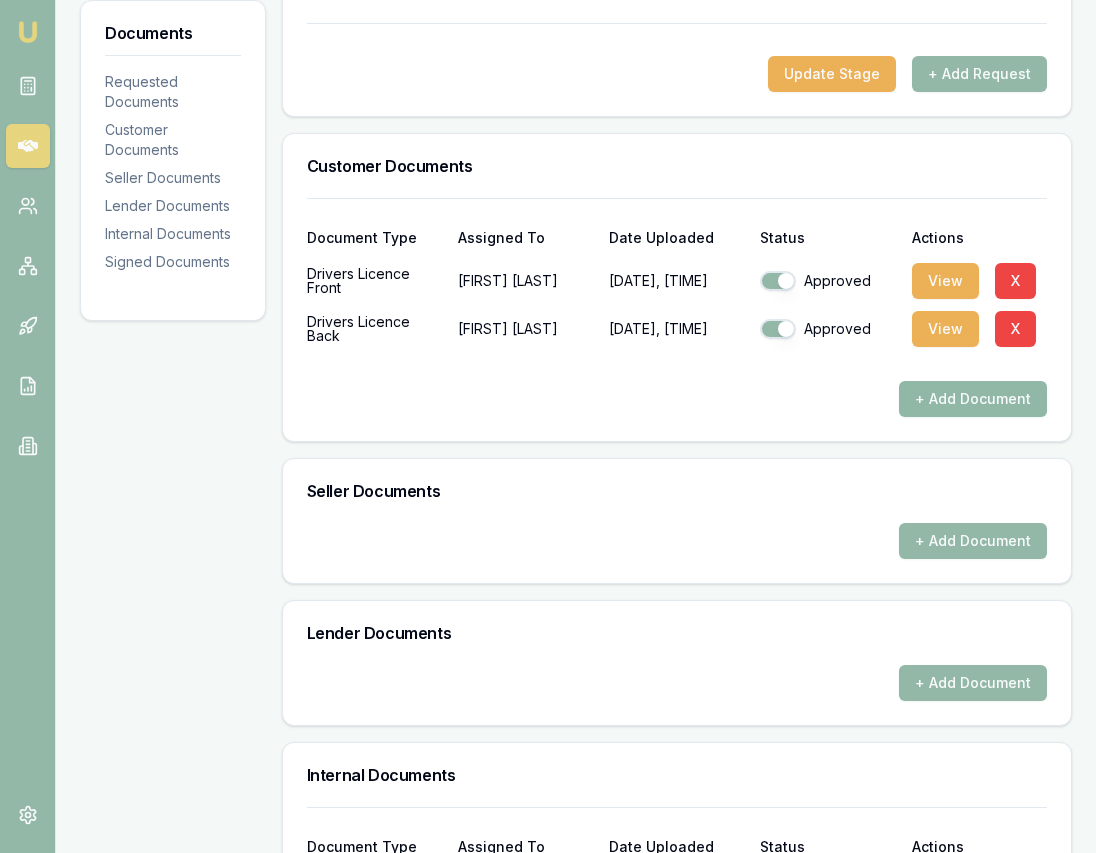 click on "+ Add Document" at bounding box center [973, 399] 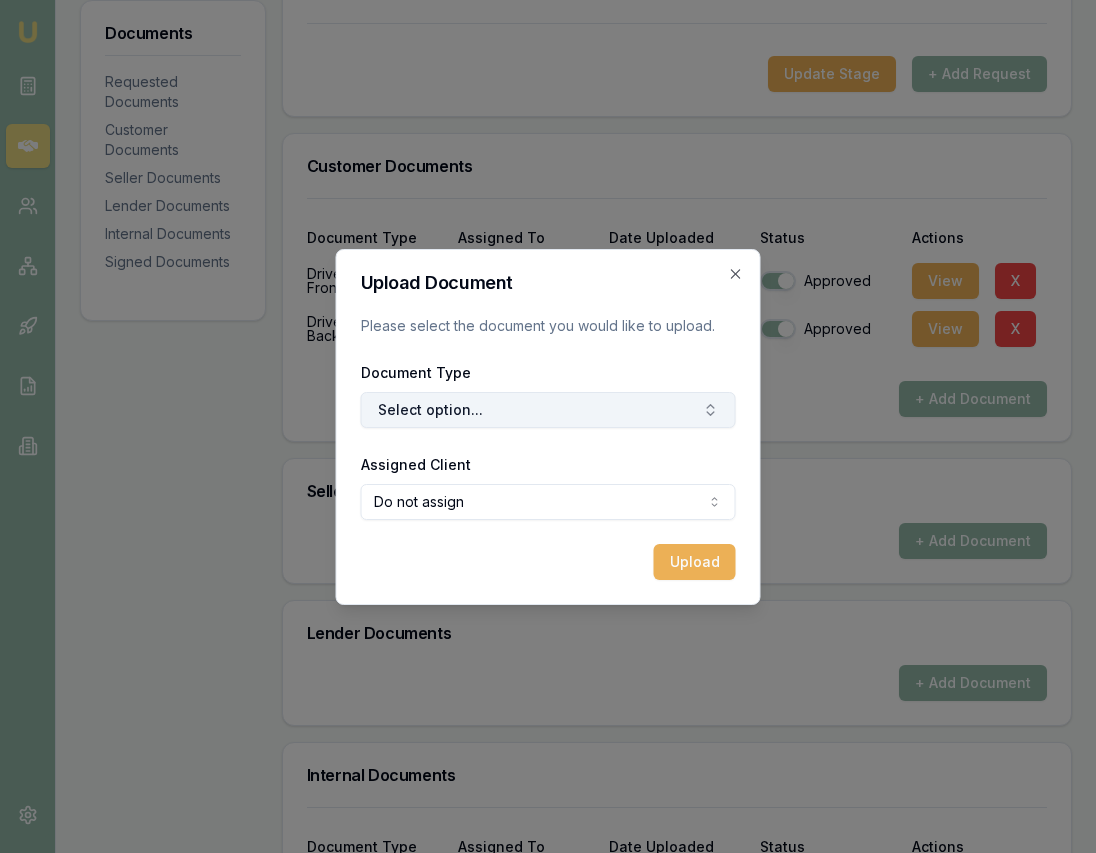 click on "Select option..." at bounding box center (548, 410) 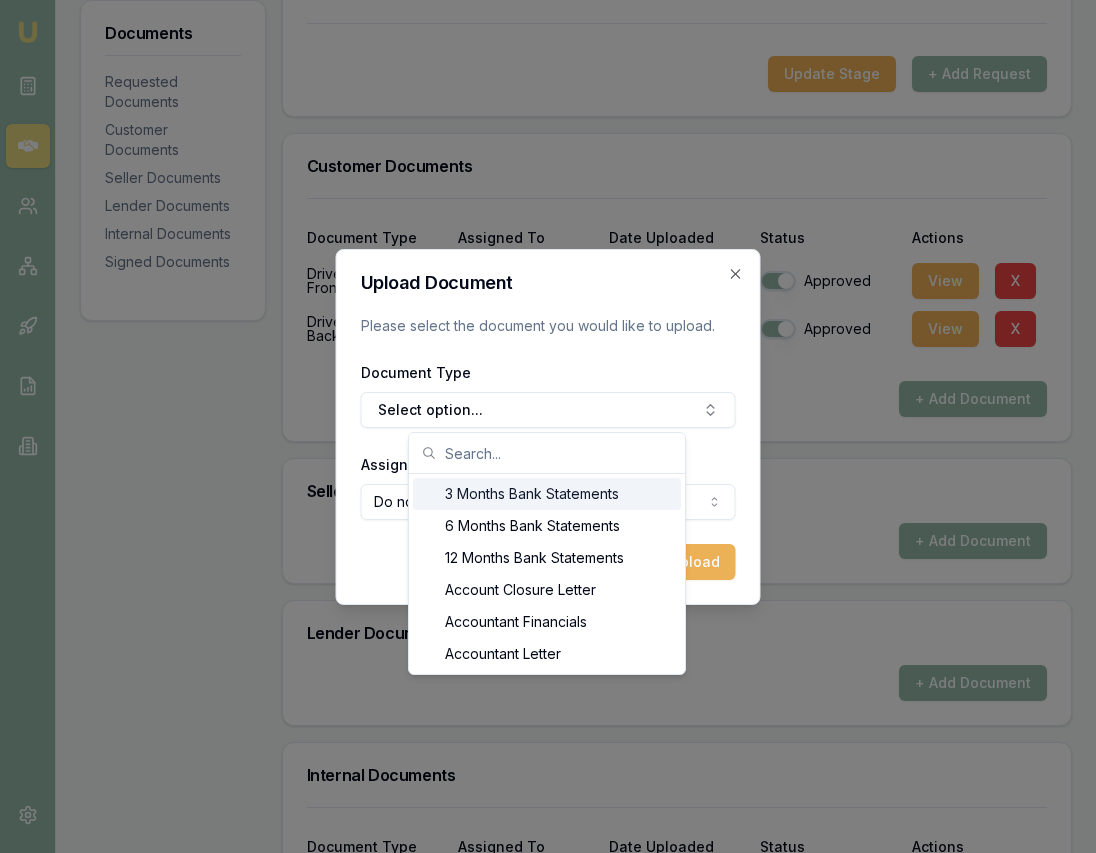 click on "Upload Document Please select the document you would like to upload. Document Type  Select option... Assigned Client Do not assign Do not assign Muzammil Shaheen Upload" at bounding box center [548, 427] 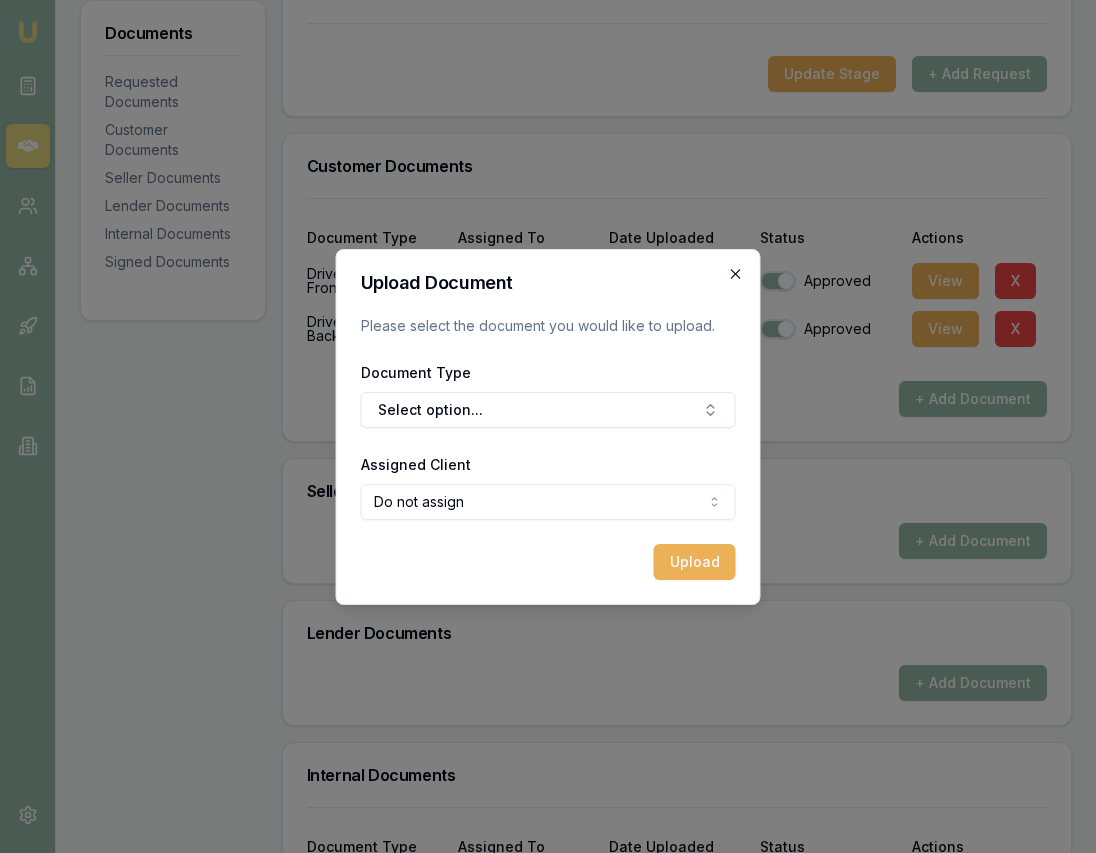 click 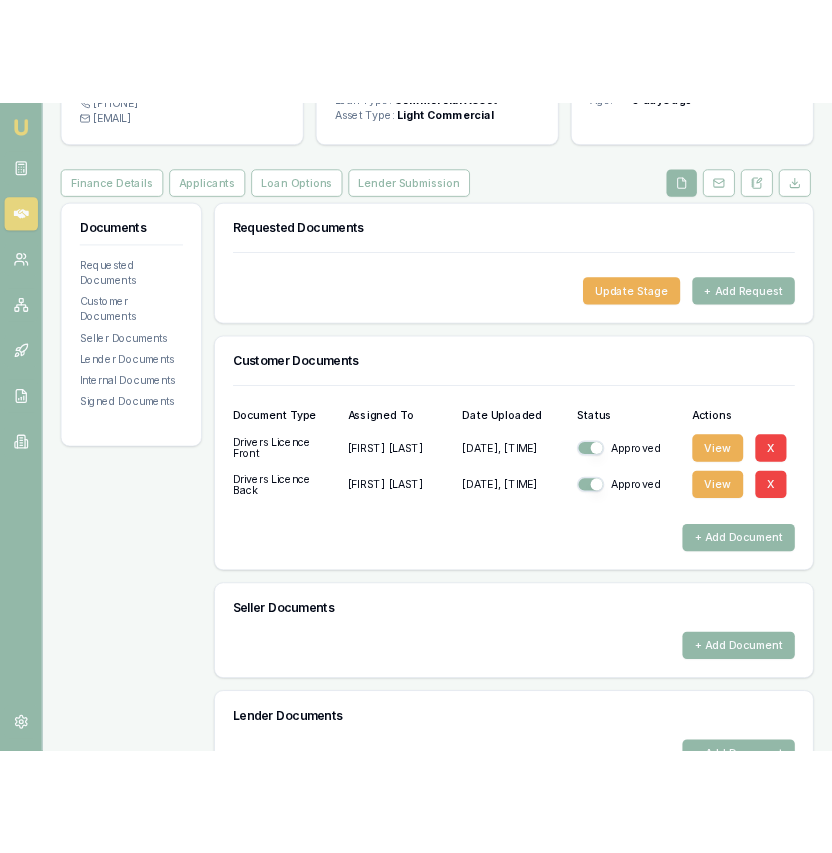 scroll, scrollTop: 0, scrollLeft: 0, axis: both 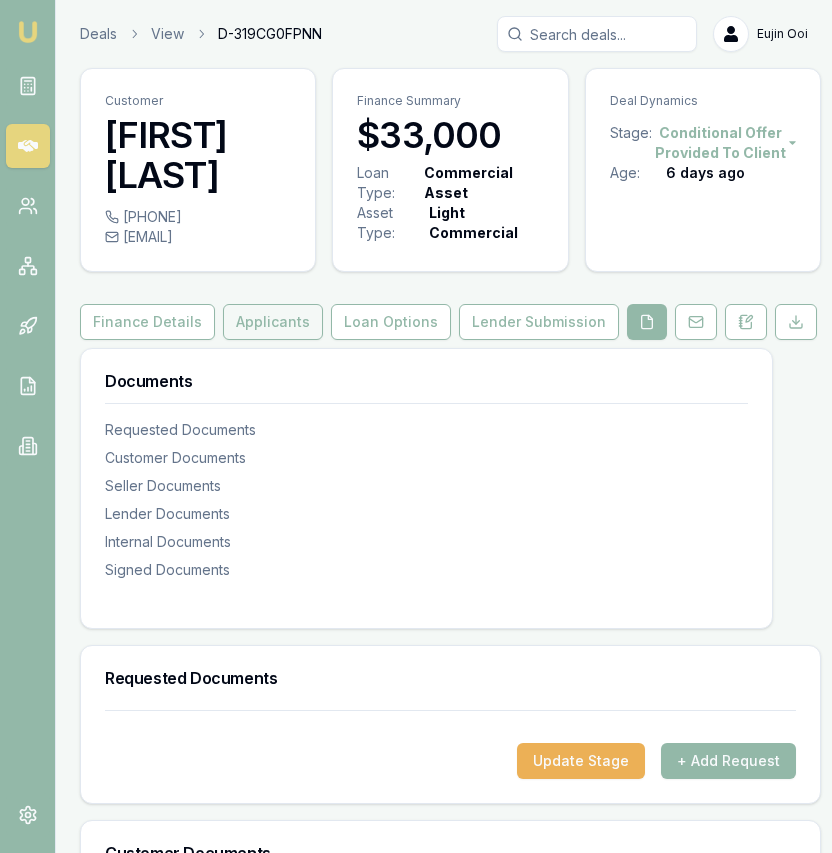click on "Applicants" at bounding box center [273, 322] 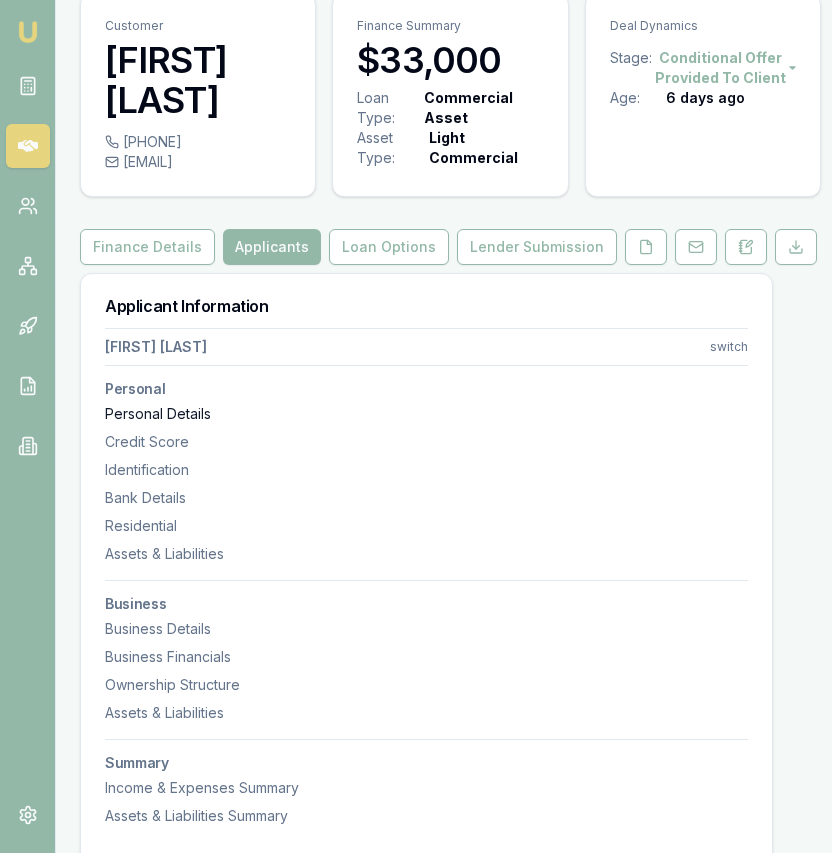 scroll, scrollTop: 81, scrollLeft: 0, axis: vertical 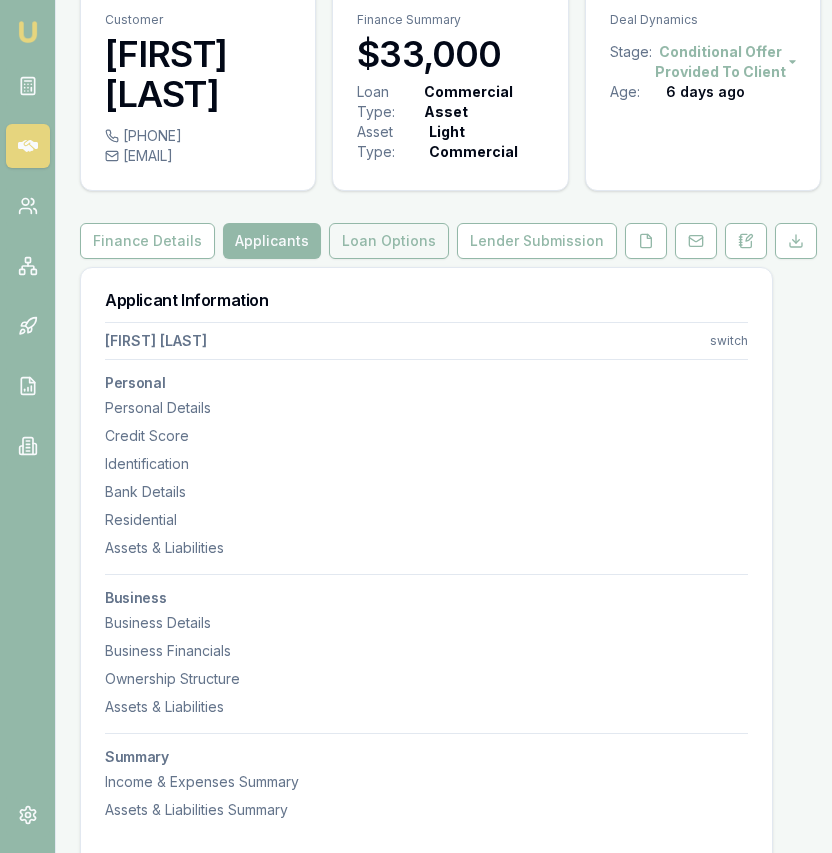 click on "Loan Options" at bounding box center (389, 241) 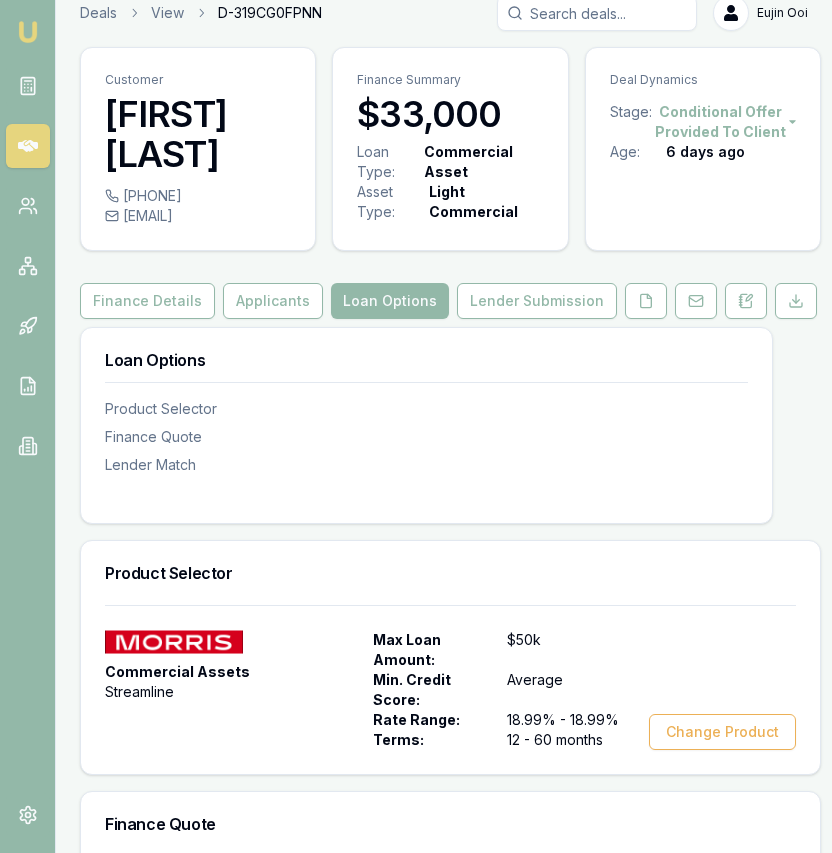 scroll, scrollTop: 0, scrollLeft: 0, axis: both 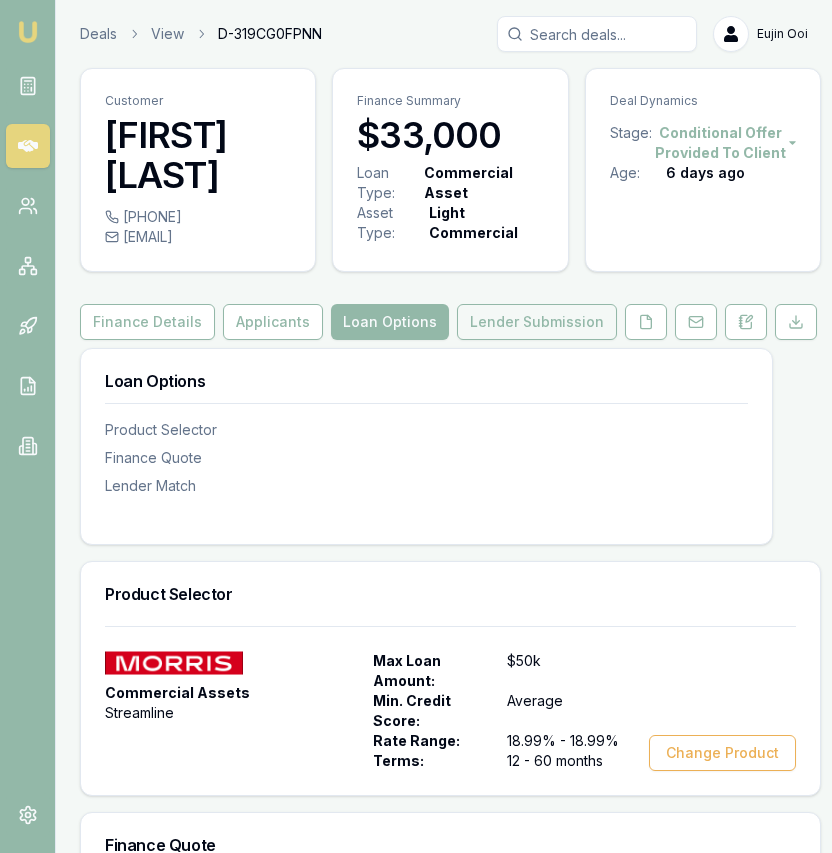 click on "Lender Submission" at bounding box center (537, 322) 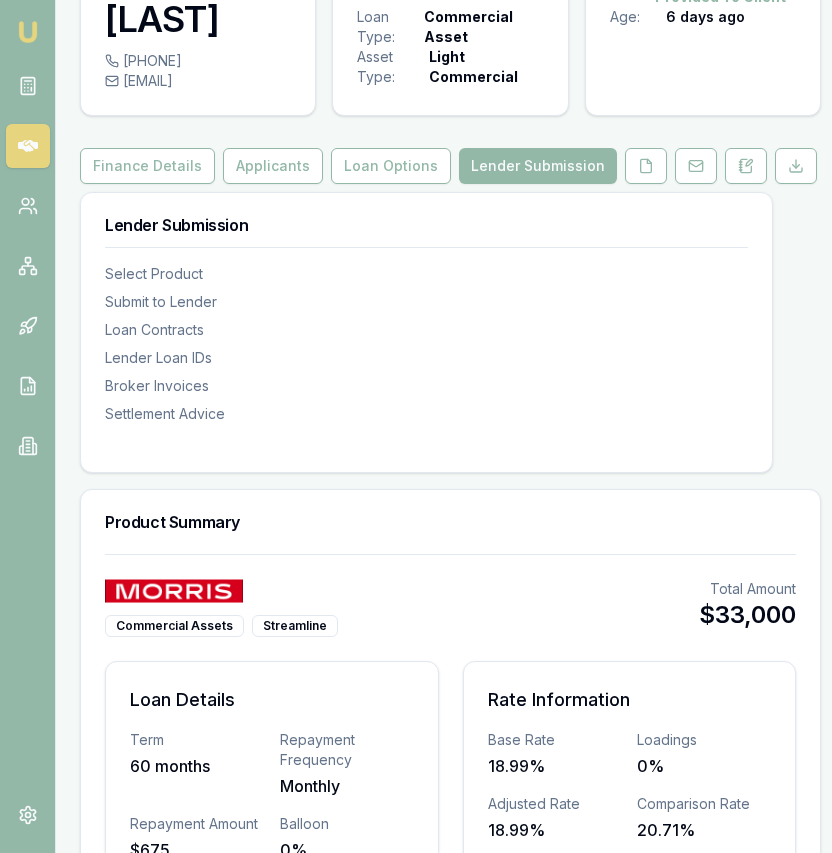 scroll, scrollTop: 0, scrollLeft: 0, axis: both 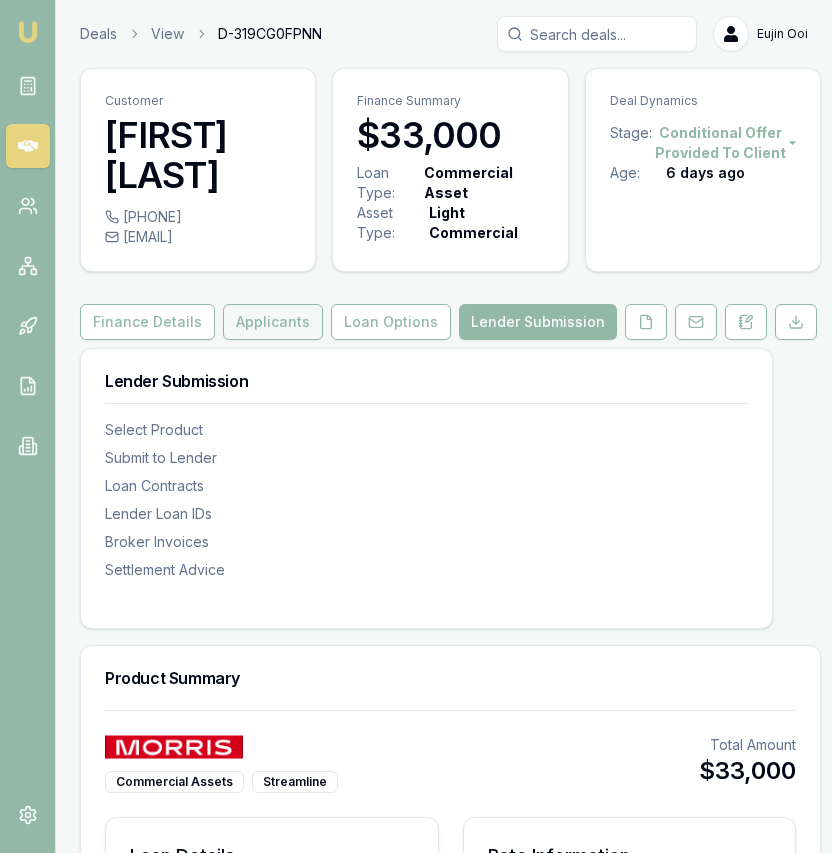 click on "Applicants" at bounding box center [273, 322] 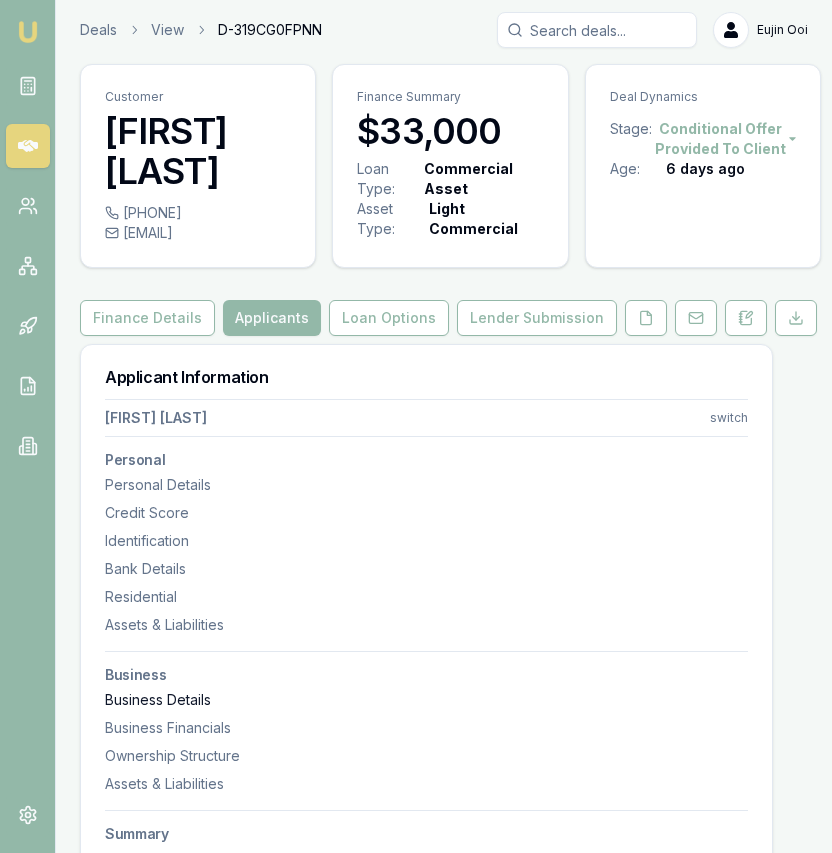 click on "Business Details" at bounding box center [426, 700] 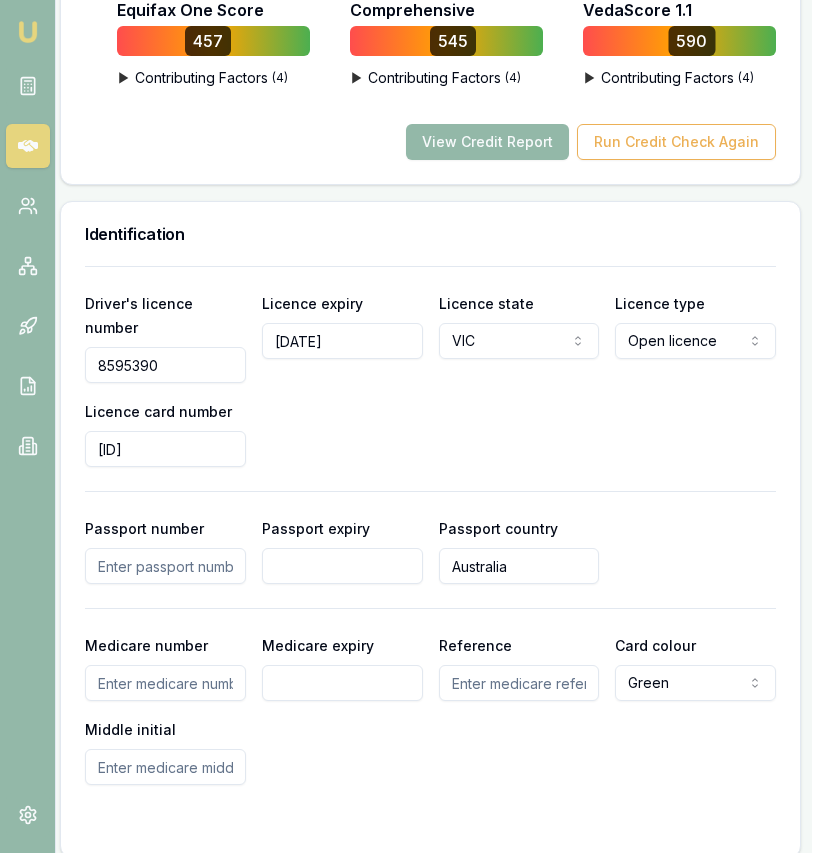 scroll, scrollTop: 0, scrollLeft: 20, axis: horizontal 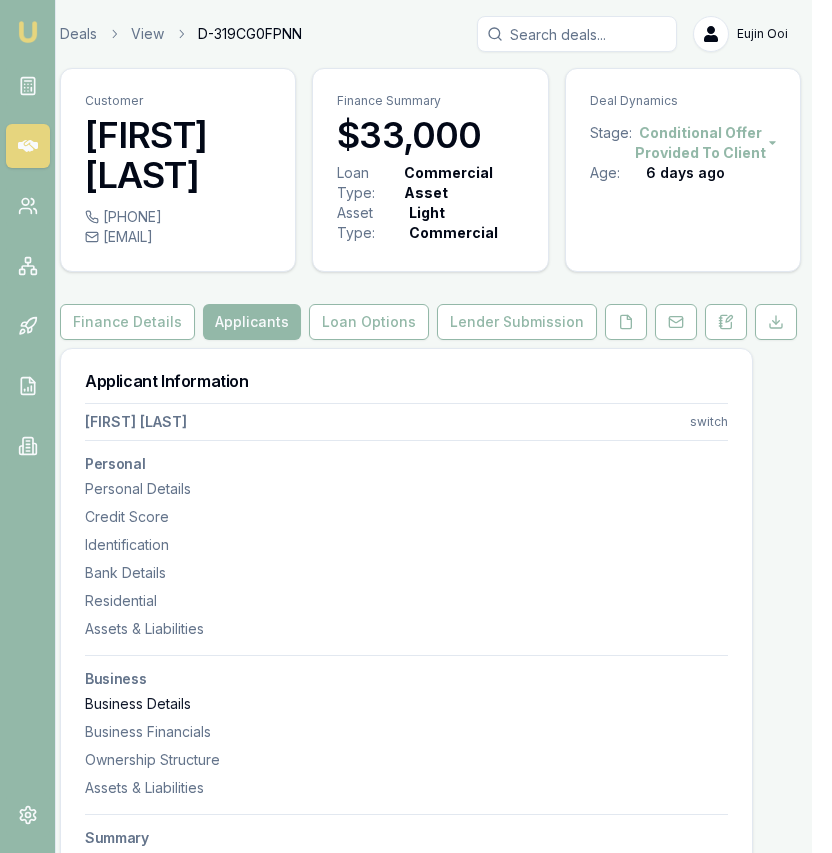 click on "Business Details" at bounding box center (406, 704) 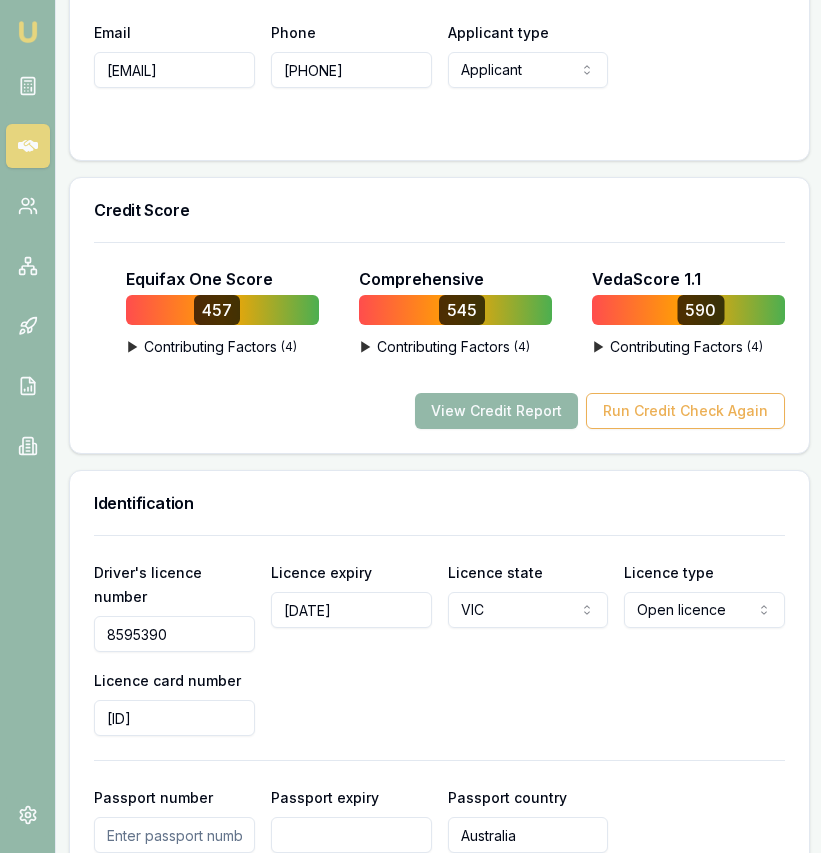 scroll, scrollTop: 0, scrollLeft: 11, axis: horizontal 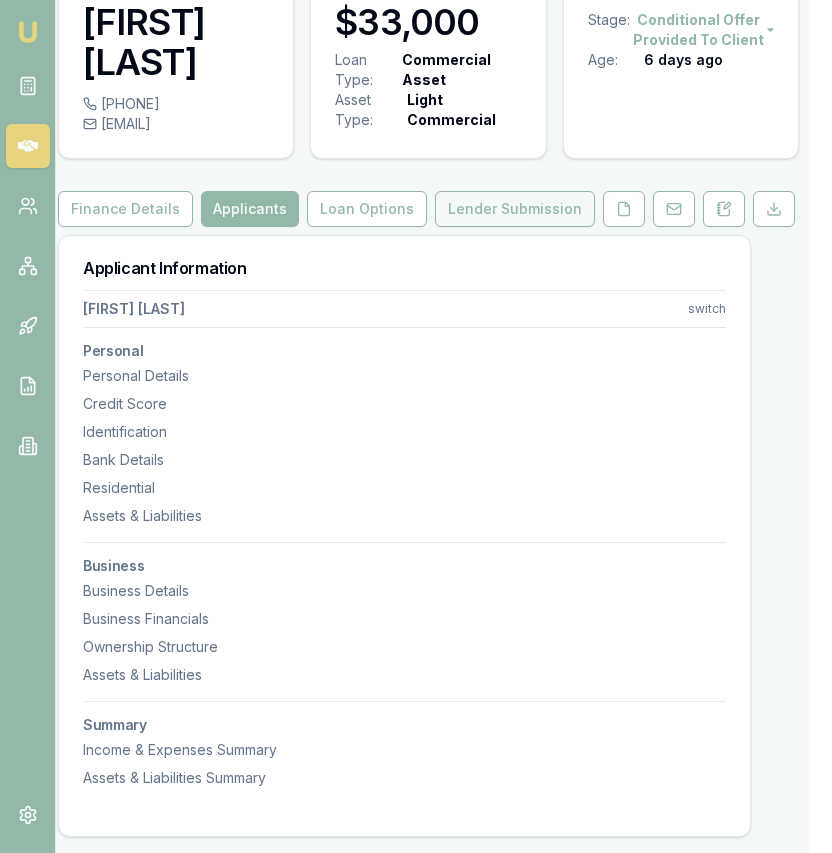 click on "Lender Submission" at bounding box center (515, 209) 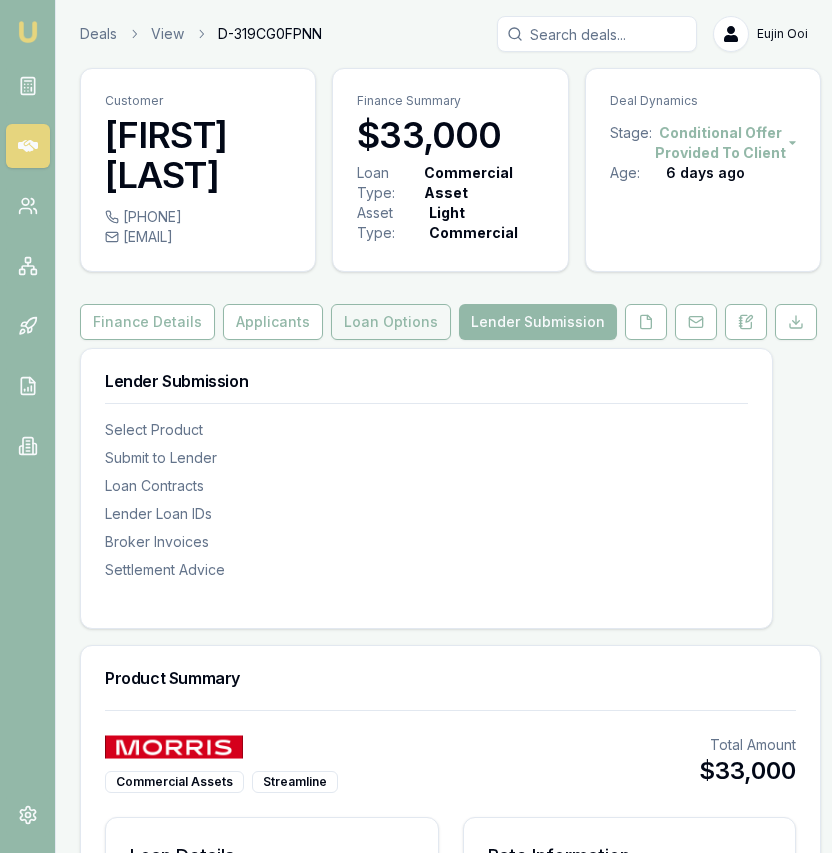 click on "Loan Options" at bounding box center [391, 322] 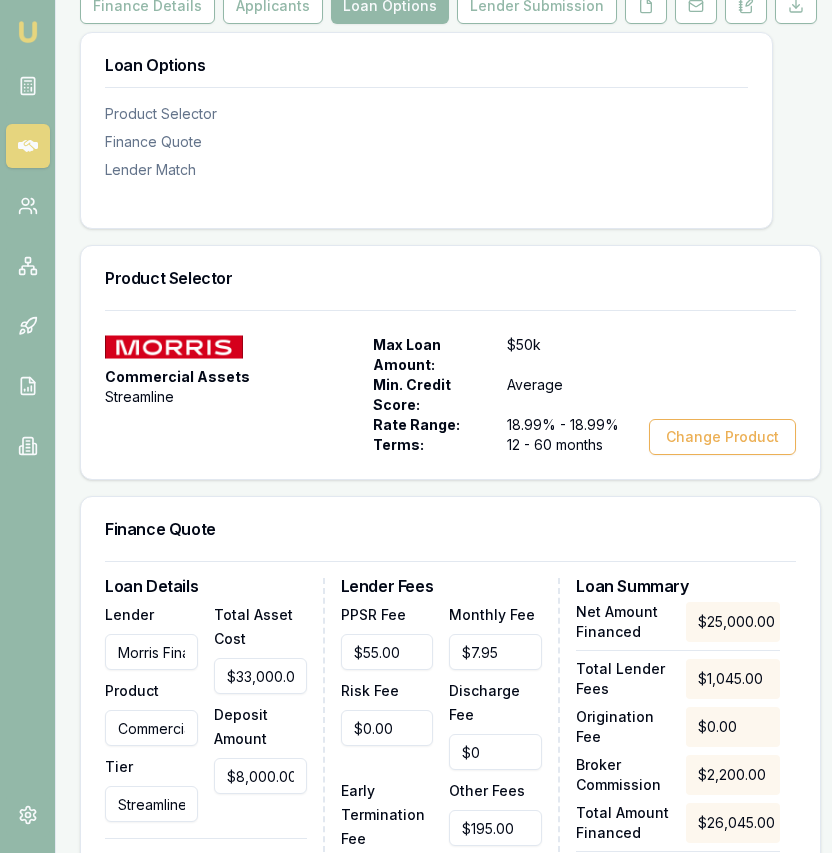 scroll, scrollTop: 0, scrollLeft: 0, axis: both 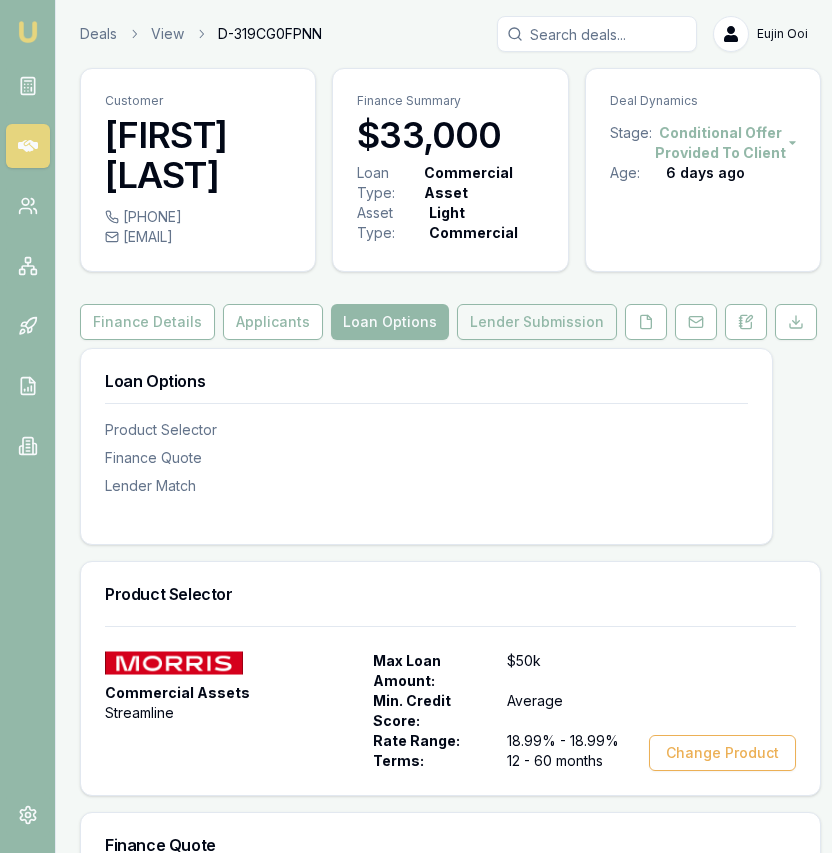 click on "Lender Submission" at bounding box center (537, 322) 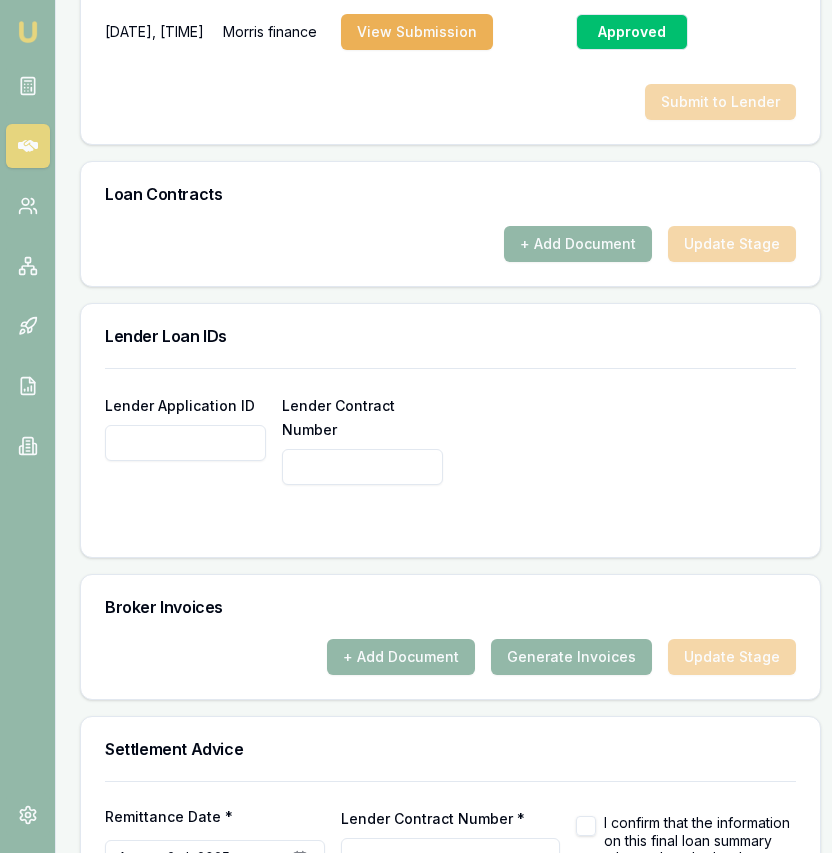 scroll, scrollTop: 1515, scrollLeft: 0, axis: vertical 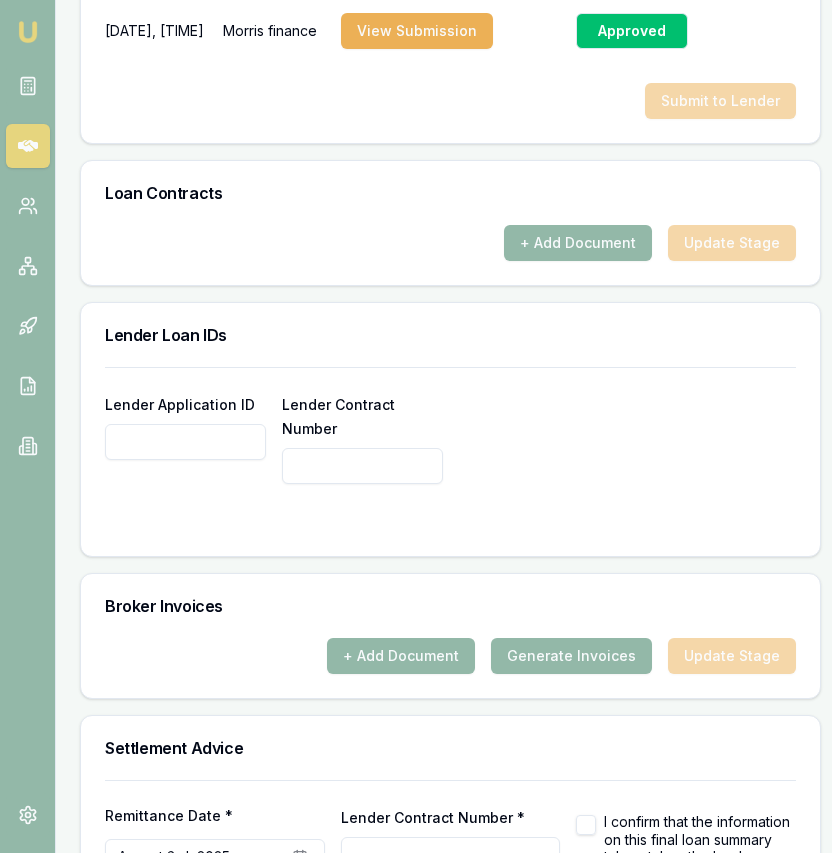 click on "Lender Application ID" at bounding box center (185, 442) 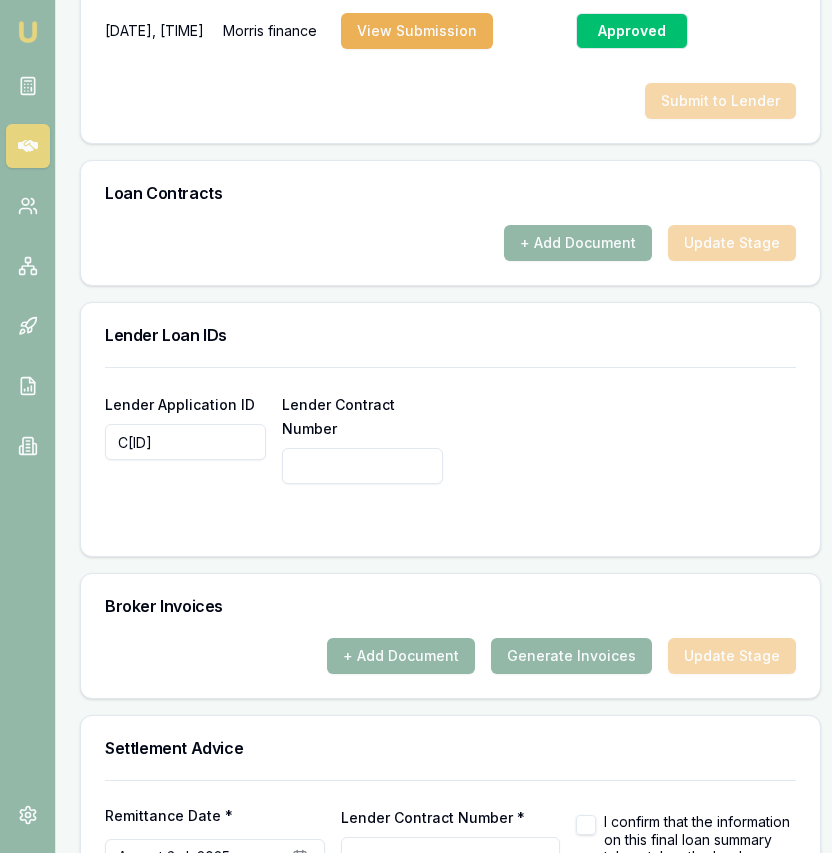 type on "C04093" 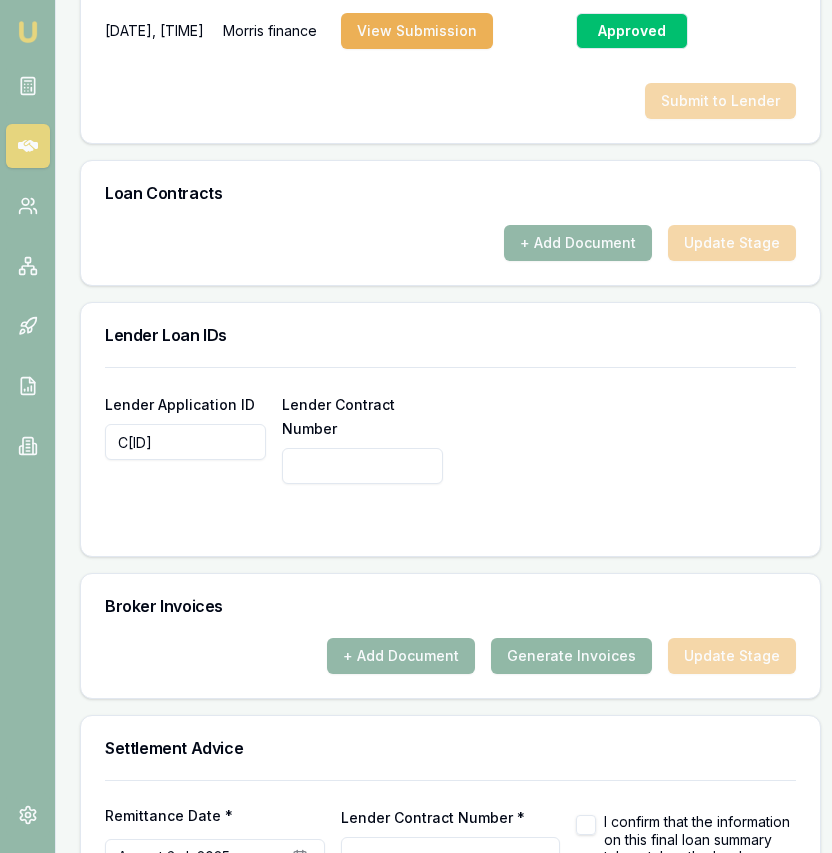 click on "Generate Invoices" at bounding box center (571, 656) 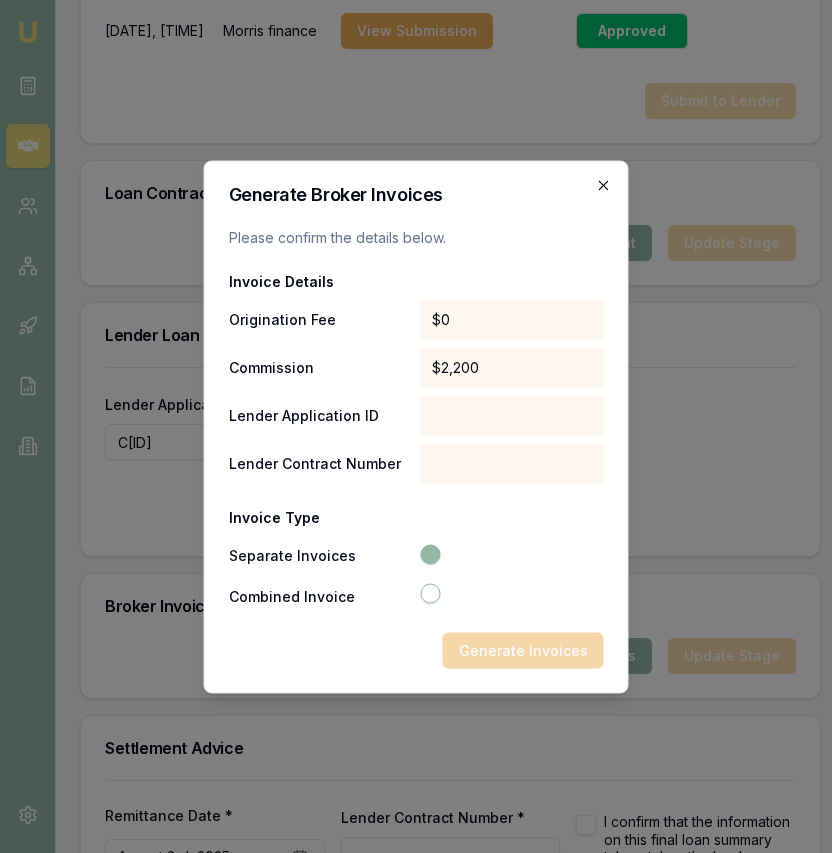 click 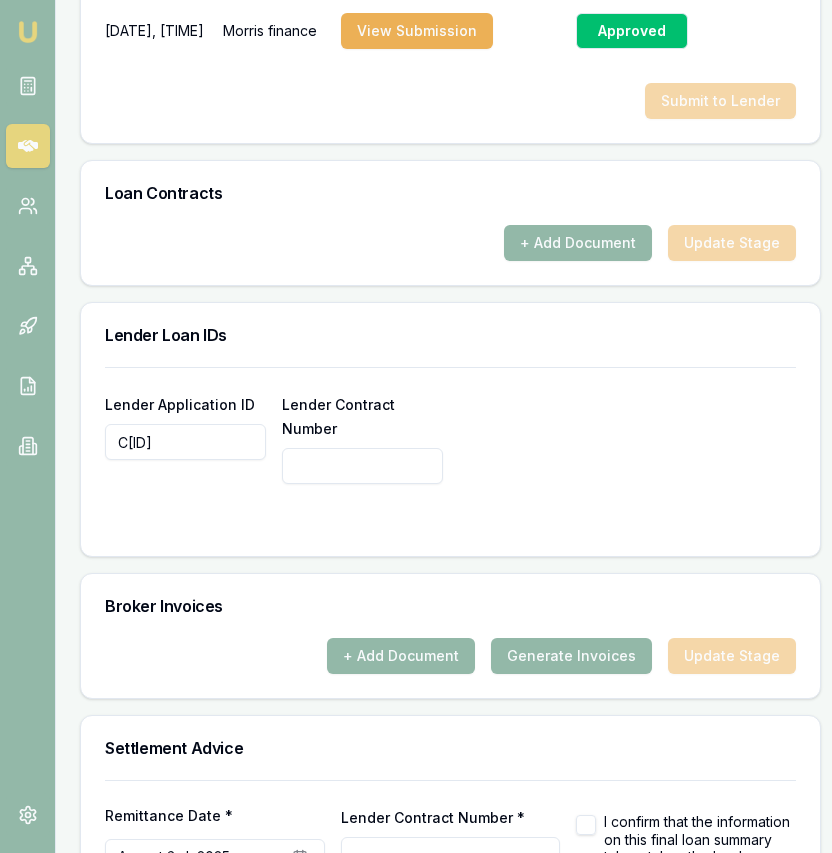click on "Lender Application ID  C04093 Lender Contract Number" at bounding box center [450, 461] 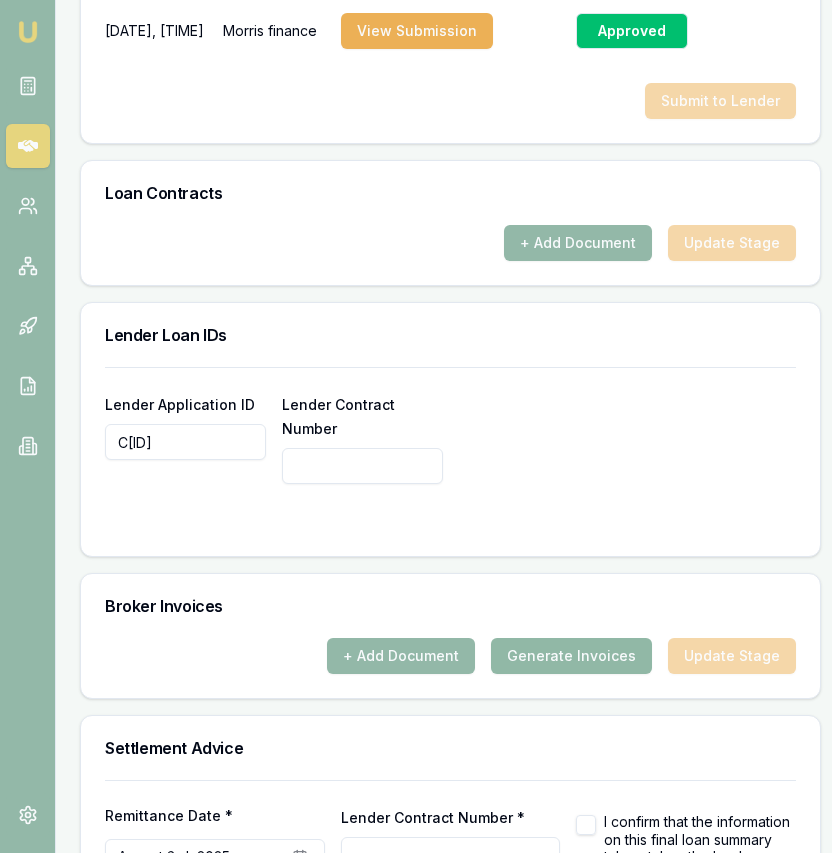 click on "Generate Invoices" at bounding box center [571, 656] 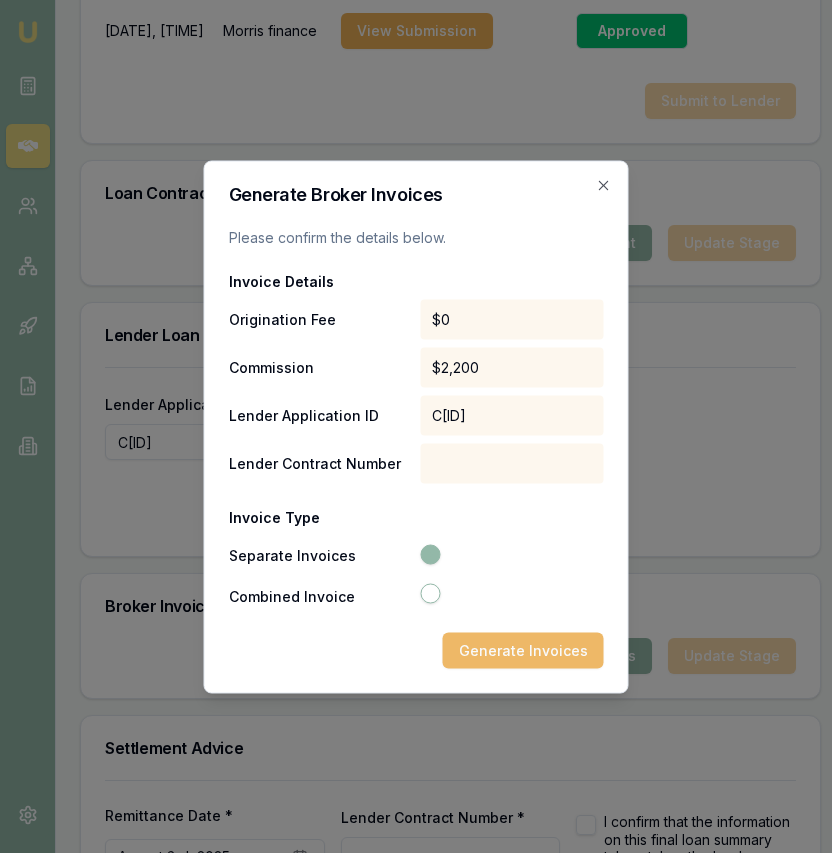 click on "Generate Invoices" at bounding box center [523, 650] 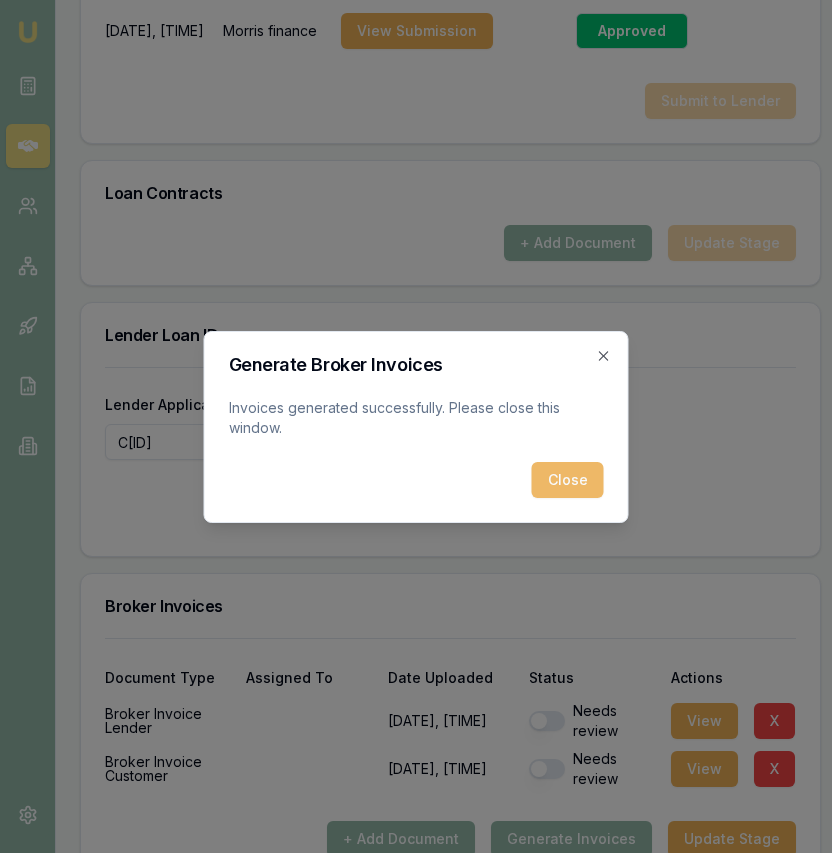 click on "Close" at bounding box center (568, 480) 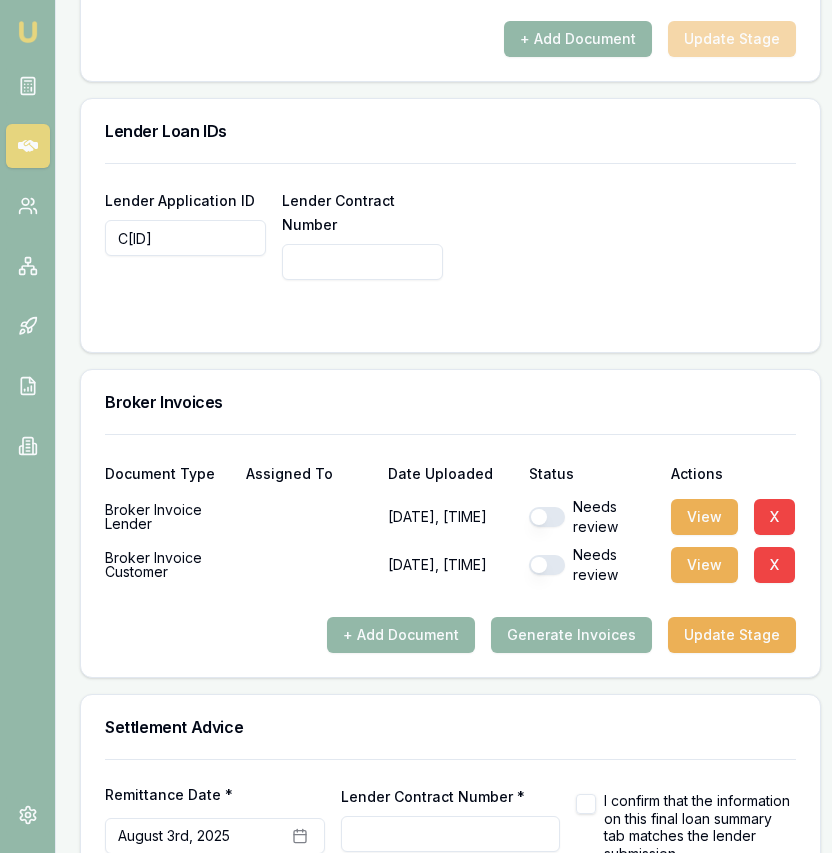 scroll, scrollTop: 1730, scrollLeft: 0, axis: vertical 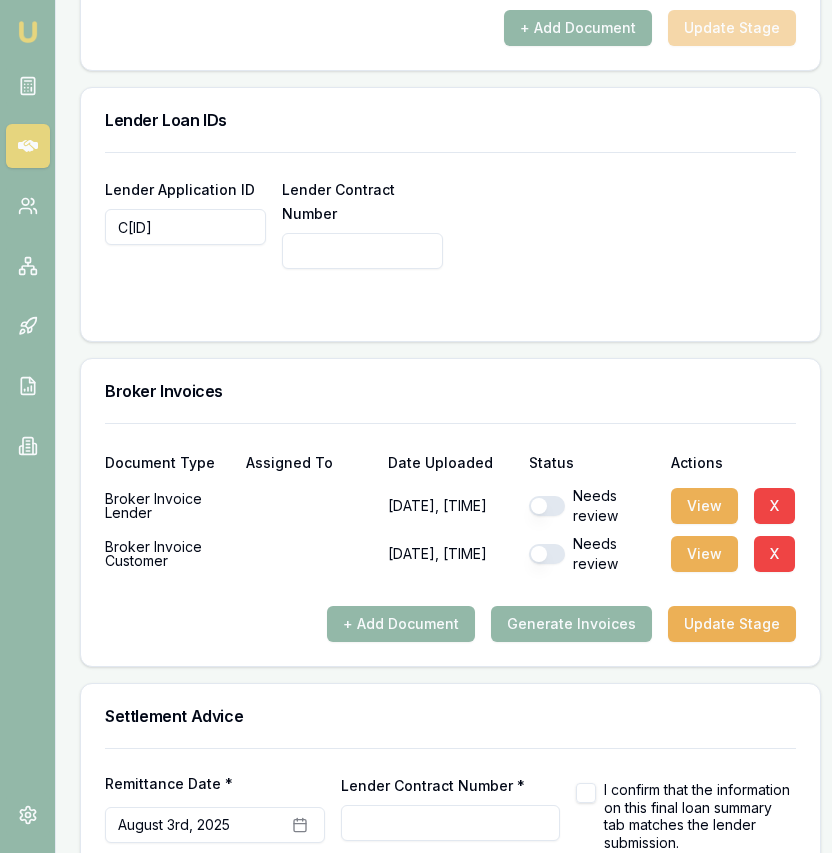 click at bounding box center [547, 506] 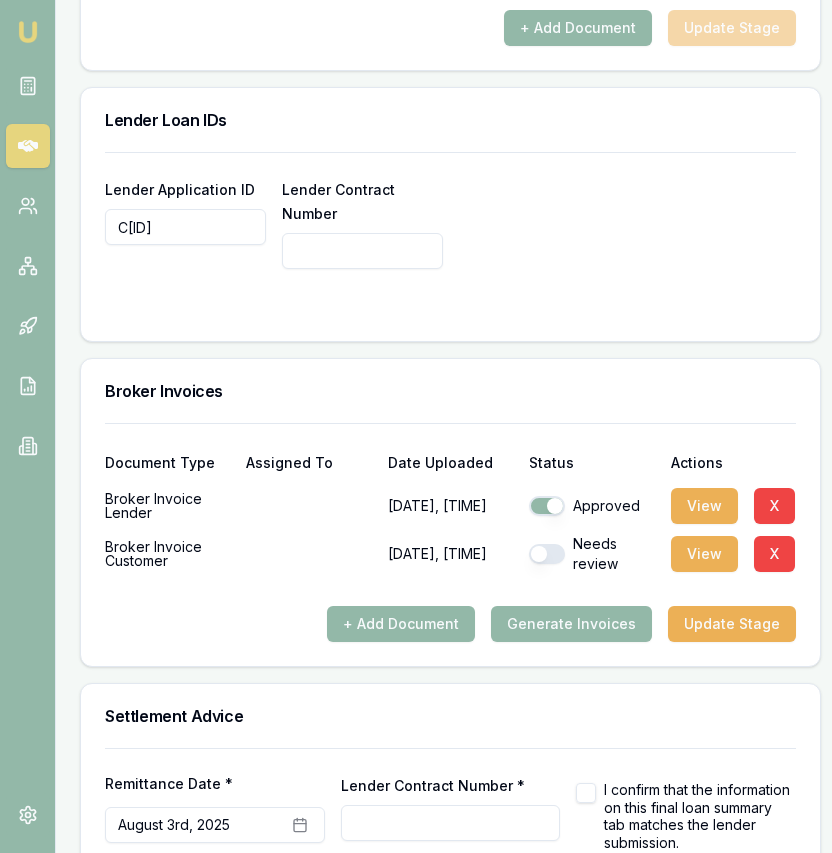 click at bounding box center (547, 554) 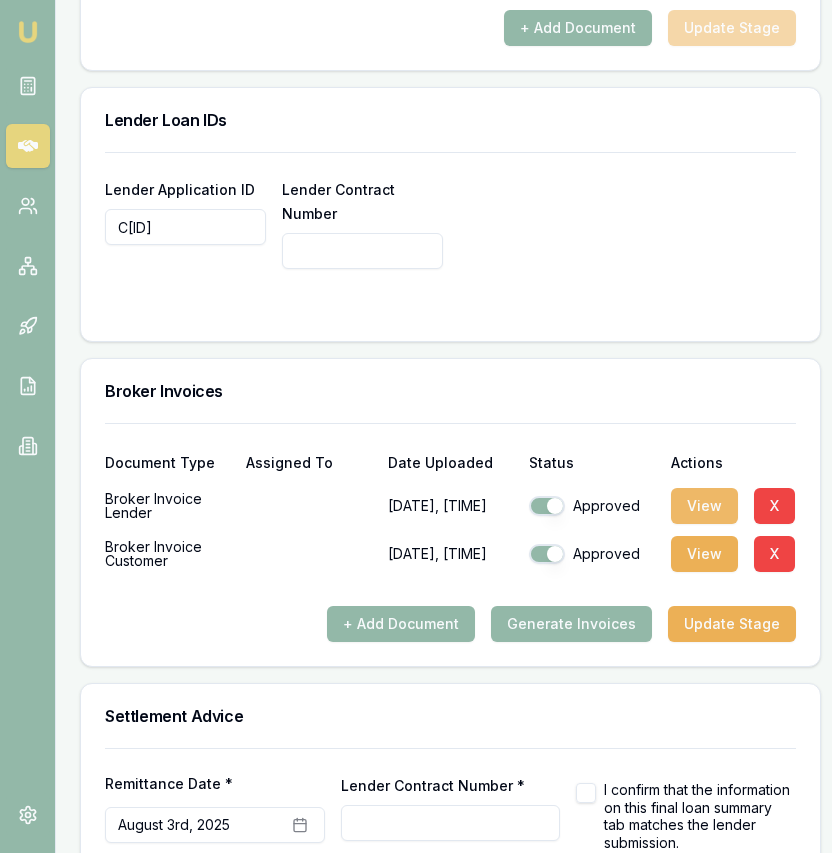 click on "View" at bounding box center [704, 506] 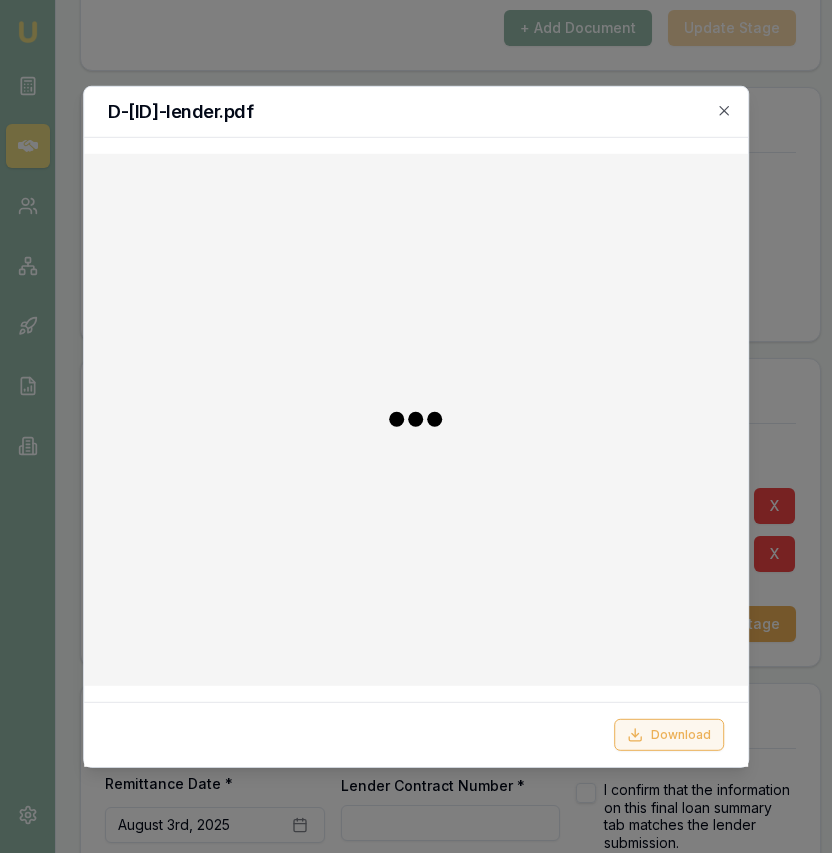 click on "Download" at bounding box center (669, 735) 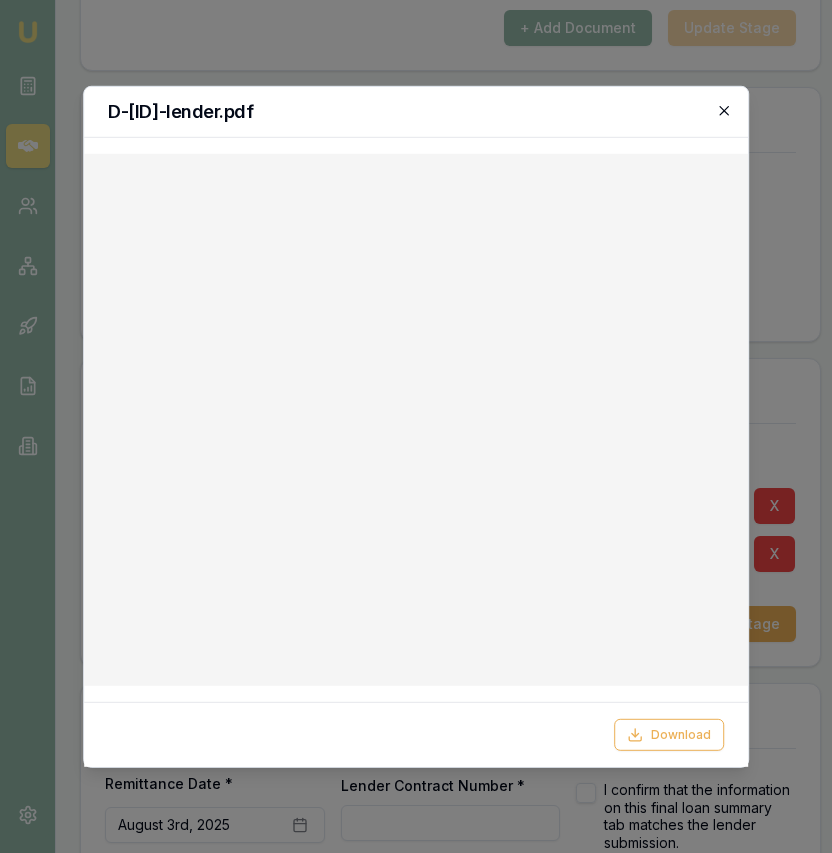drag, startPoint x: 736, startPoint y: 112, endPoint x: 716, endPoint y: 111, distance: 20.024984 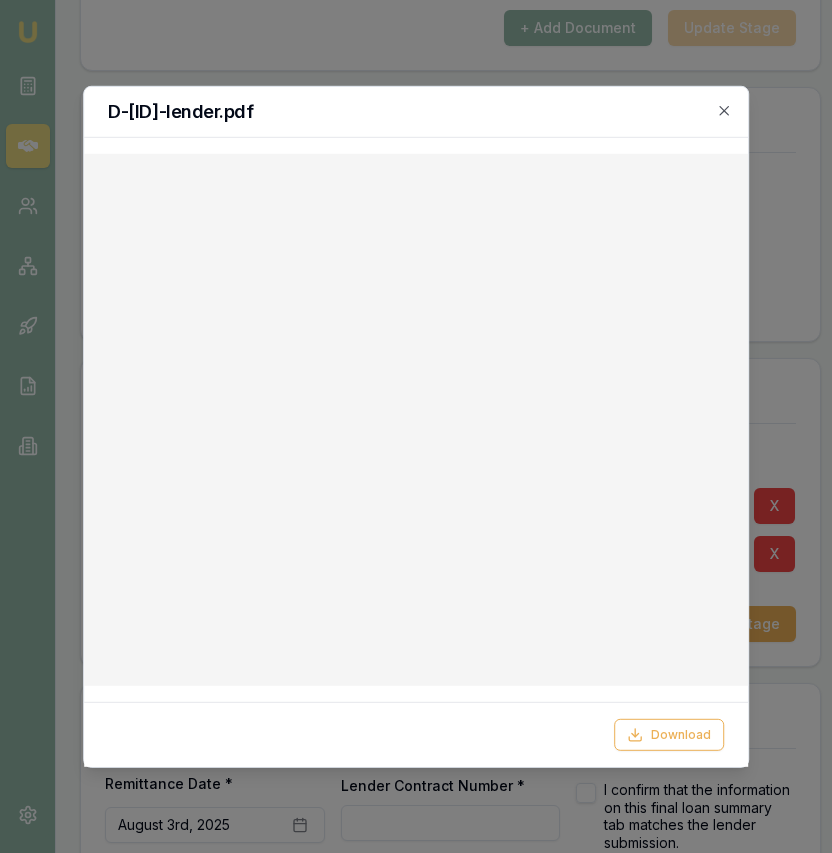 click on "D-319CG0FPNN-lender.pdf" at bounding box center (416, 111) 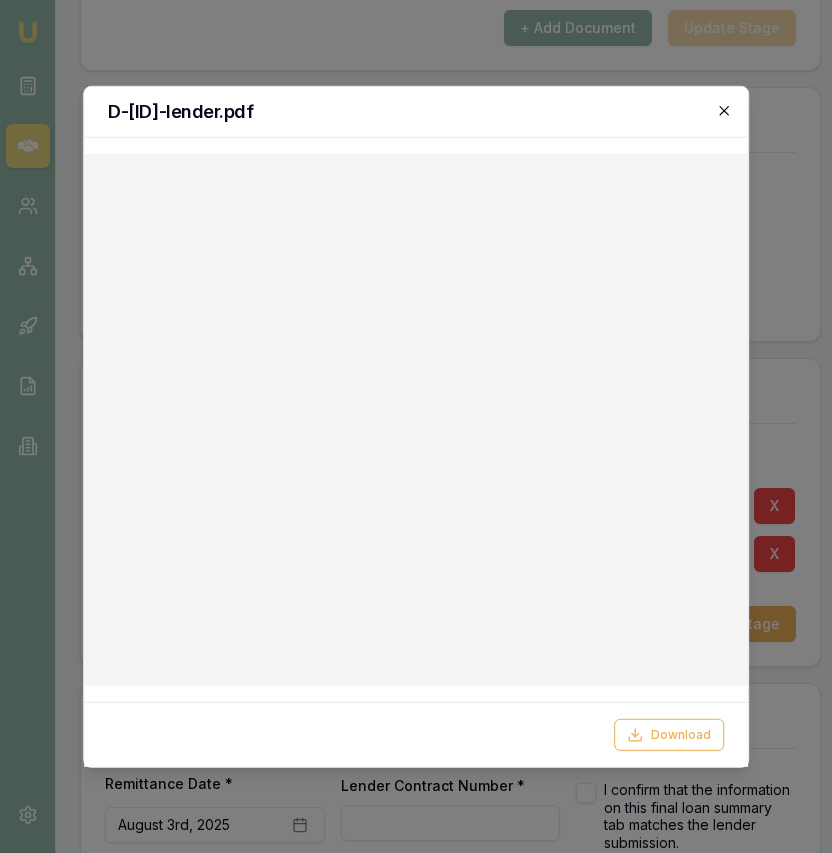 click 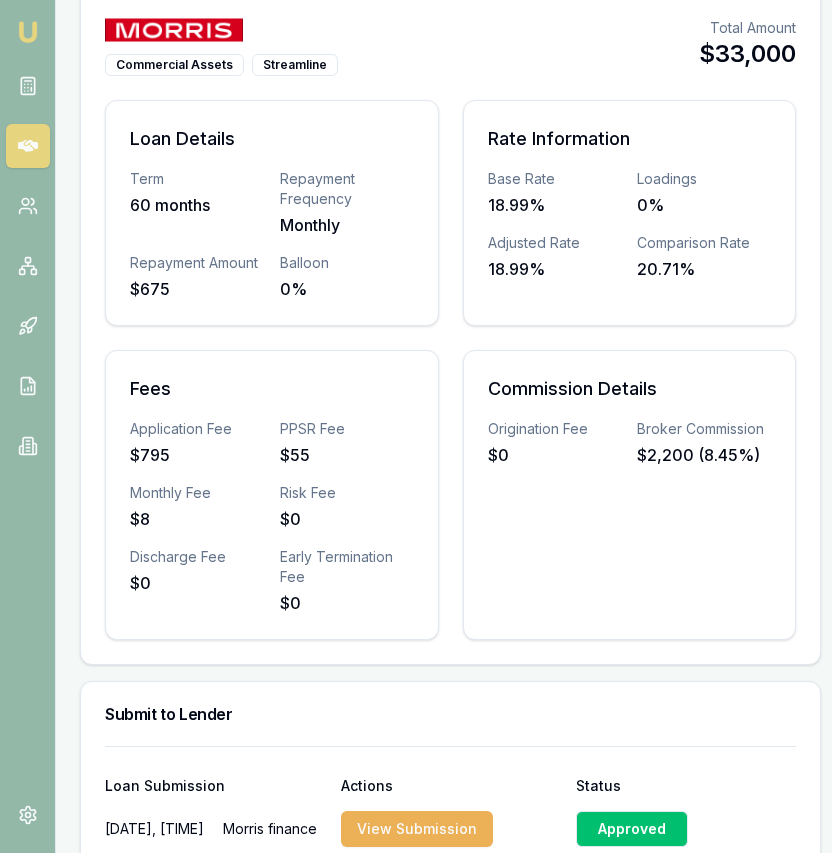 scroll, scrollTop: 0, scrollLeft: 0, axis: both 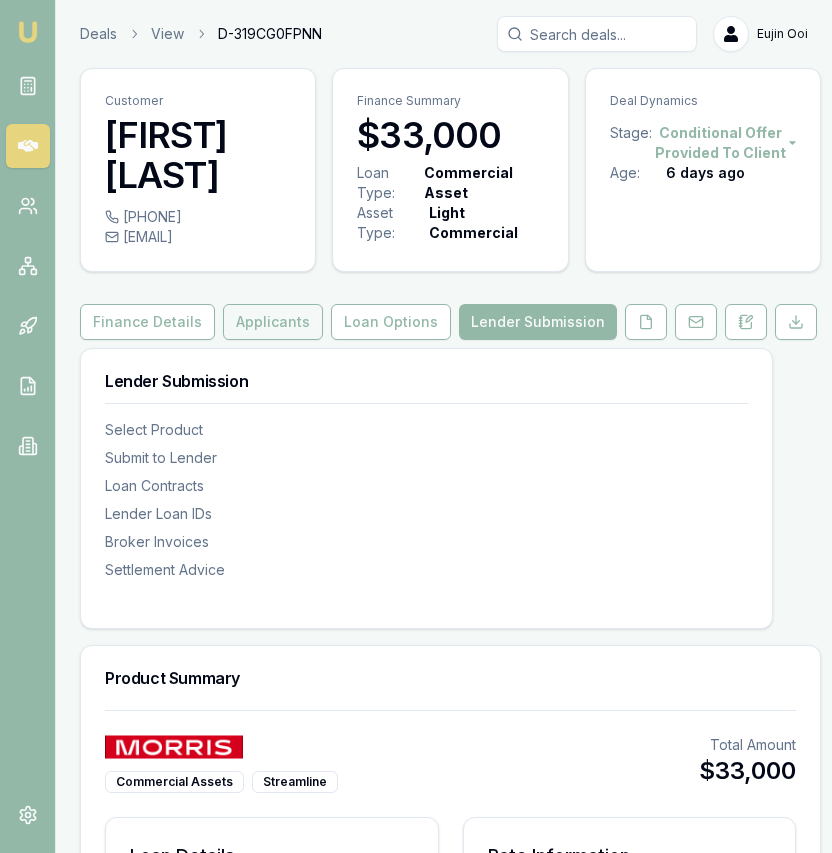 click on "Applicants" at bounding box center (273, 322) 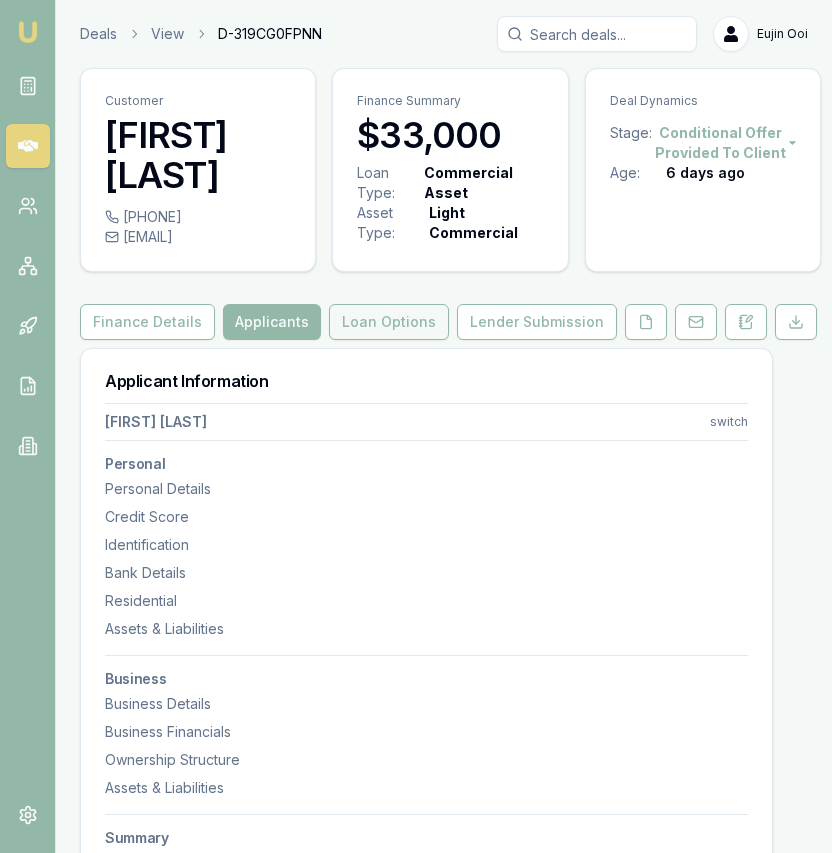 click on "Loan Options" at bounding box center (389, 322) 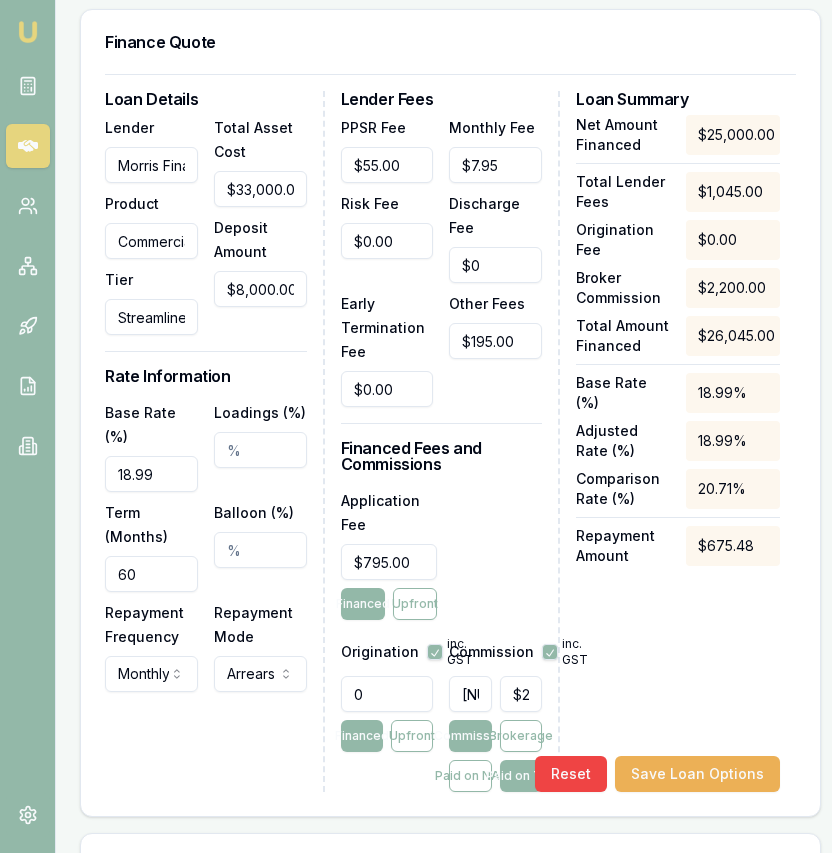 scroll, scrollTop: 845, scrollLeft: 0, axis: vertical 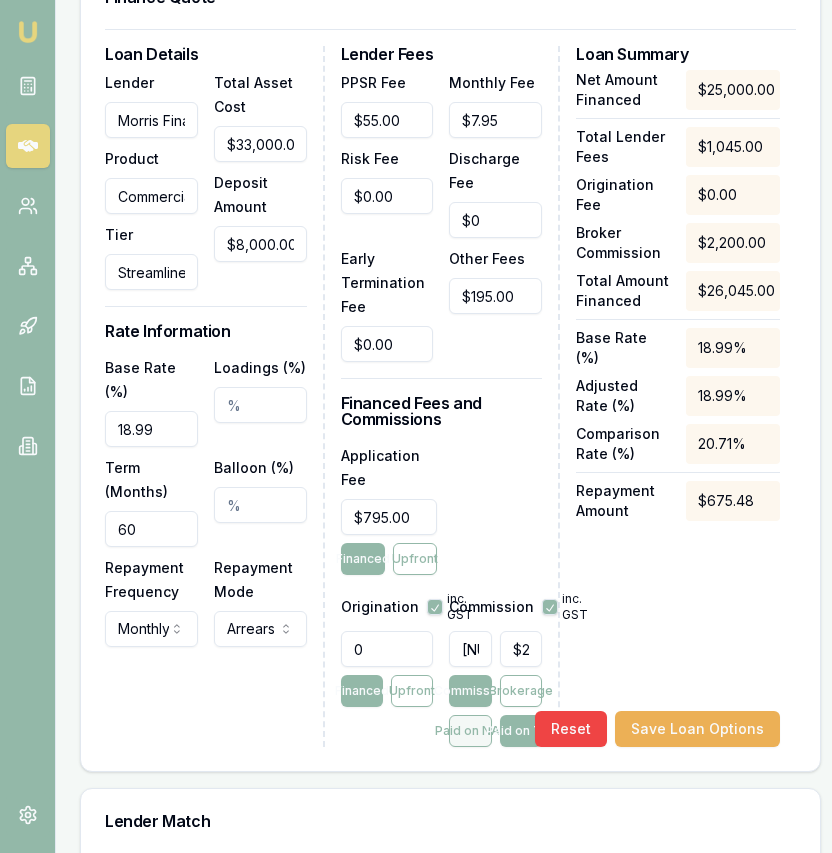 click on "Paid on NAF" at bounding box center [470, 731] 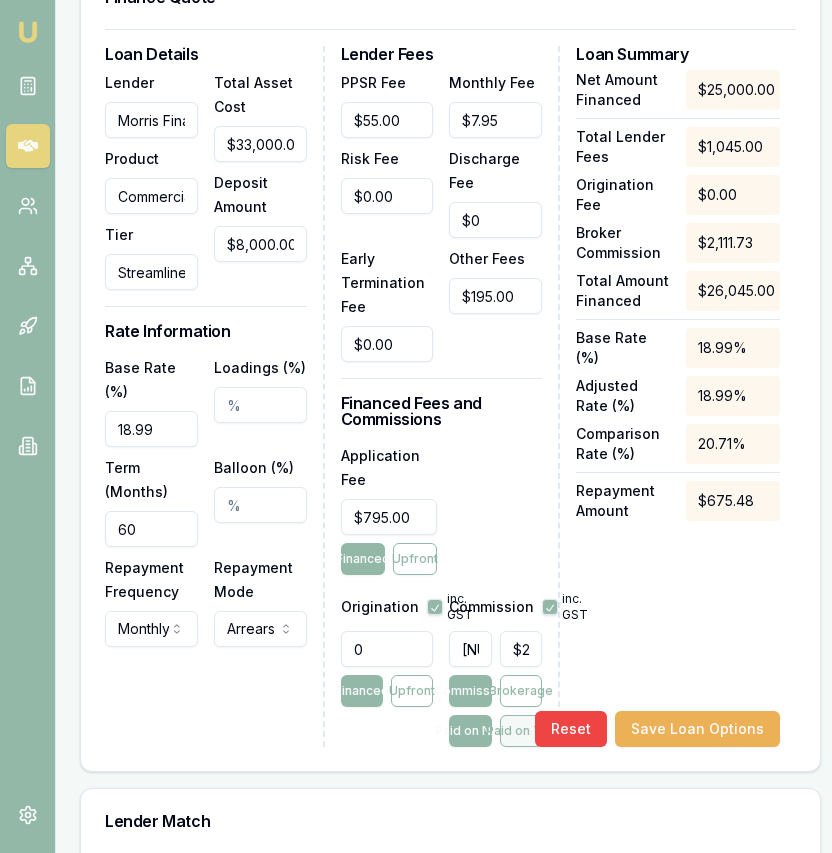 click on "Paid on TAF" at bounding box center (521, 731) 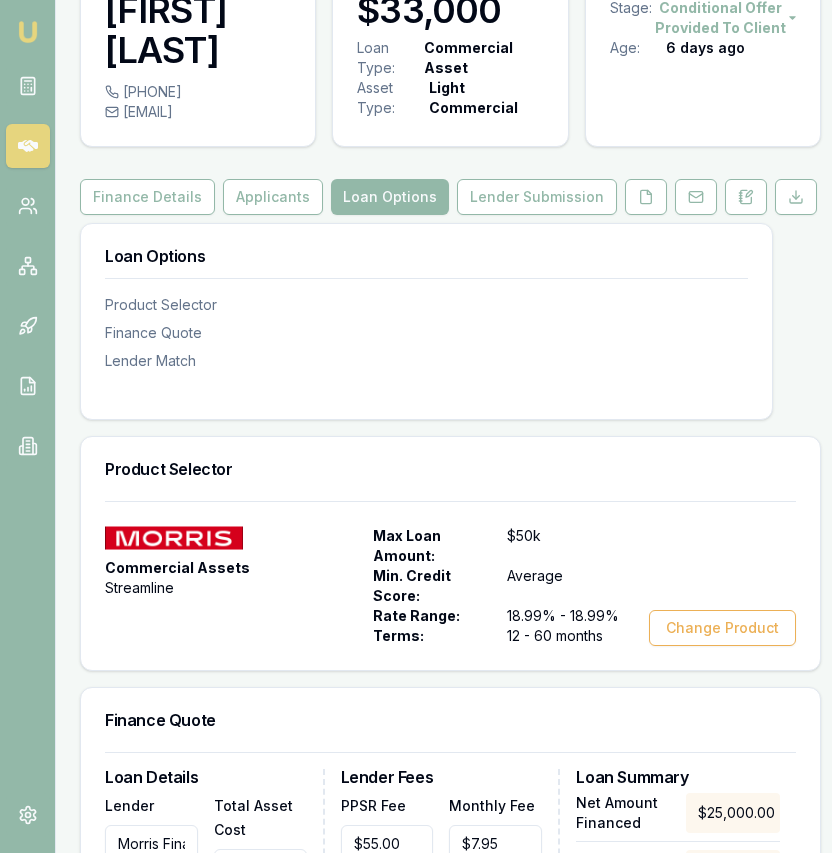 scroll, scrollTop: 0, scrollLeft: 0, axis: both 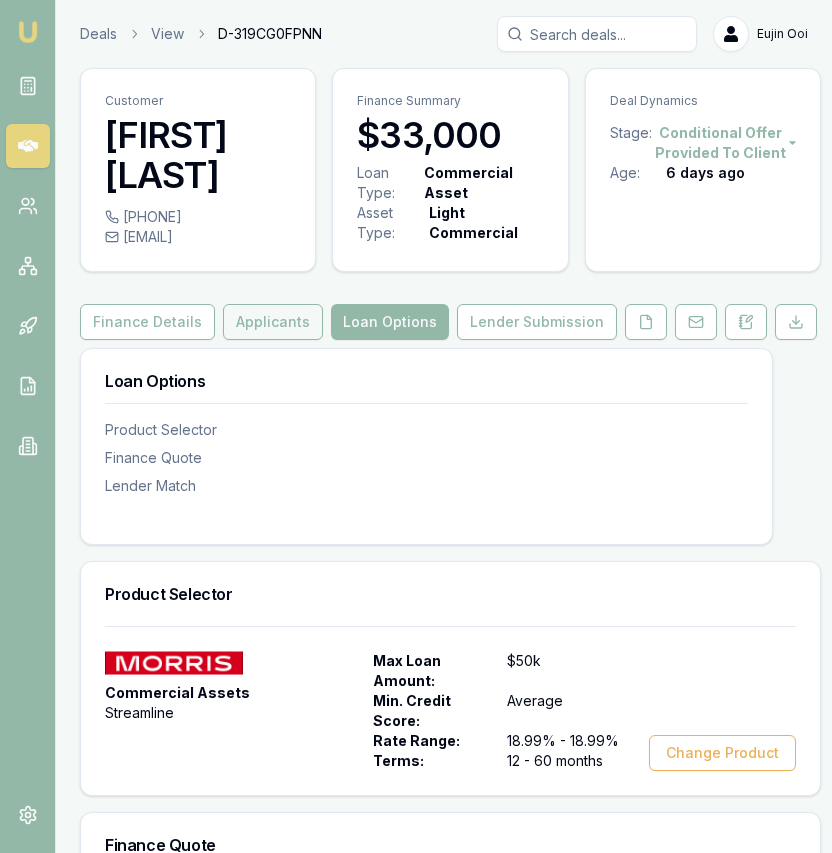 click on "Applicants" at bounding box center [273, 322] 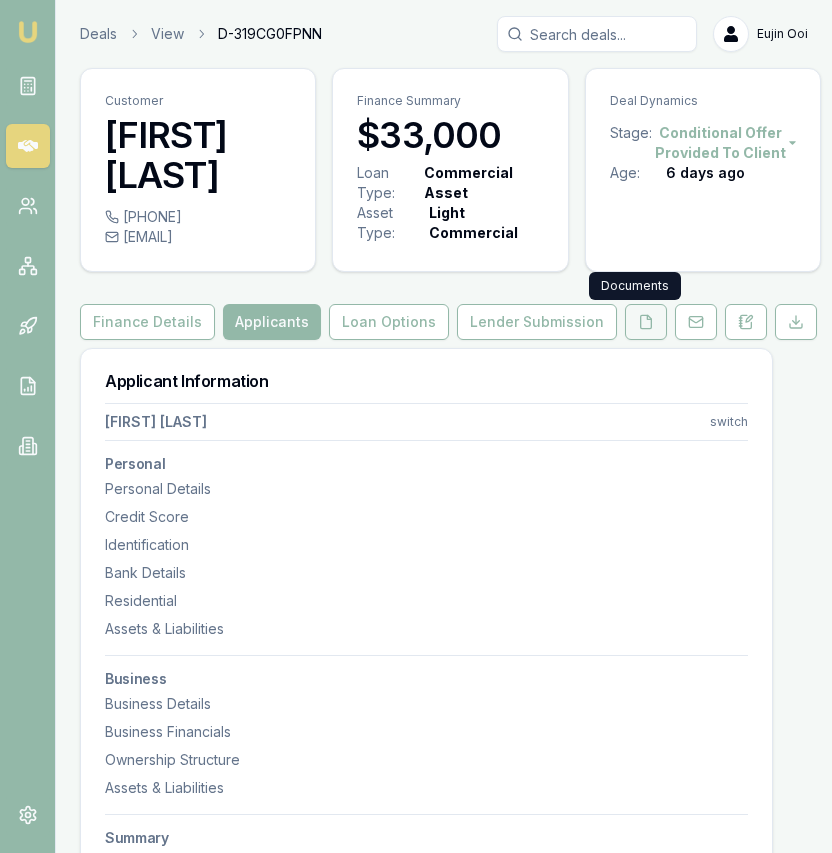 click at bounding box center [646, 322] 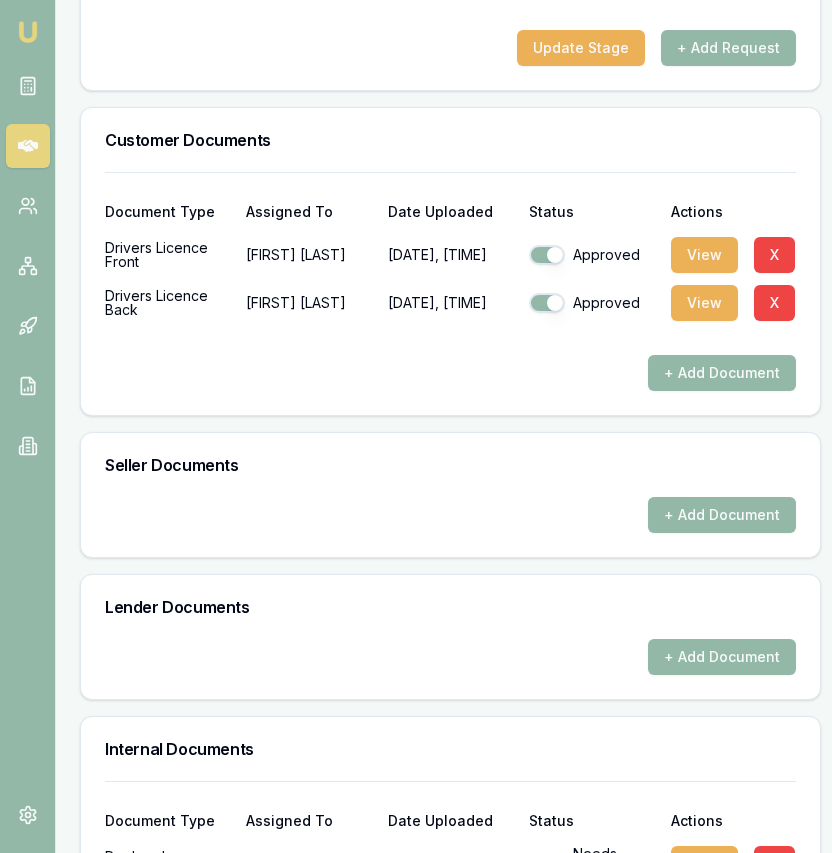 scroll, scrollTop: 714, scrollLeft: 0, axis: vertical 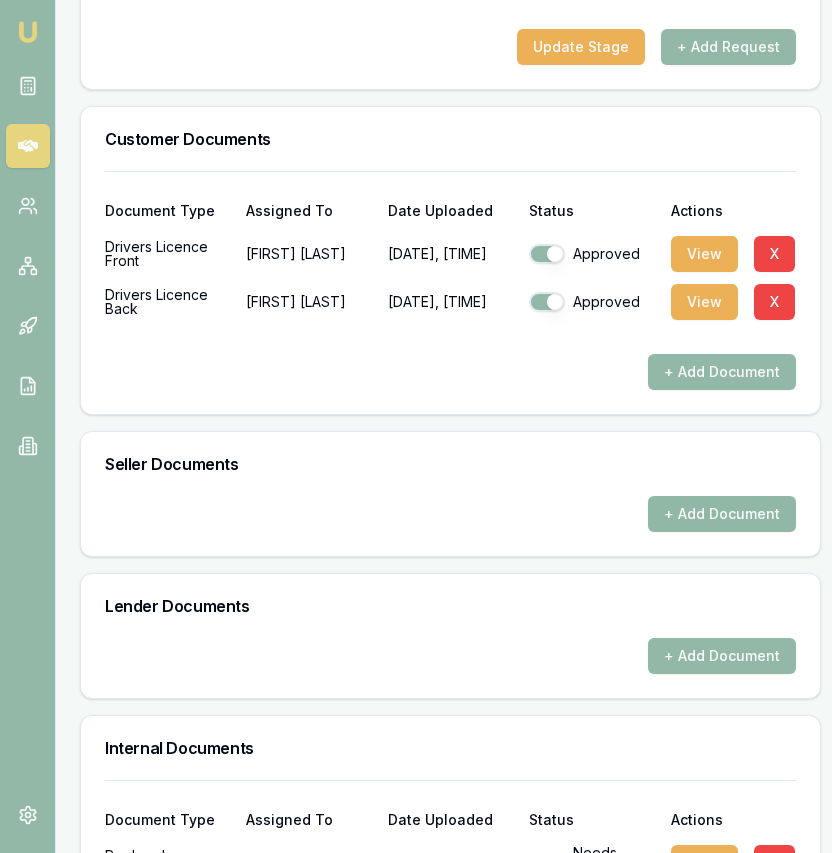 click on "+ Add Document" at bounding box center (722, 514) 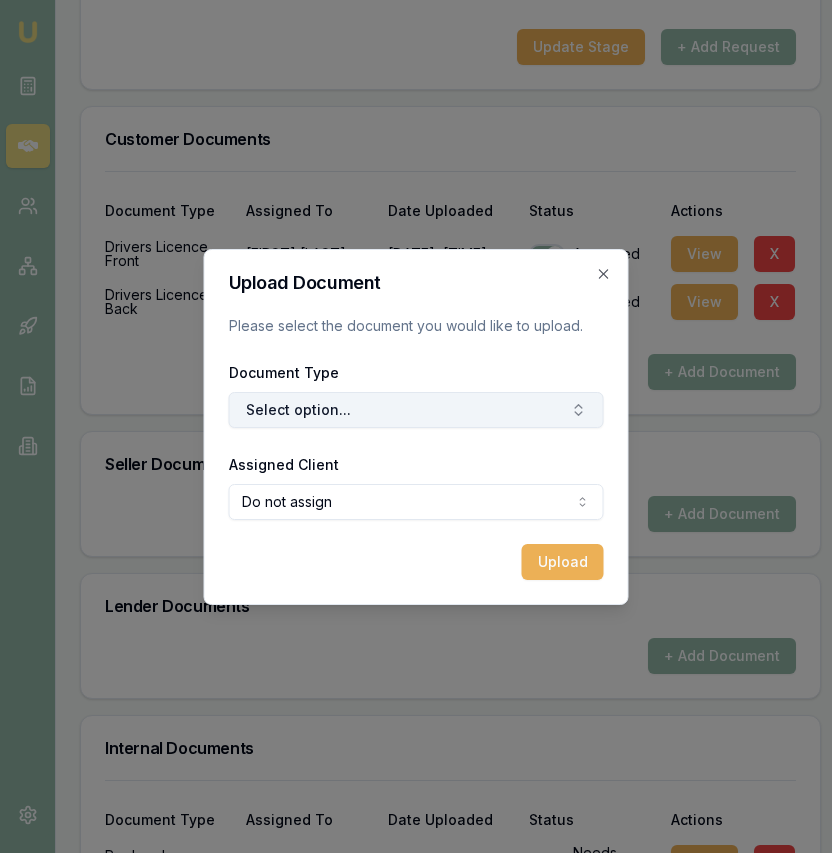 click on "Select option..." at bounding box center (416, 410) 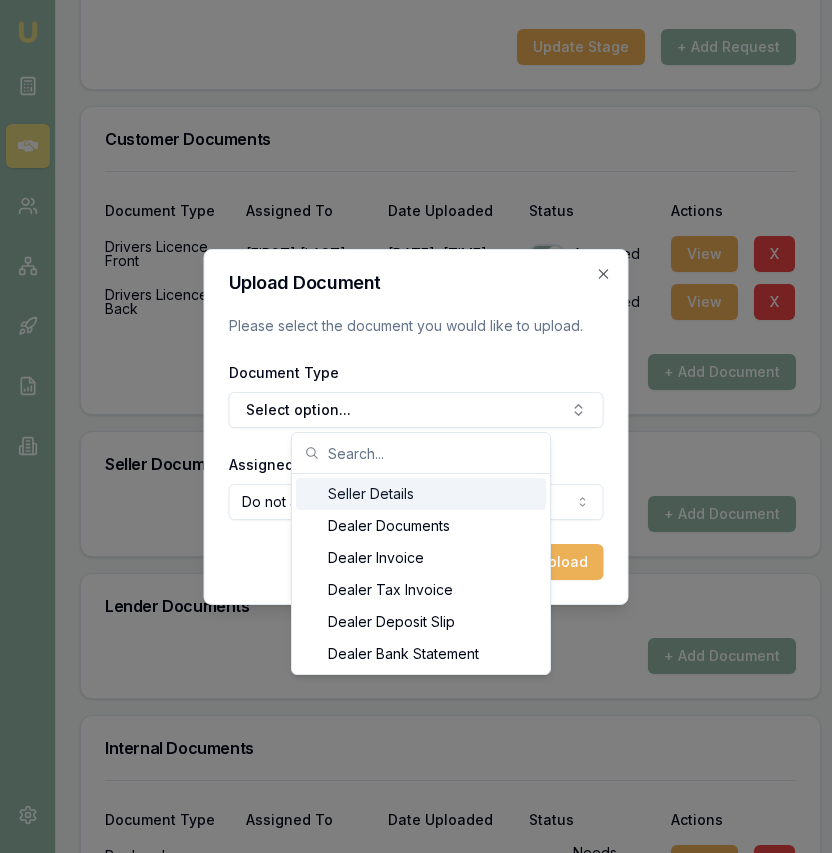 scroll, scrollTop: 3, scrollLeft: 0, axis: vertical 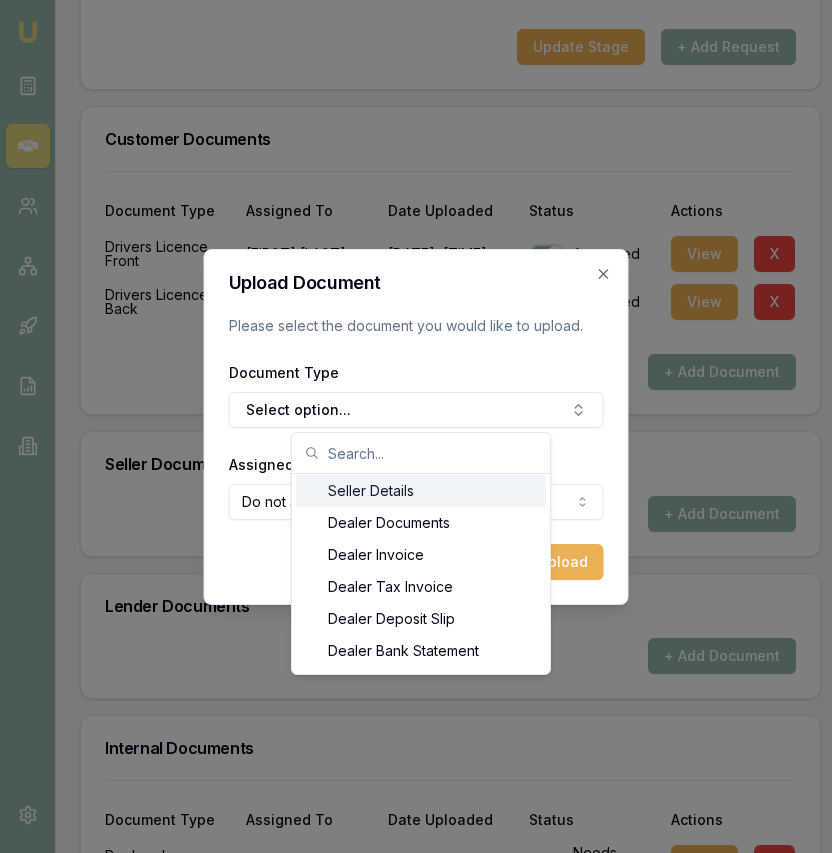 drag, startPoint x: 447, startPoint y: 497, endPoint x: 461, endPoint y: 543, distance: 48.08326 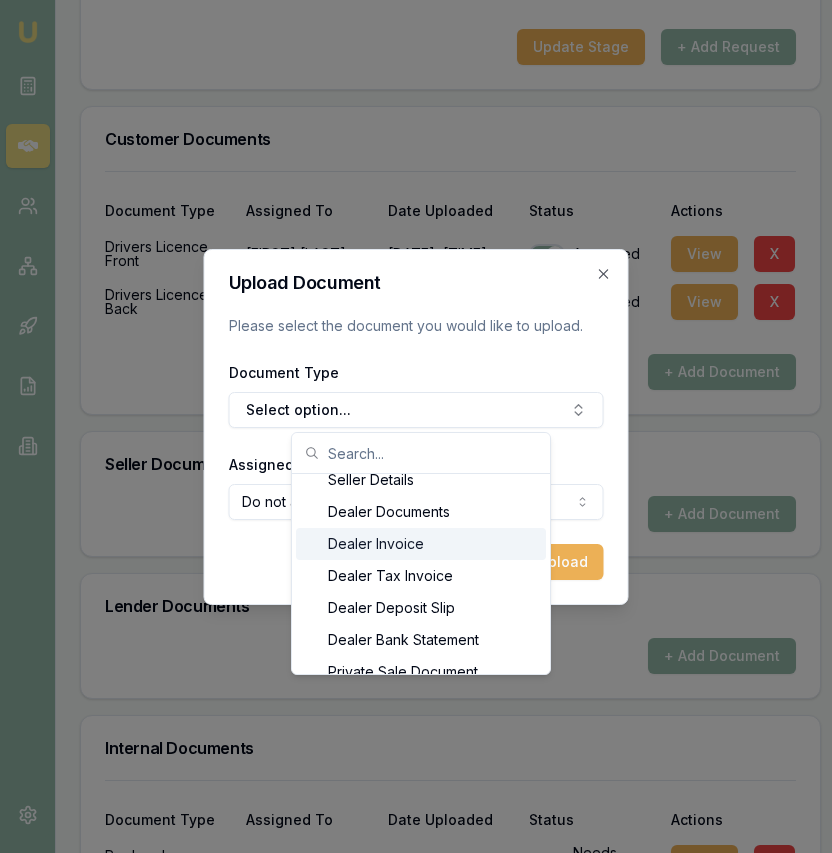 scroll, scrollTop: 18, scrollLeft: 0, axis: vertical 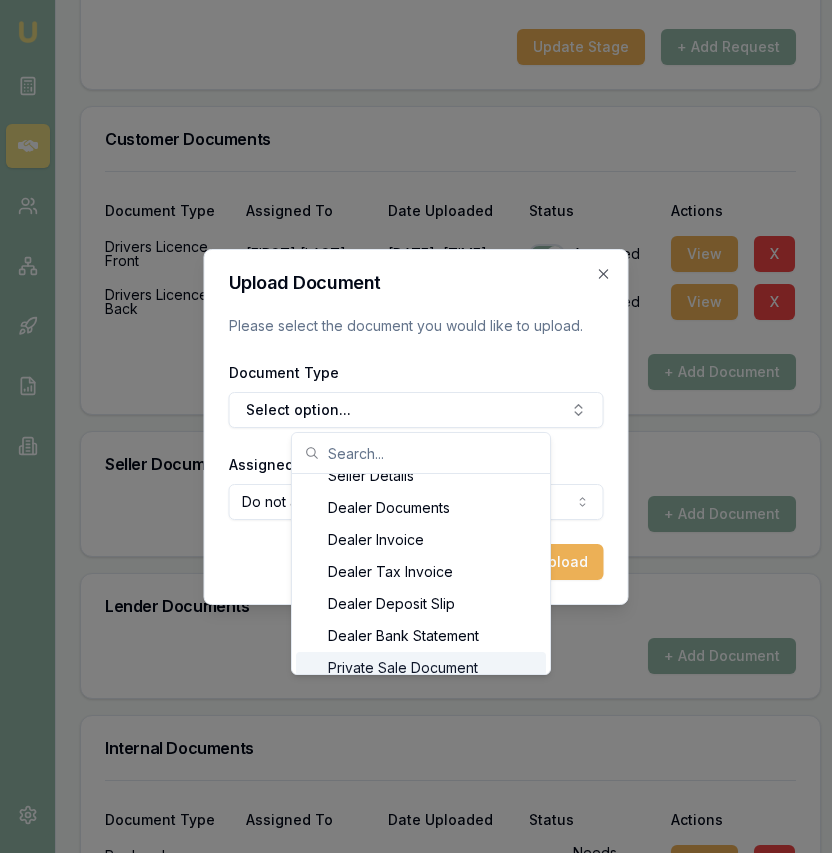 click on "Private Sale Document" at bounding box center [421, 668] 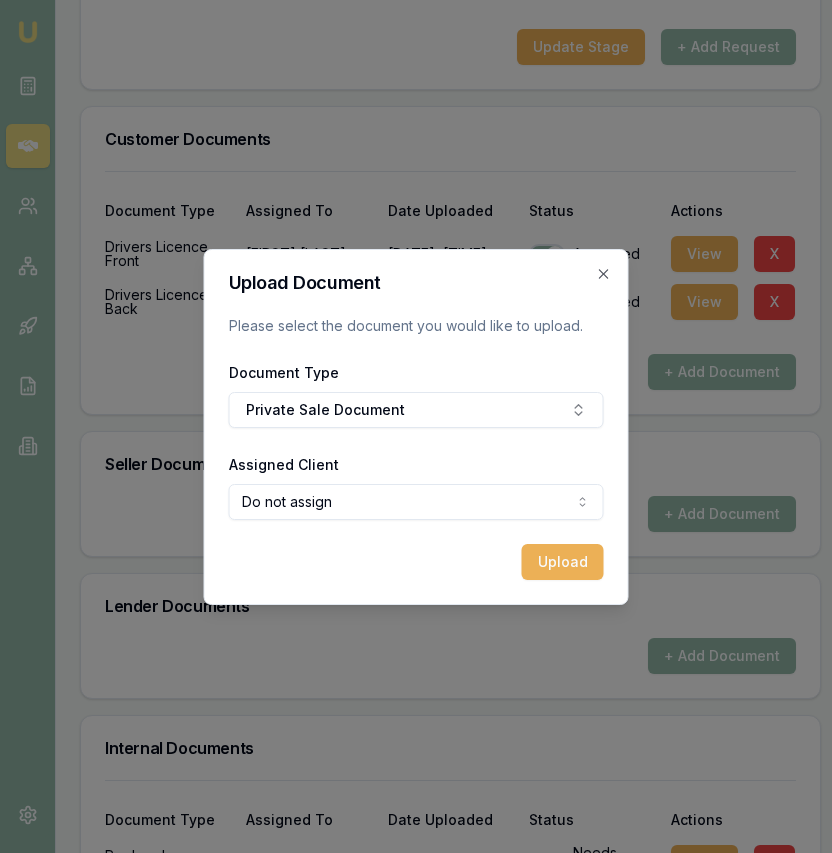 click on "Emu Broker Deals View D-319CG0FPNN Eujin Ooi Toggle Menu Customer Muzammil Shaheen 0444592105 muzammil860@gmail.com Finance Summary $33,000 Loan Type: Commercial Asset Asset Type : Light Commercial Deal Dynamics Stage: Conditional Offer Provided To Client Age: 6 days ago Finance Details Applicants Loan Options Lender Submission Documents Requested Documents Customer Documents Seller Documents Lender Documents Internal Documents Signed Documents Requested Documents Update Stage + Add Request Customer Documents Document Type Assigned To Date Uploaded Status Actions Drivers Licence Front Muzammil   Shaheen 28/07/2025, 12:56 pm Approved View X Drivers Licence Back Muzammil   Shaheen 28/07/2025, 12:57 pm Approved View X + Add Document Seller Documents + Add Document Lender Documents + Add Document Internal Documents Document Type Assigned To Date Uploaded Status Actions Pre Lender Assessment   03/08/2025, 09:42 pm Needs review View X Broker Invoice Lender   03/08/2025, 10:06 pm Approved View X   Approved View X" at bounding box center (416, -288) 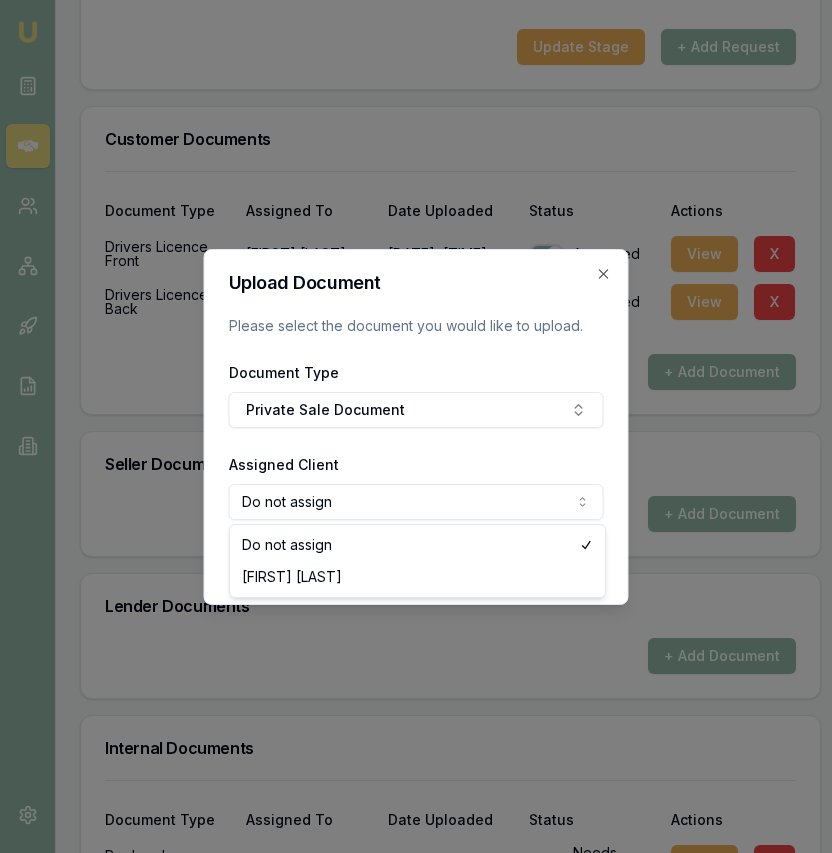select on "U-4FUS5QDJ5F" 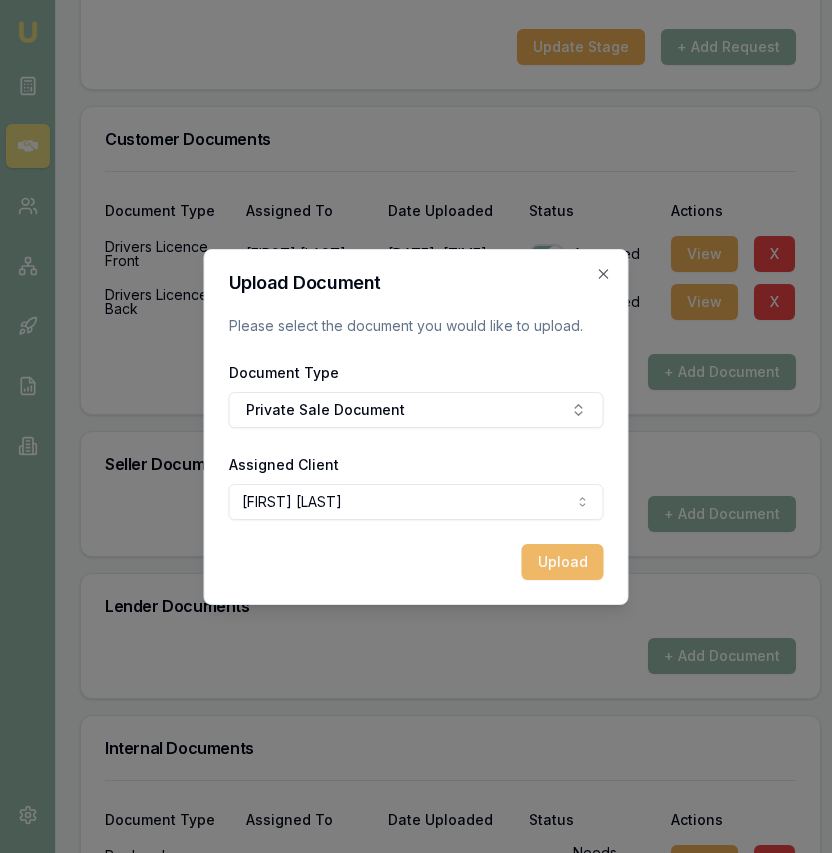 click on "Upload" at bounding box center (563, 562) 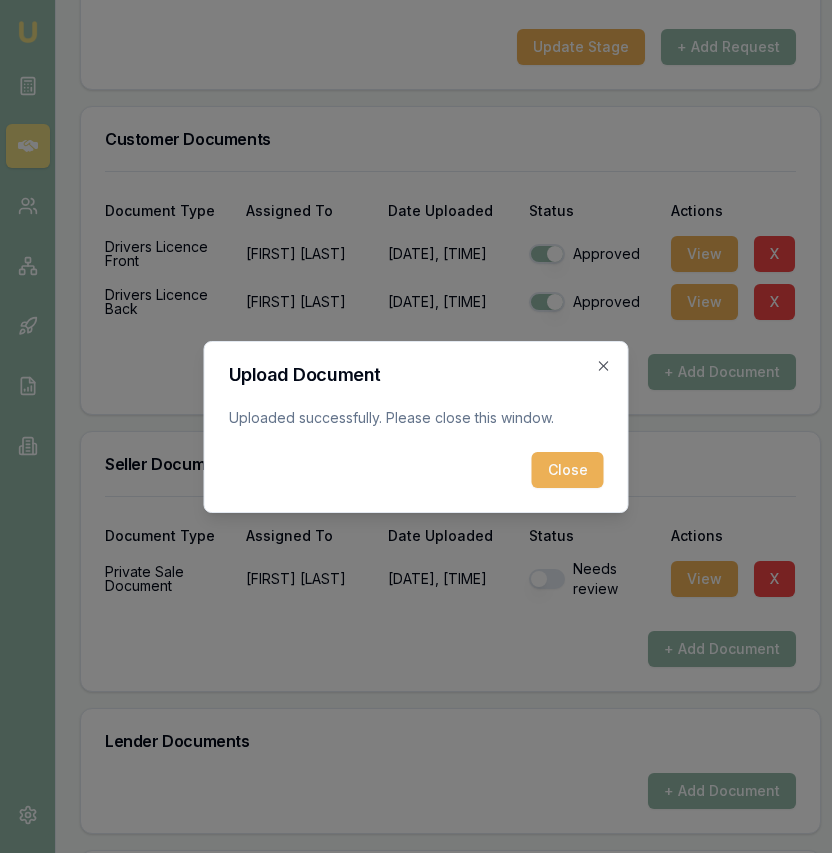 click on "Close" at bounding box center (568, 470) 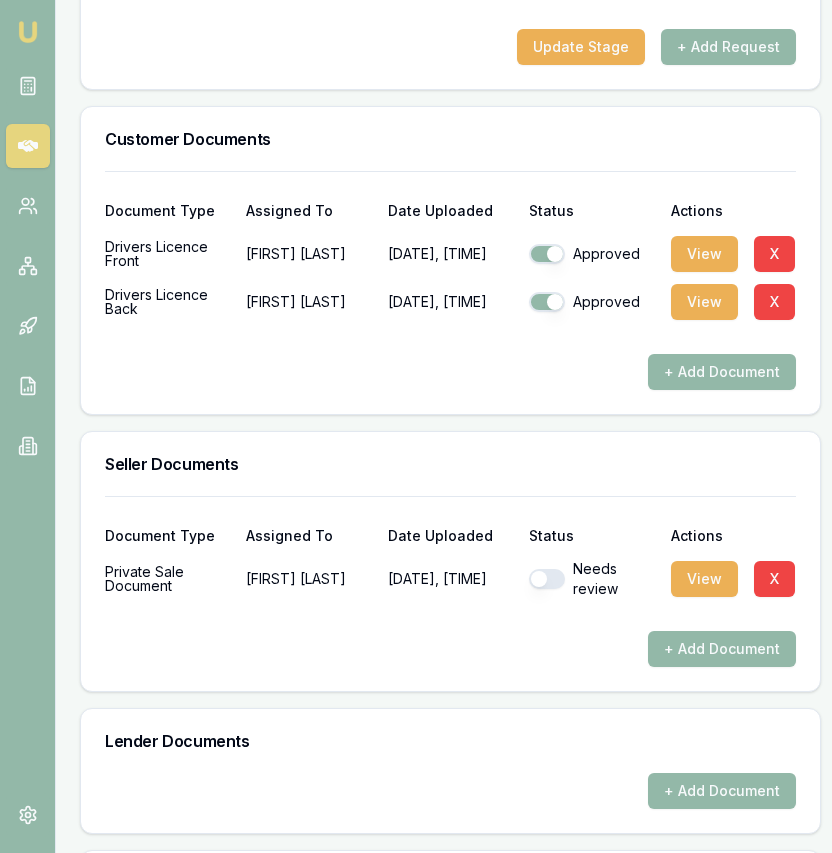 click at bounding box center (547, 579) 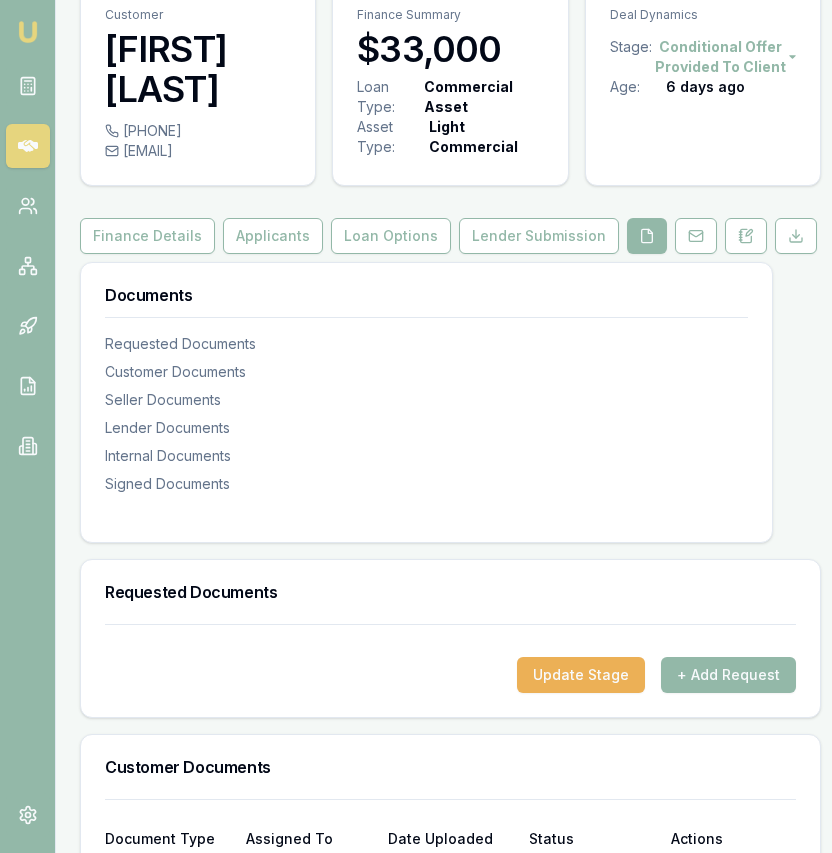 scroll, scrollTop: 89, scrollLeft: 0, axis: vertical 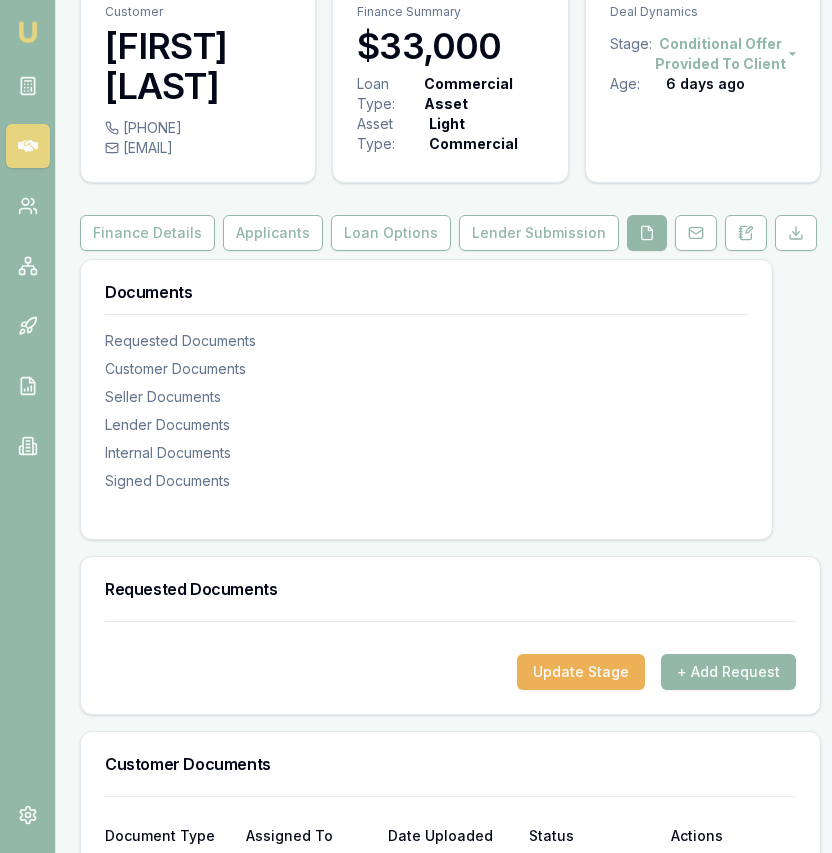 click at bounding box center [28, 32] 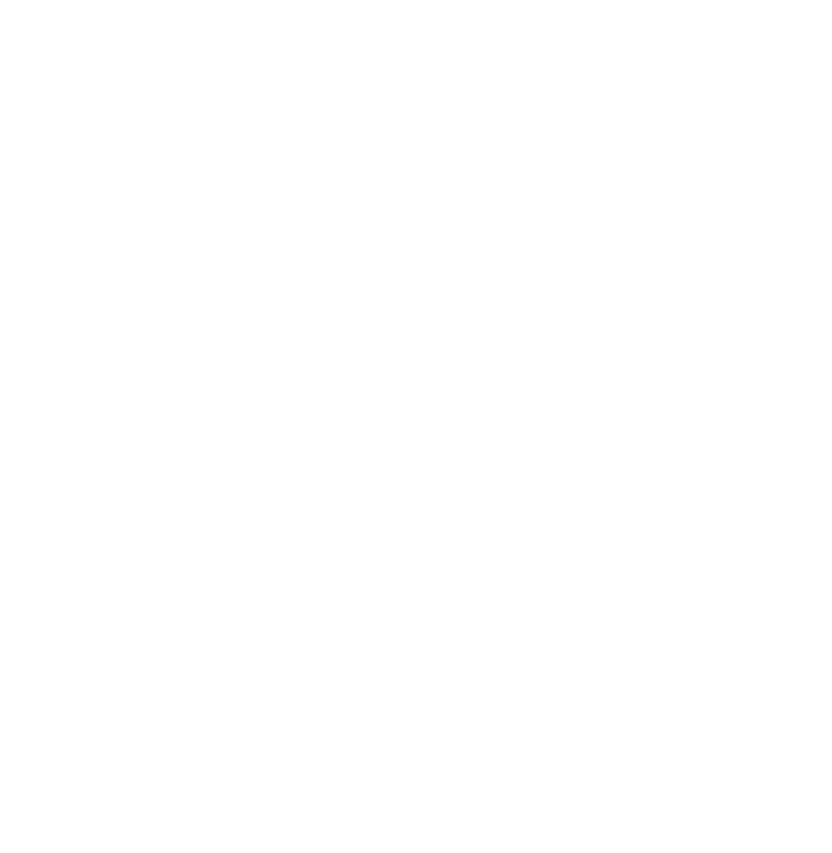 scroll, scrollTop: 0, scrollLeft: 0, axis: both 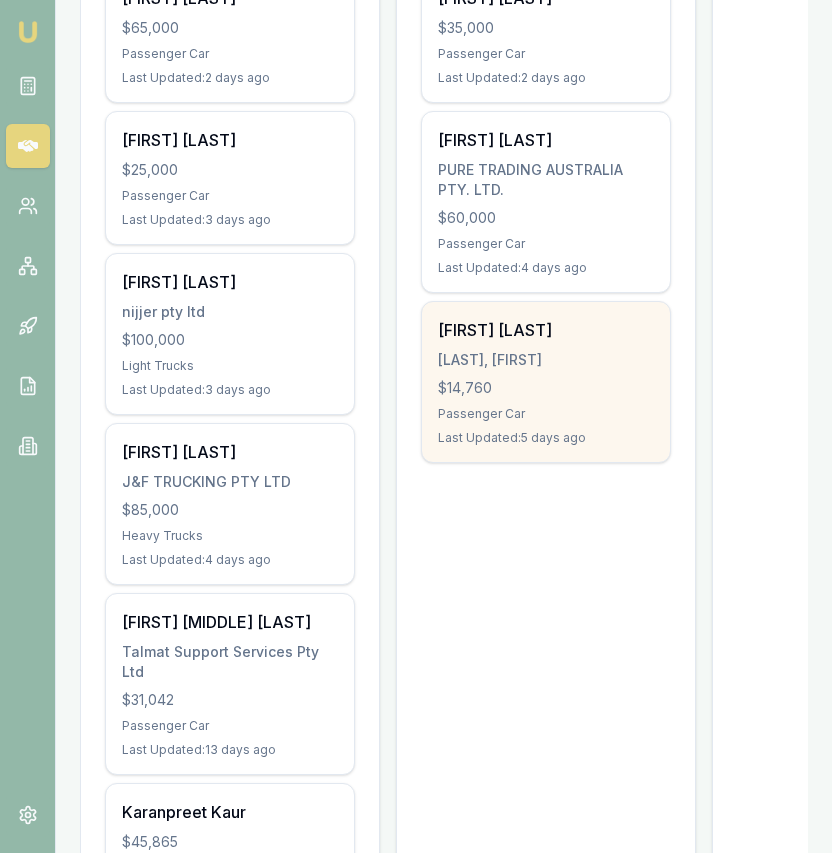 click on "Last Updated:  5 days ago" at bounding box center (546, 438) 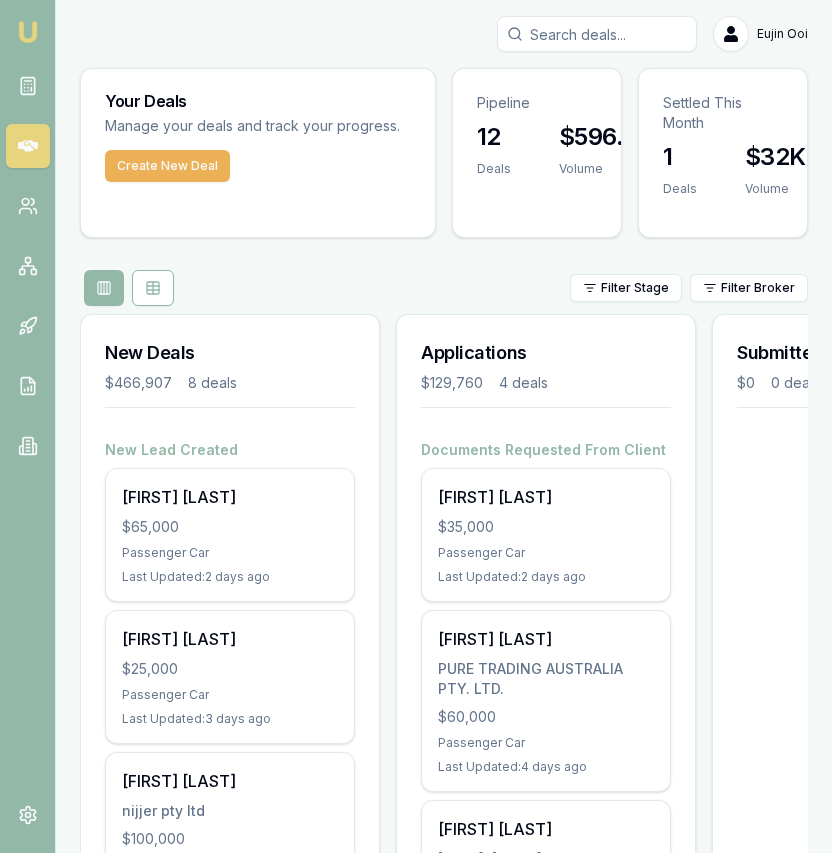 scroll, scrollTop: 511, scrollLeft: 0, axis: vertical 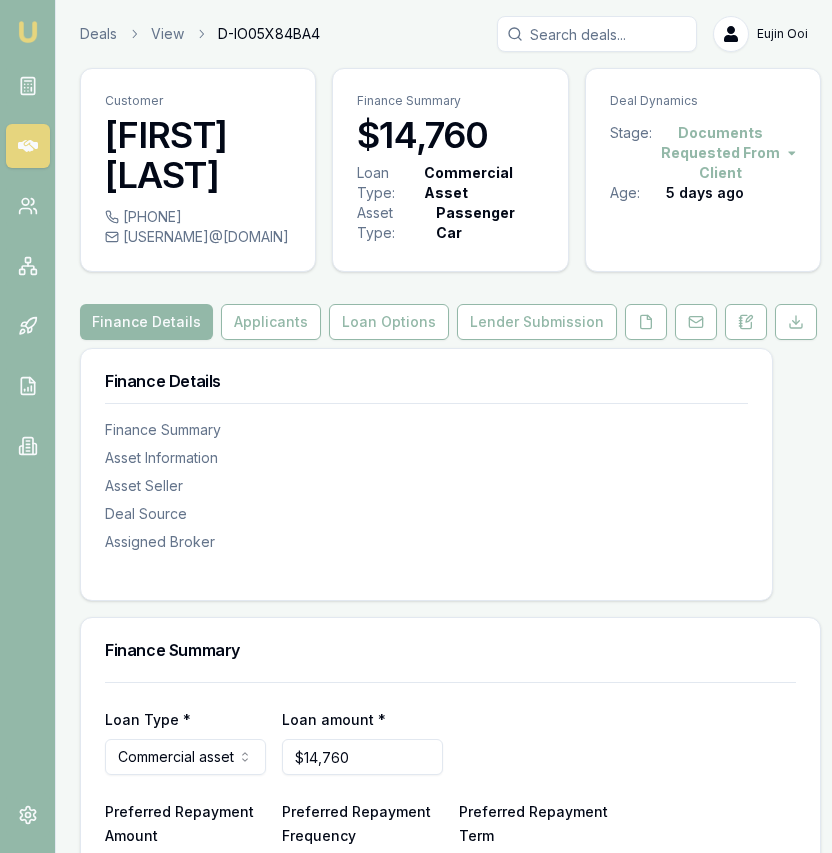 click on "Emu Broker Deals View D-IO05X84BA4 Eujin Ooi Toggle Menu Customer [FIRST] [LAST] [PHONE] [USERNAME]@[DOMAIN] Finance Summary $14,760 Loan Type: Commercial Asset Asset Type : Passenger Car Deal Dynamics Stage: Documents Requested From Client Age: 5 days ago Finance Details Applicants Loan Options Lender Submission Finance Details Finance Summary Asset Information Asset Seller Deal Source Assigned Broker Finance Summary Loan Type * Commercial asset Consumer loan Consumer asset Commercial loan Commercial asset Loan amount * $14,760 Preferred Repayment Amount  $0 Preferred Repayment Frequency  Monthly Weekly Fortnightly Monthly Preferred Repayment Term  12 24 36 48 60 72 84 Asset Details Asset Type  Passenger car Passenger car Electric vehicle Light commercial Other motor vehicle Agricultural equipment Materials handling Access equipment Light trucks Heavy trucks Trailers Buses coaches Construction Earth moving Commercial property Other primary Medical equipment Laboratory equipment Mining equipment Used" at bounding box center (416, 426) 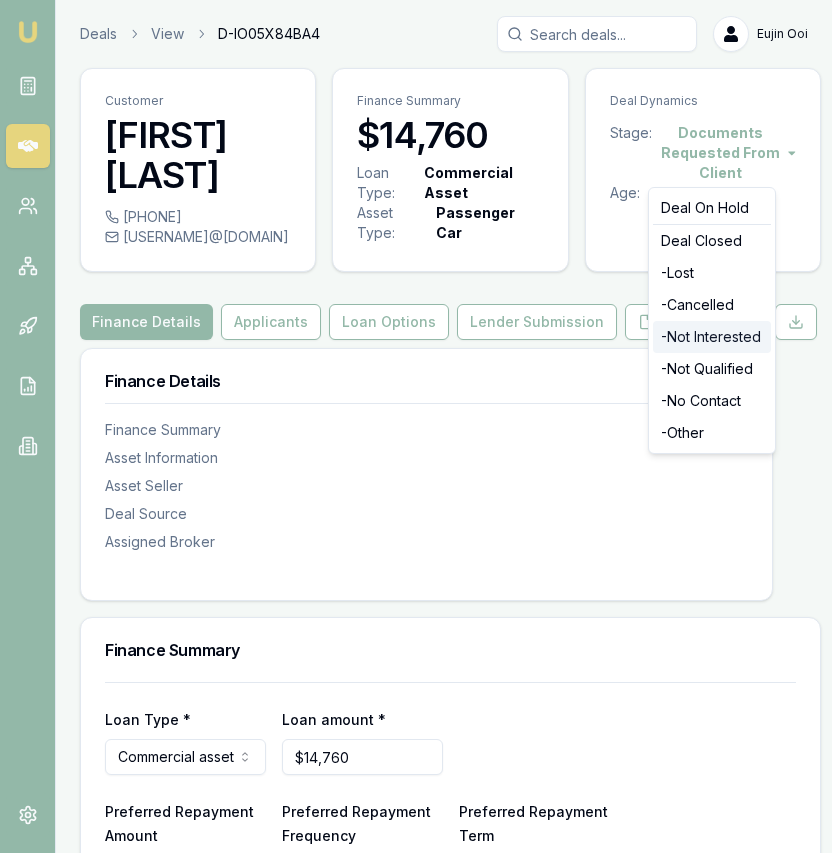 click on "-  Not Interested" at bounding box center [712, 337] 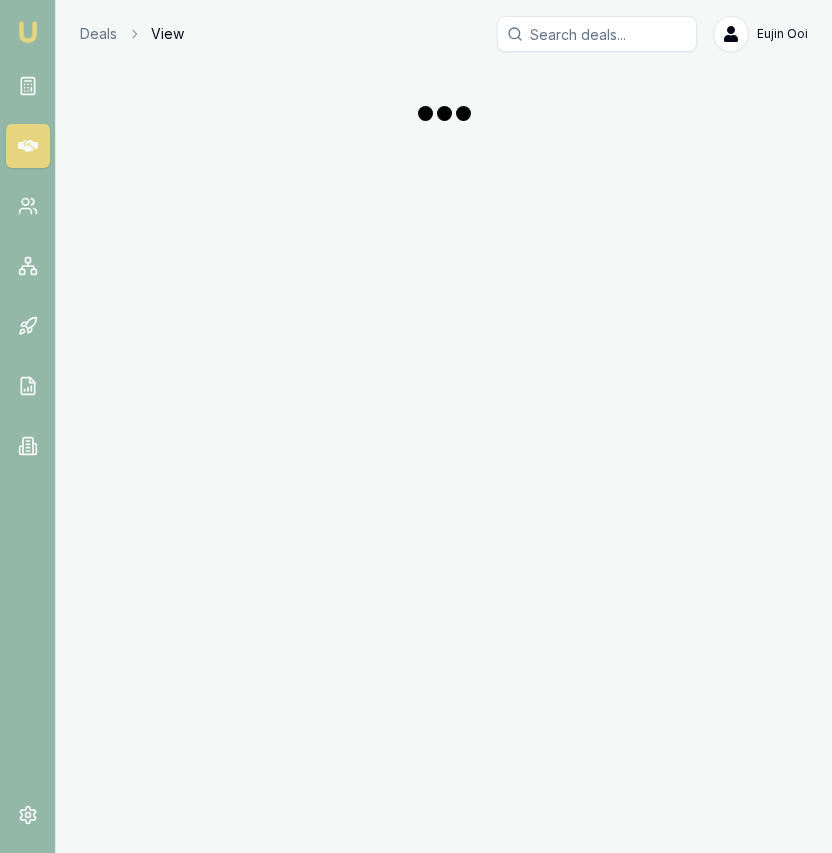 scroll, scrollTop: 0, scrollLeft: 0, axis: both 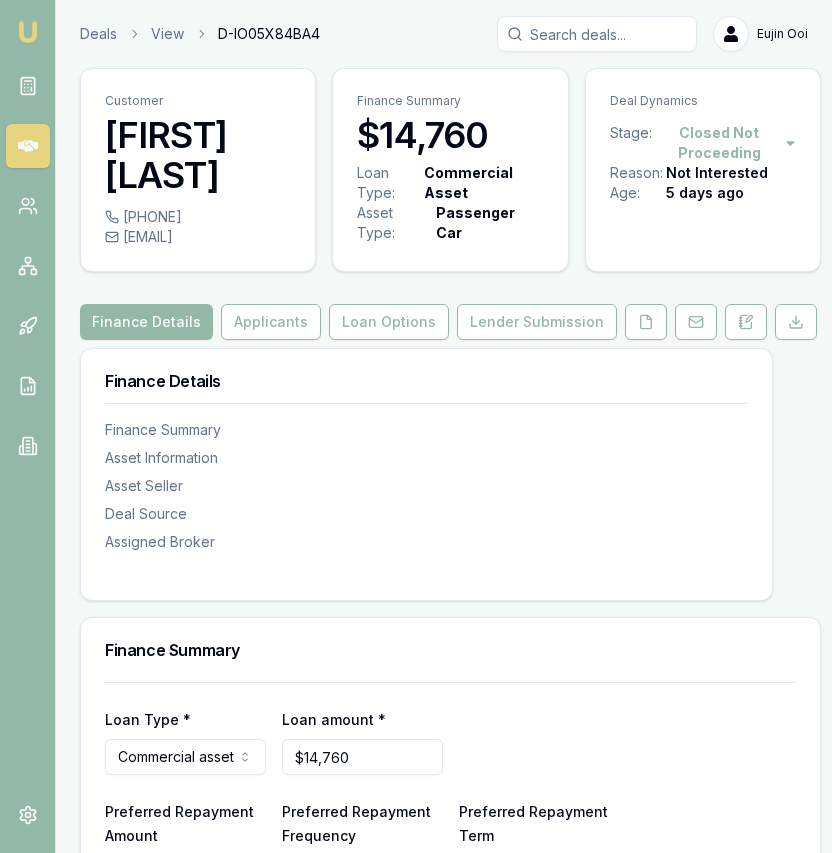 click at bounding box center [28, 32] 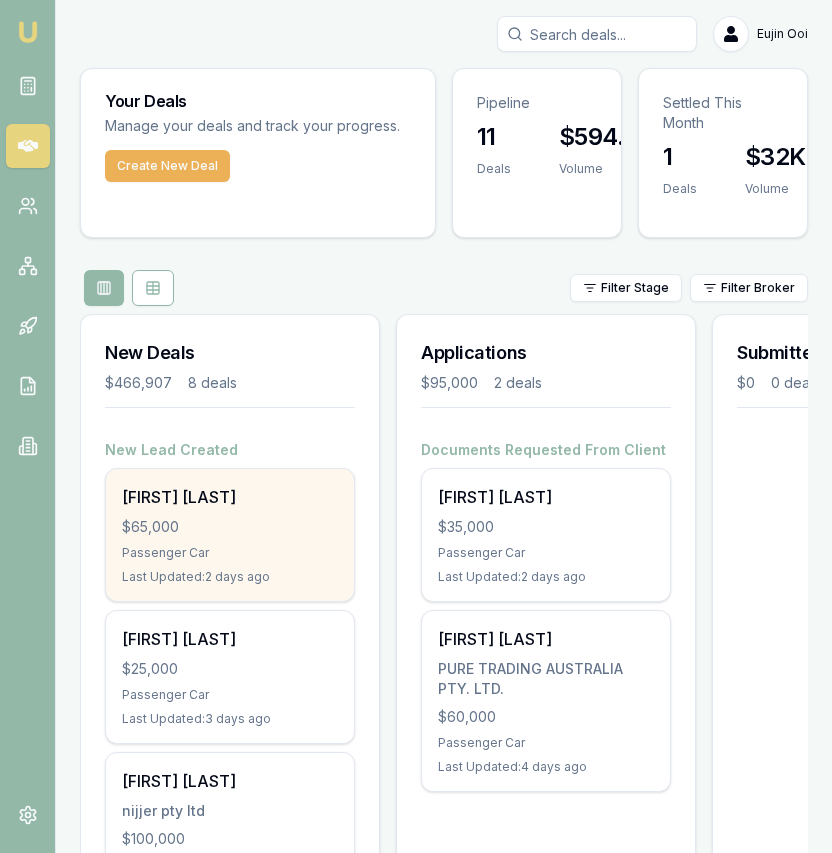 scroll, scrollTop: 1, scrollLeft: 0, axis: vertical 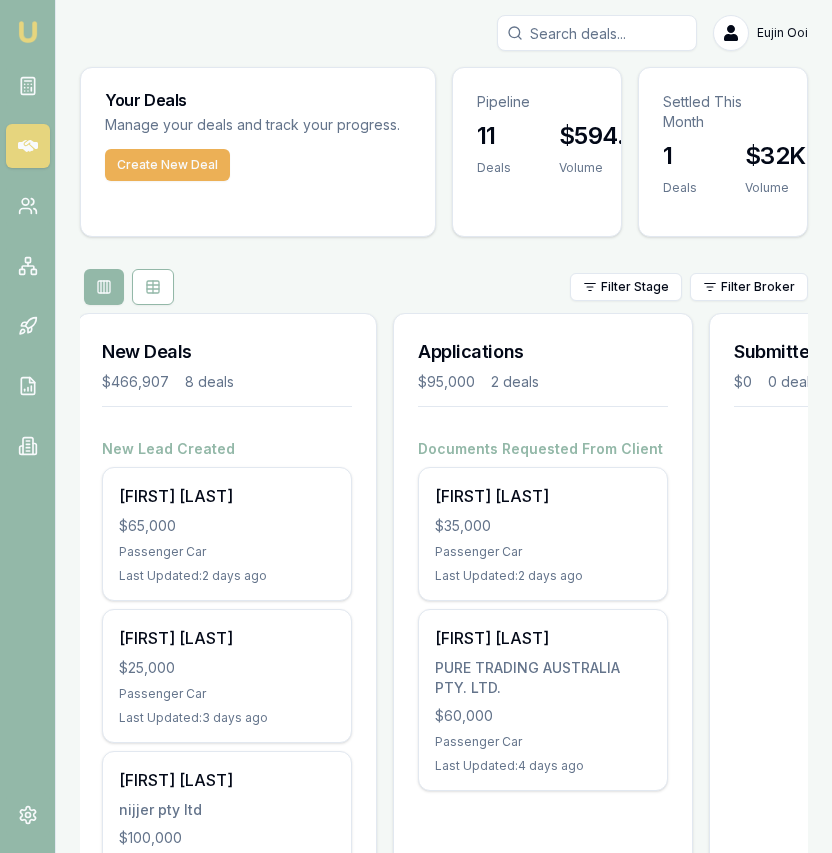click at bounding box center [597, 33] 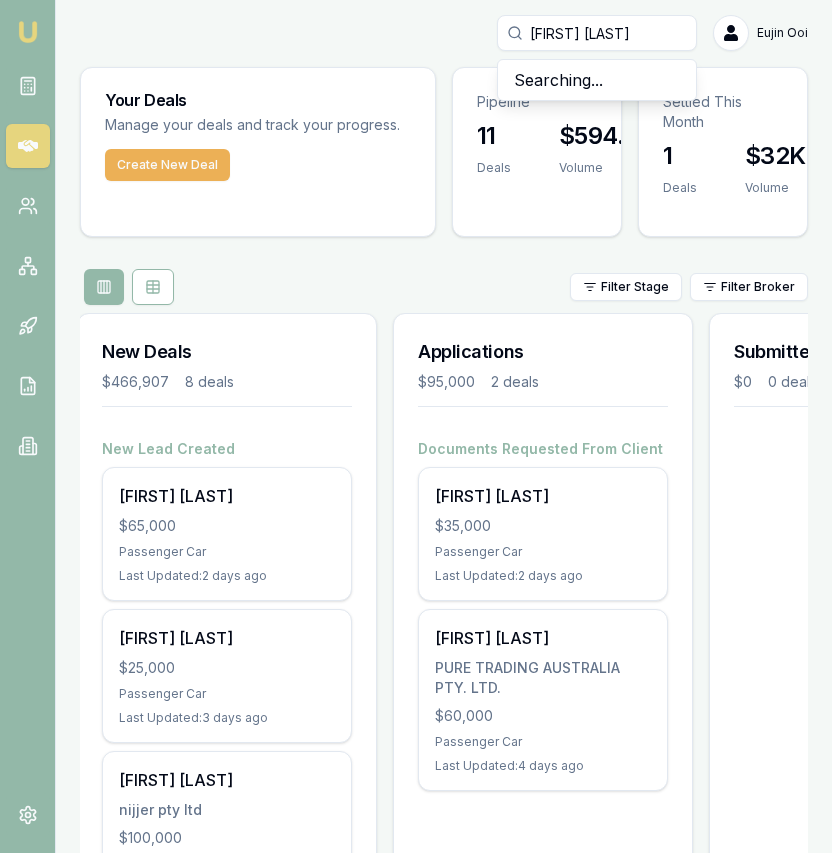 scroll, scrollTop: 2, scrollLeft: 0, axis: vertical 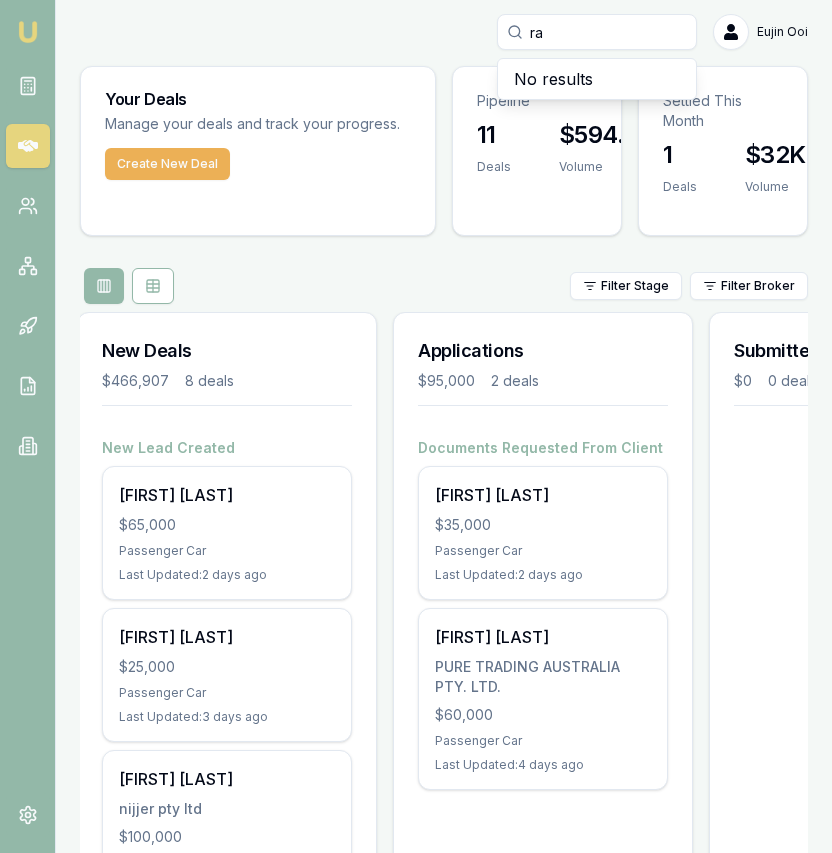 type on "r" 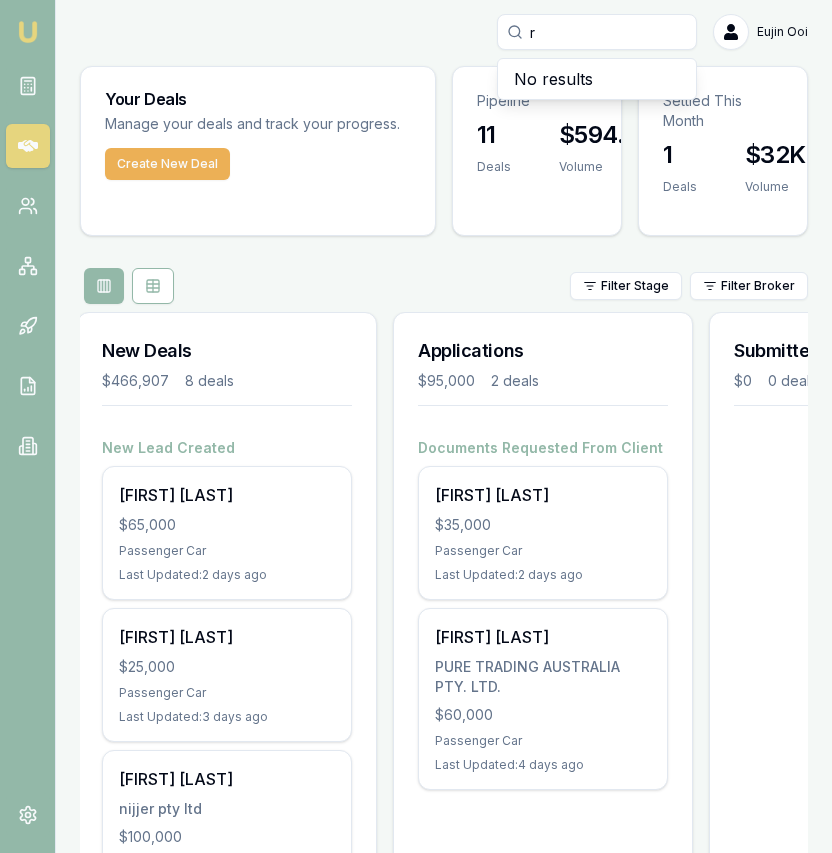 type 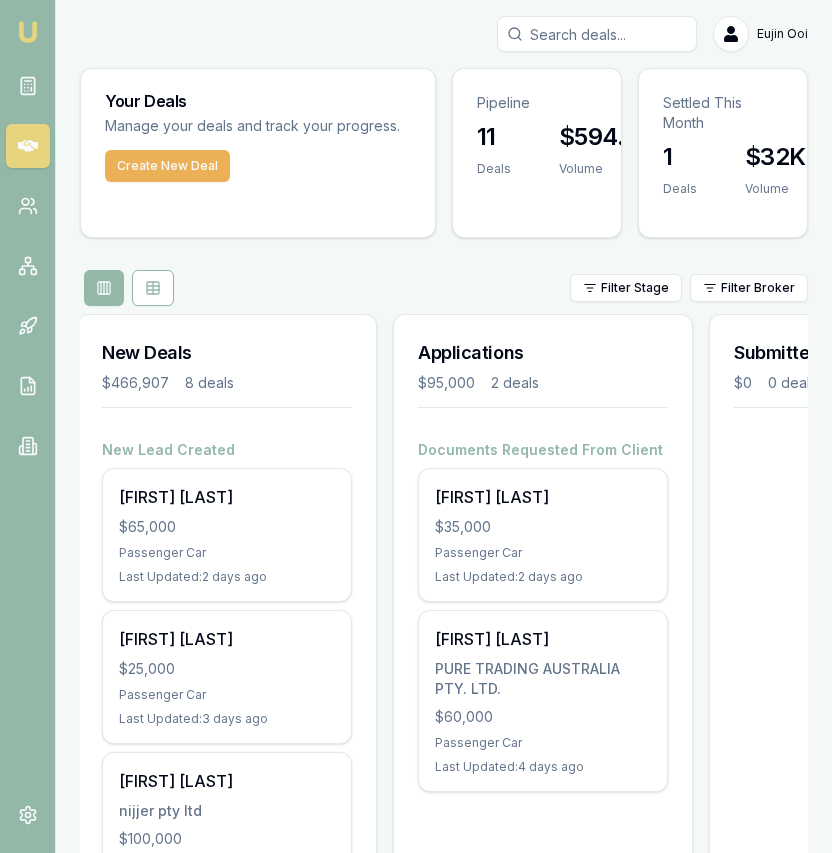 scroll, scrollTop: 29, scrollLeft: 0, axis: vertical 